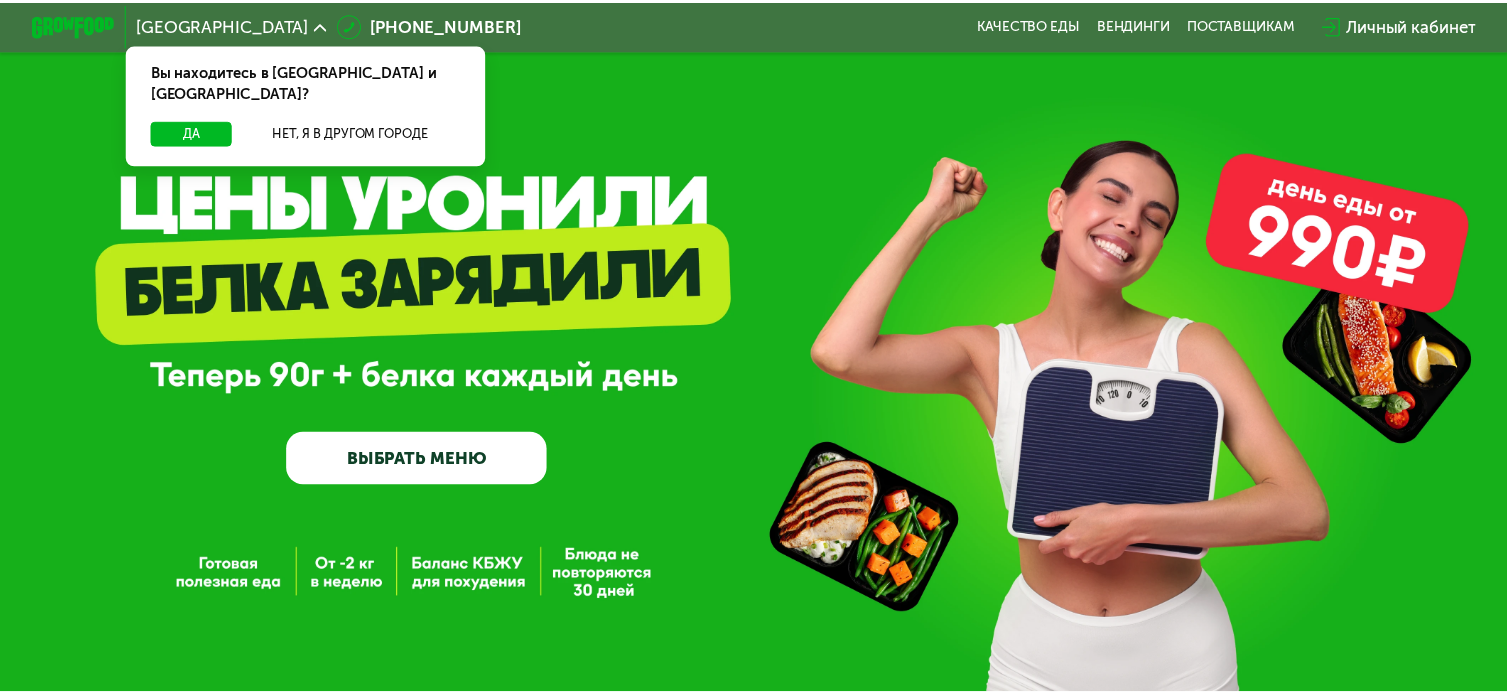 scroll, scrollTop: 0, scrollLeft: 0, axis: both 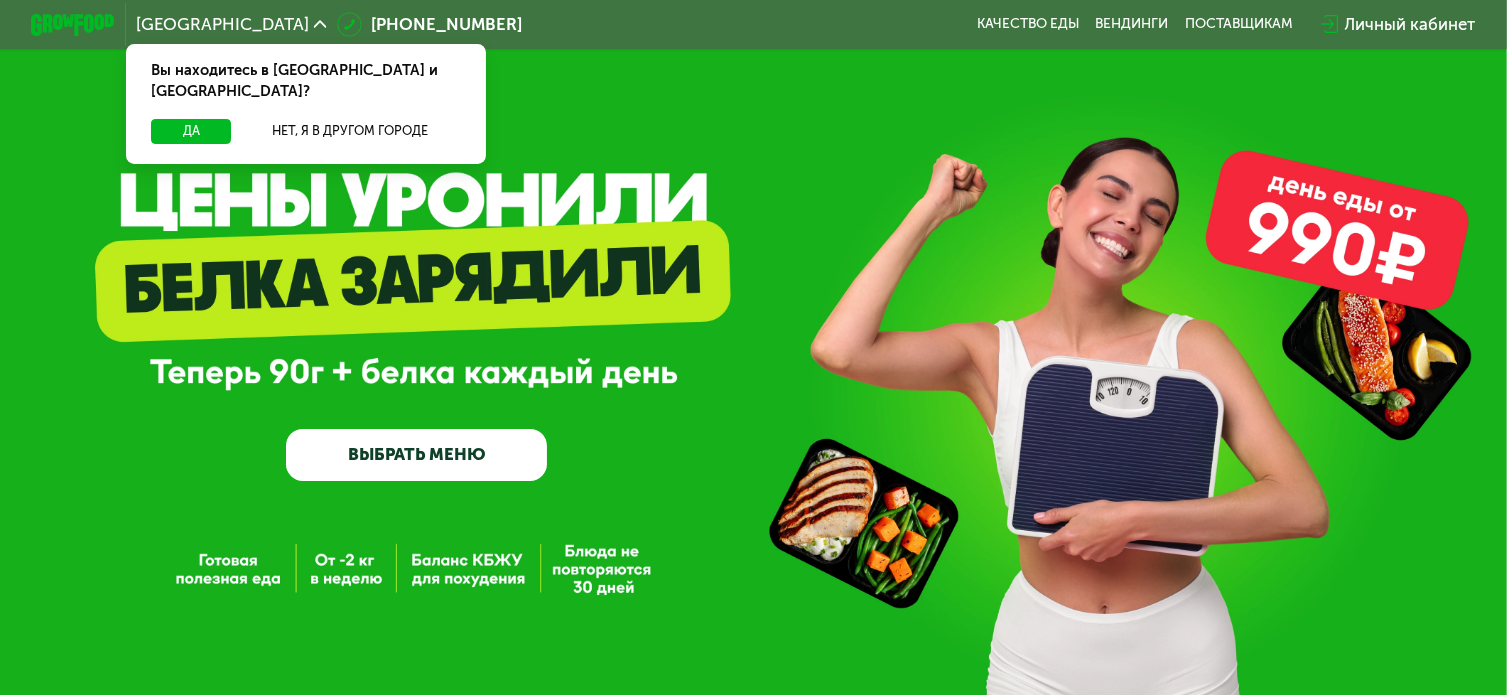 click on "Личный кабинет" at bounding box center [1410, 24] 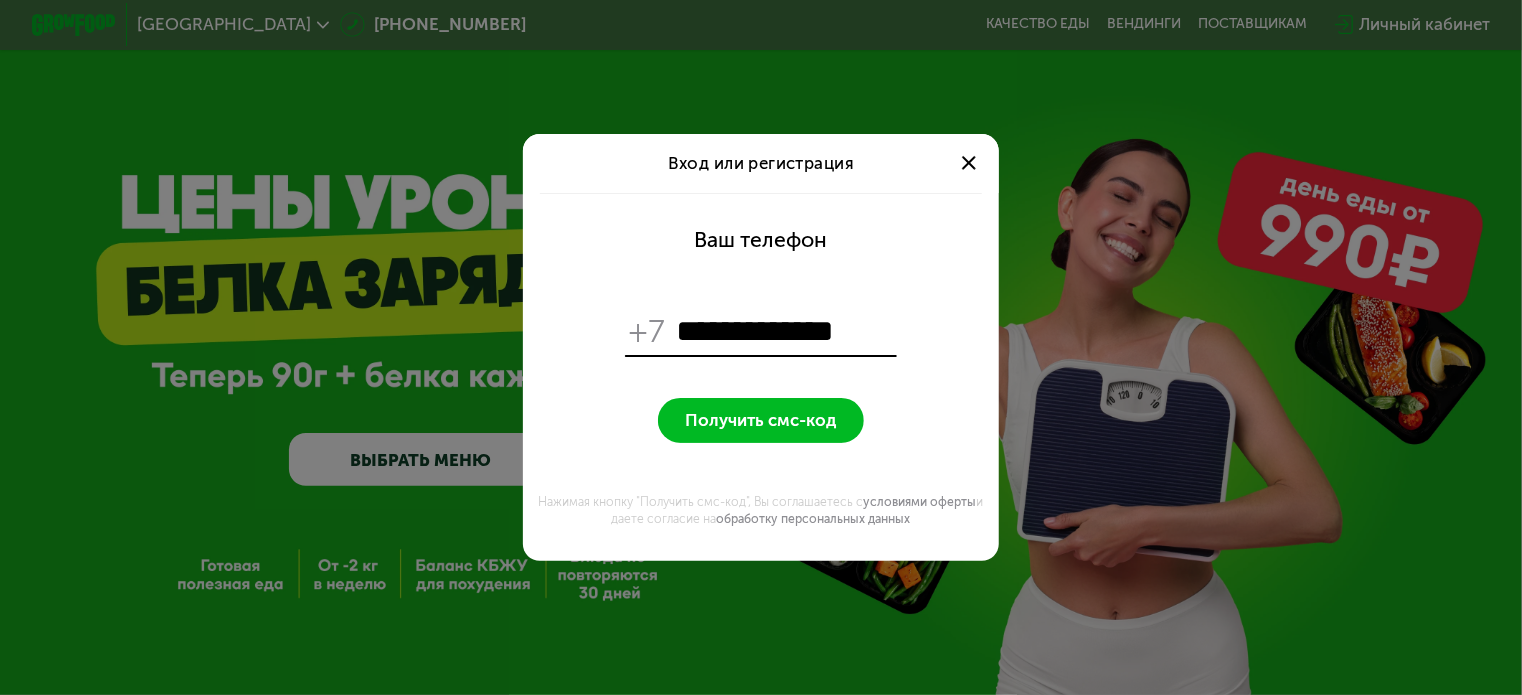 type on "**********" 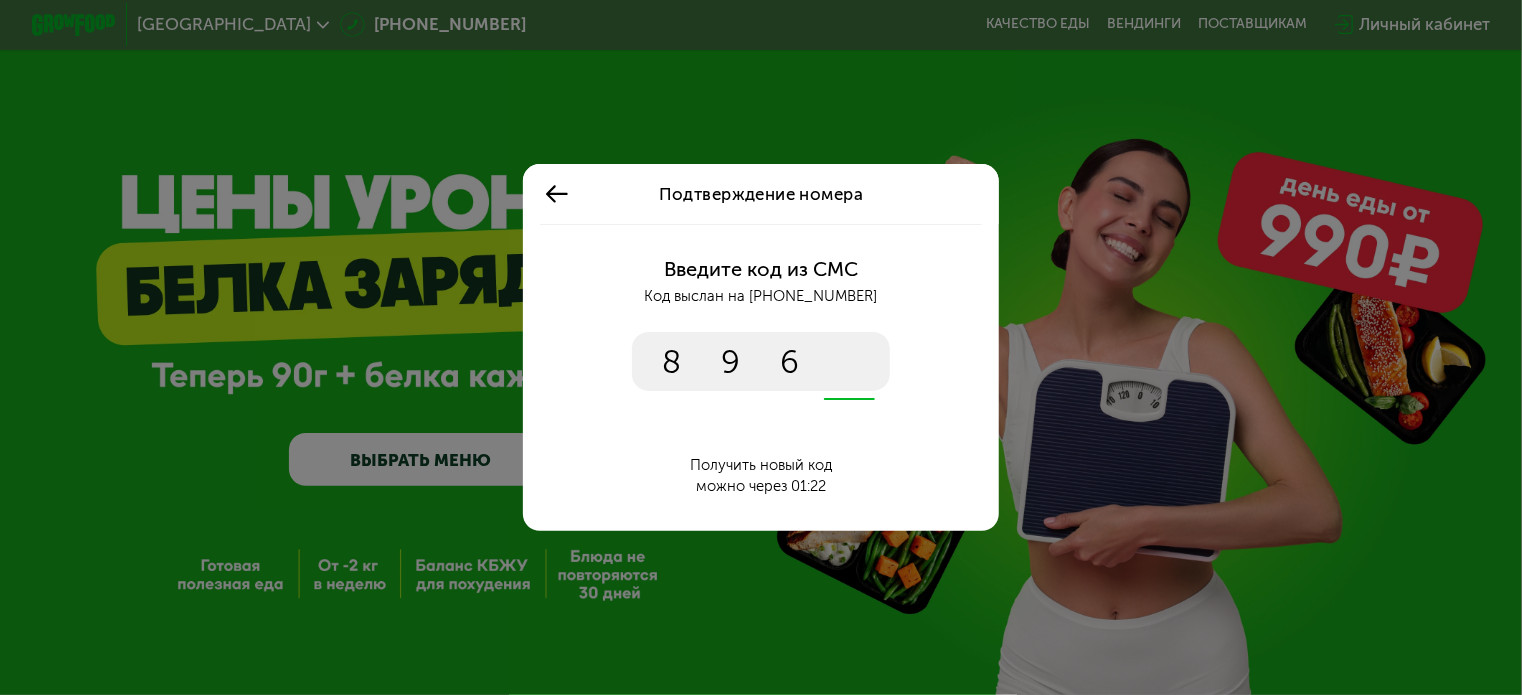 type on "****" 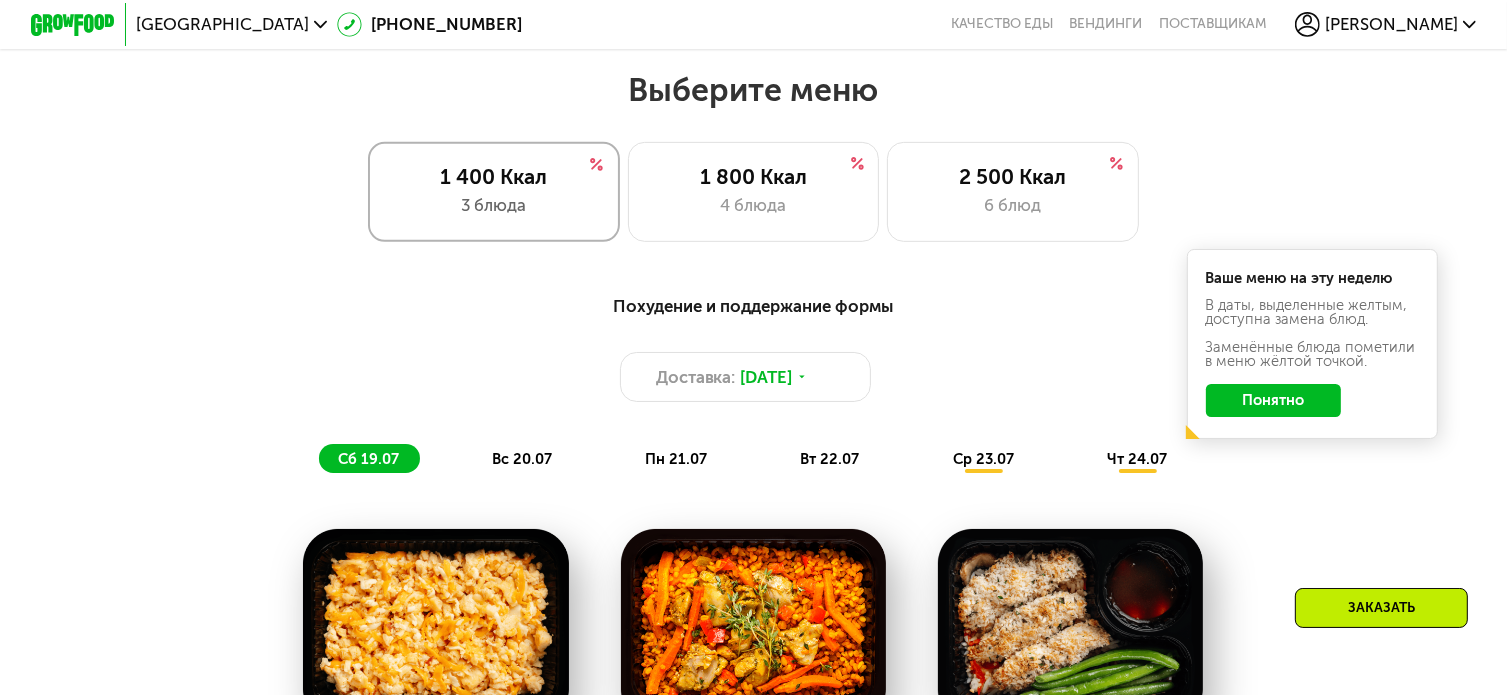 scroll, scrollTop: 900, scrollLeft: 0, axis: vertical 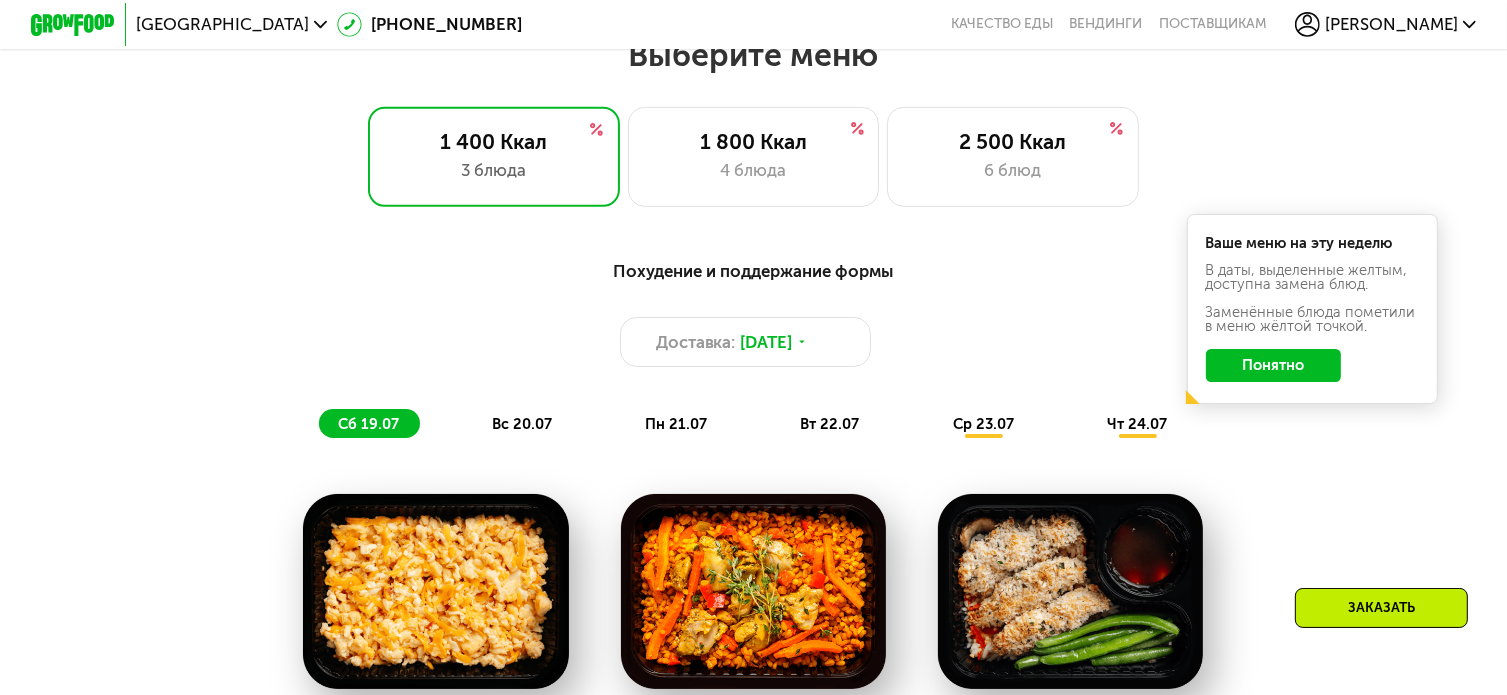 click on "Понятно" 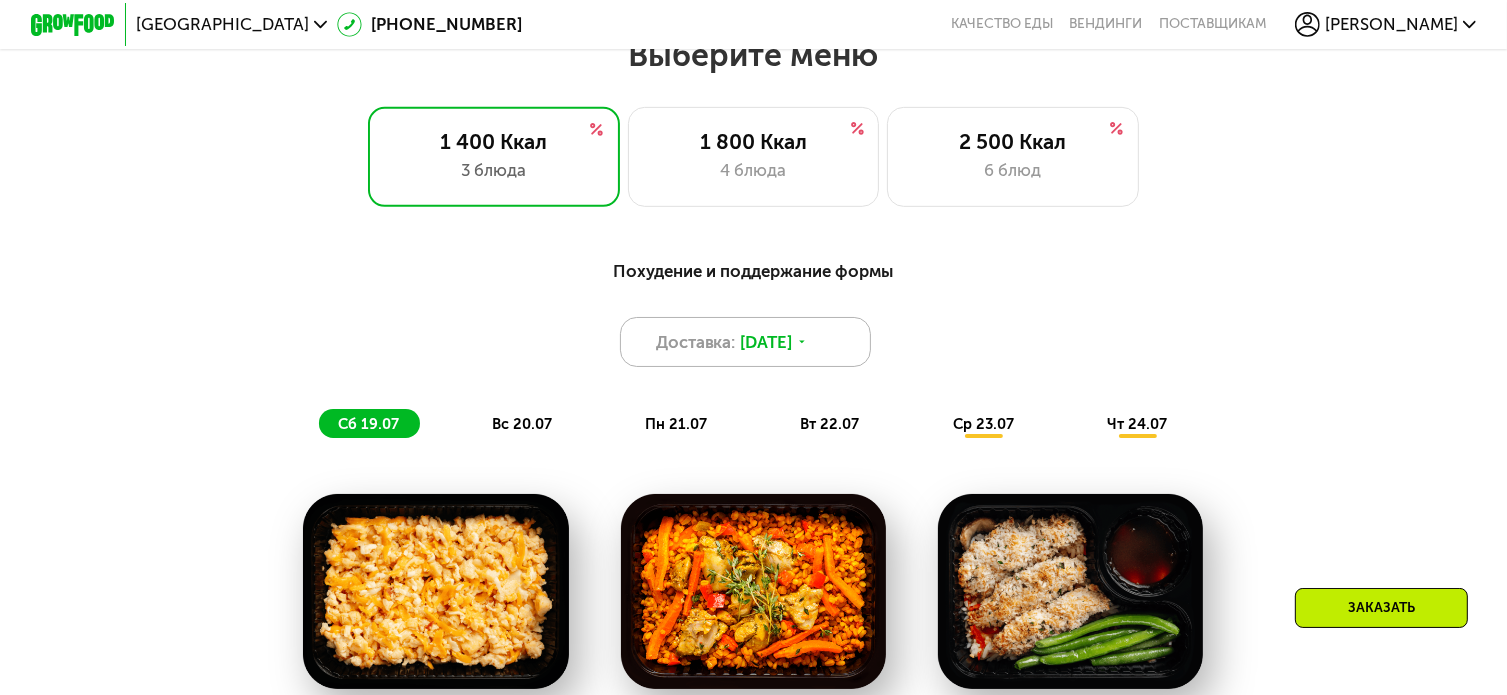 click on "[DATE]" at bounding box center (766, 342) 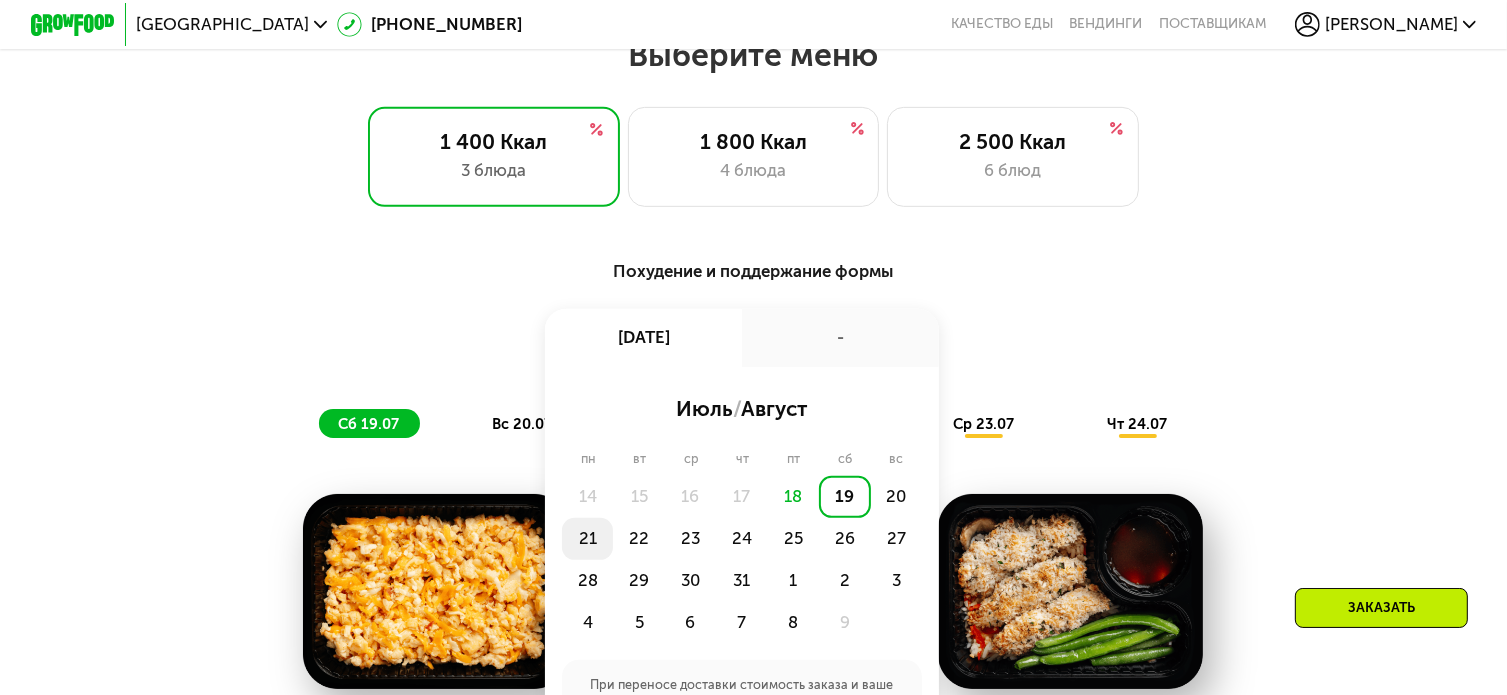 click on "21" 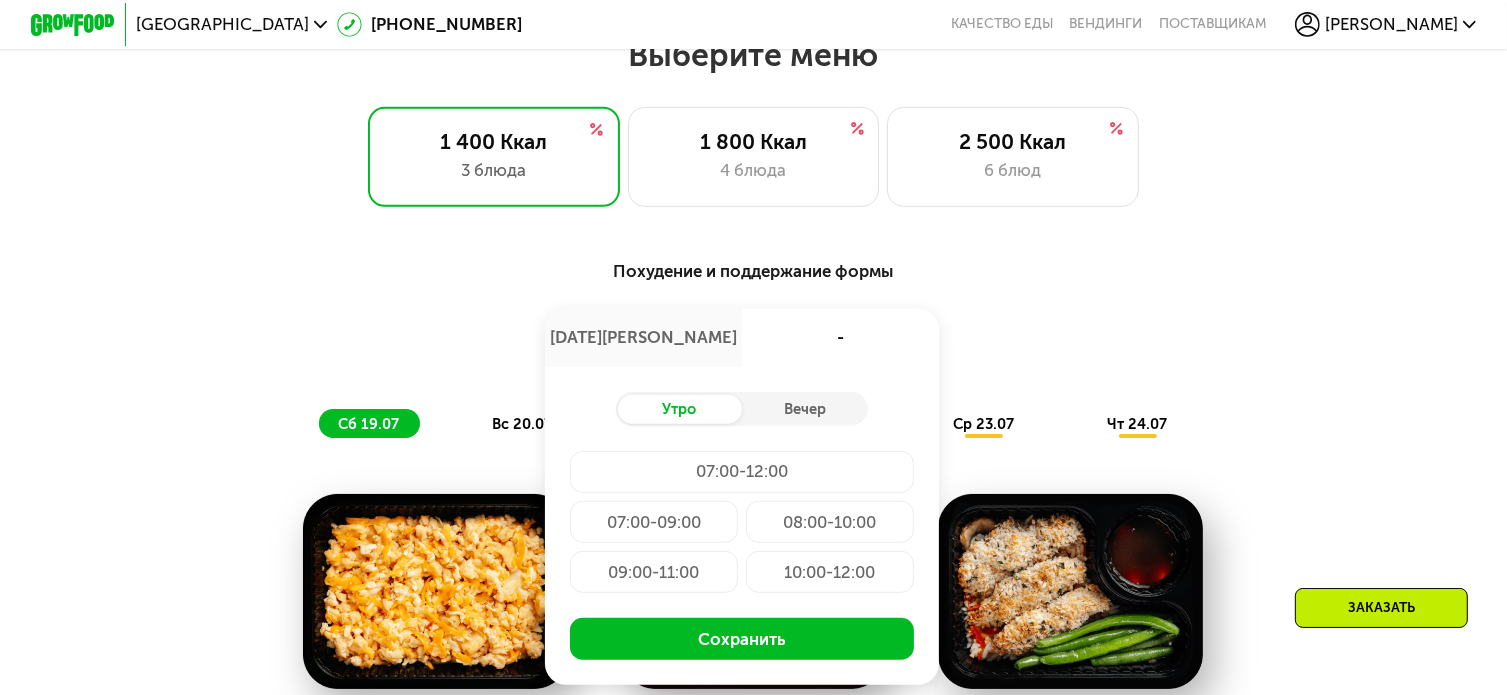 click on "10:00-12:00" 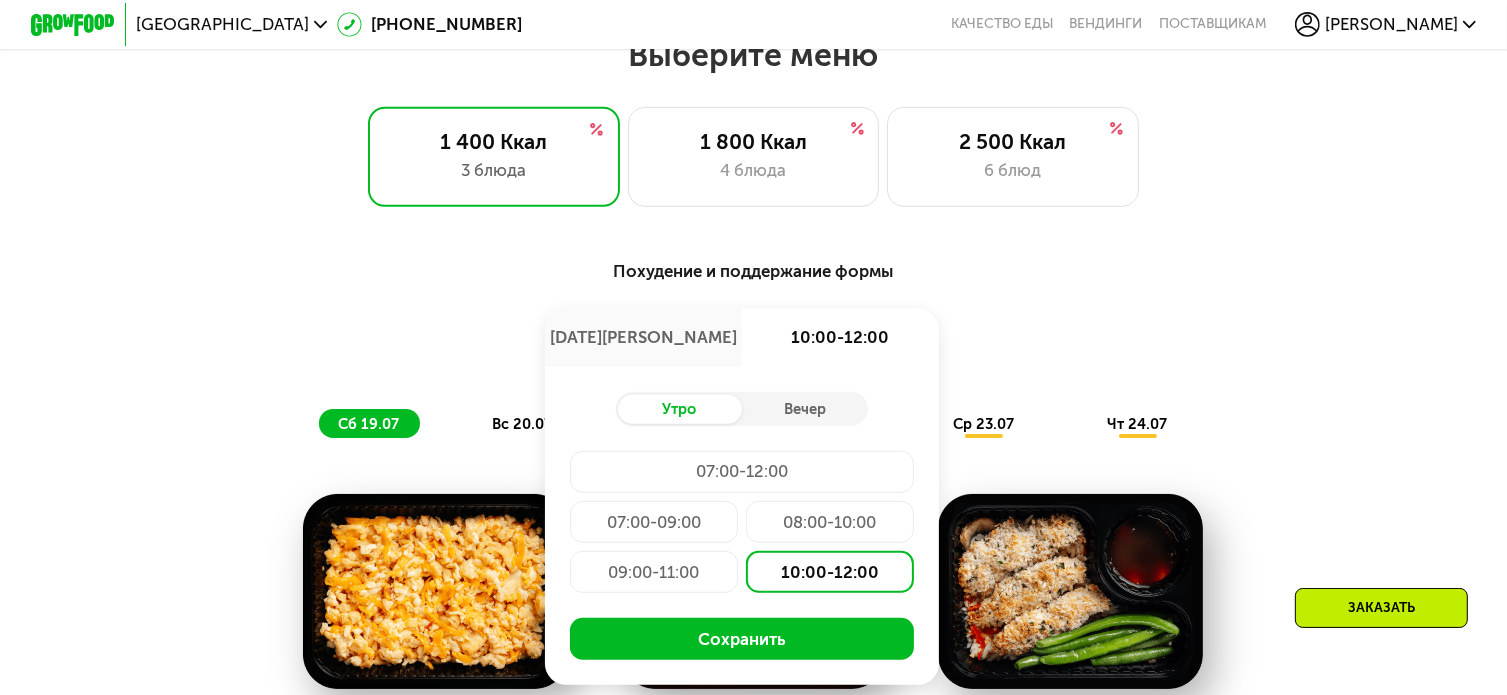 click on "Похудение и поддержание формы Доставка: [DATE] июл, пн 10:00-12:00  Утро  Вечер 07:00-12:00 07:00-09:00 08:00-10:00 09:00-11:00 10:00-12:00 Сохранить сб 19.07 вс 20.07 пн 21.07 вт 22.07 ср 23.07 чт 24.07" at bounding box center (753, 348) 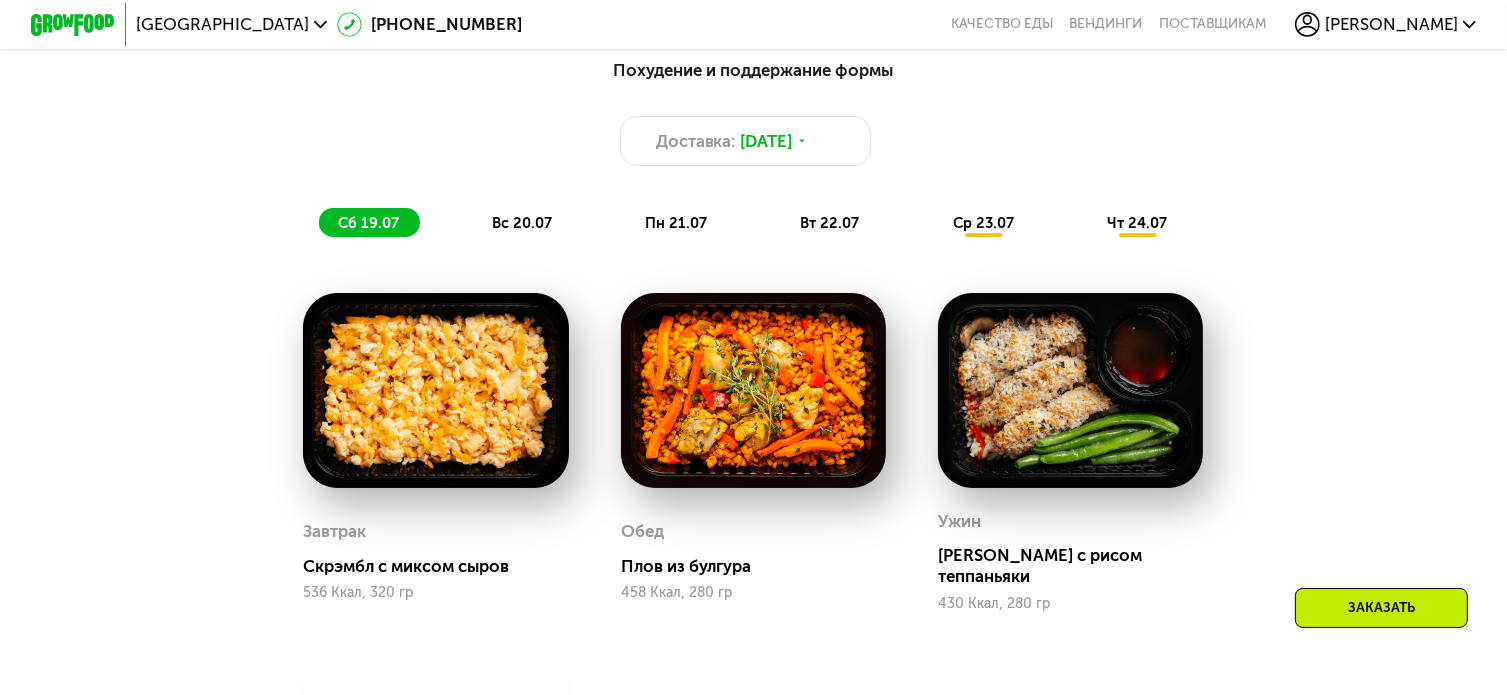 scroll, scrollTop: 1000, scrollLeft: 0, axis: vertical 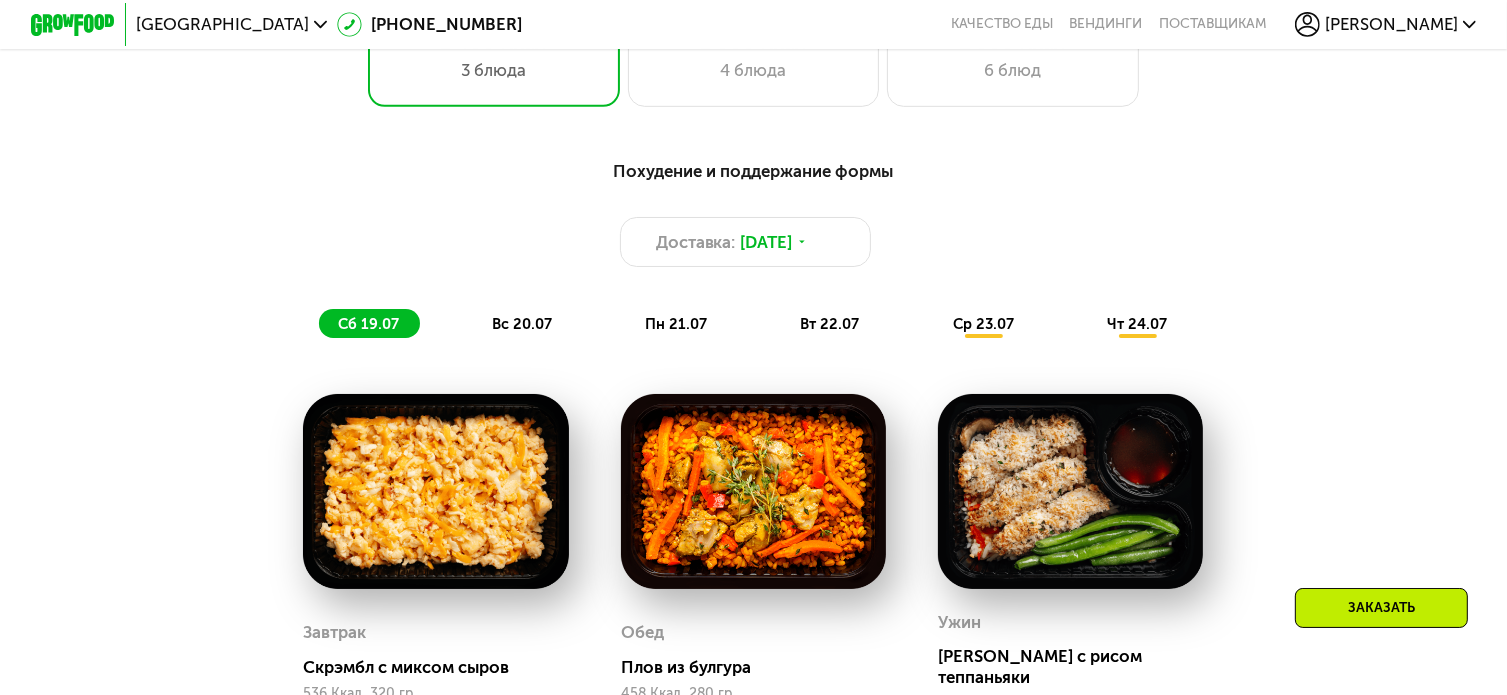click on "пн 21.07" at bounding box center [676, 324] 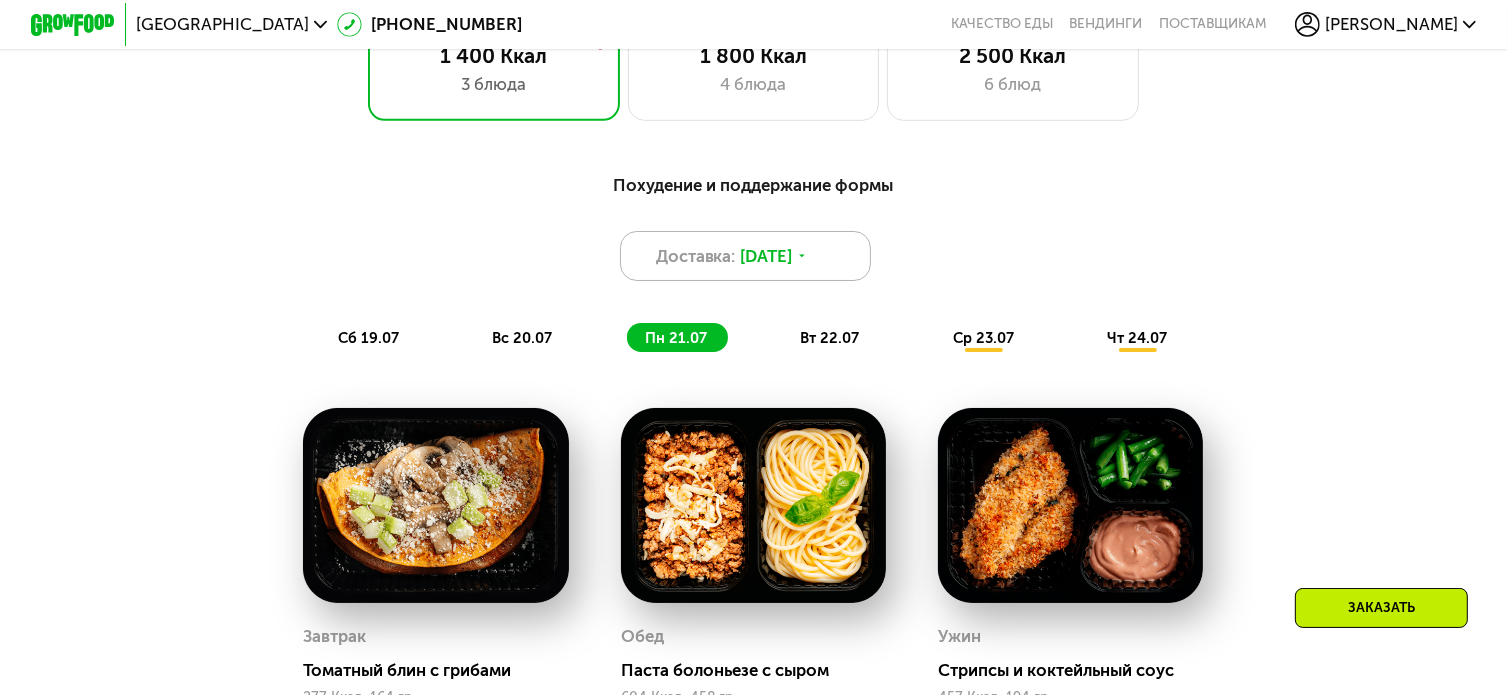 scroll, scrollTop: 800, scrollLeft: 0, axis: vertical 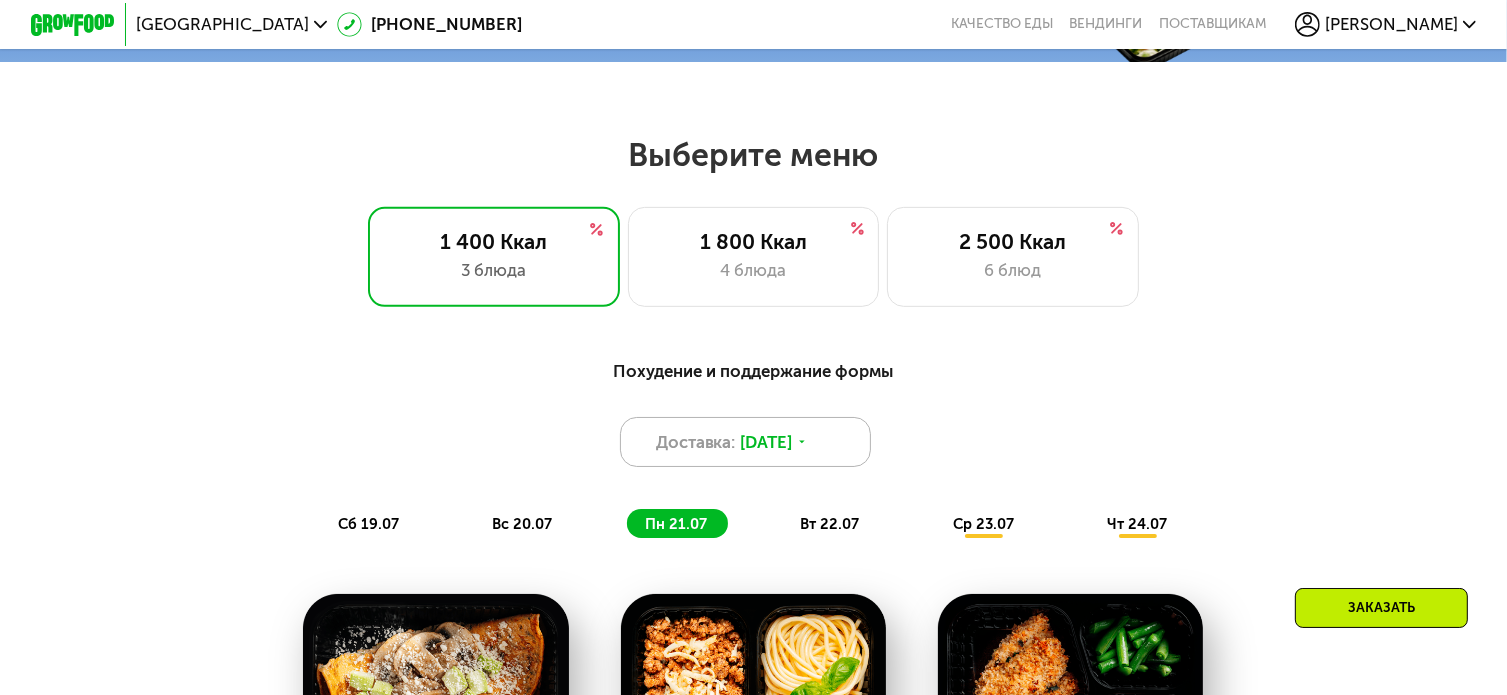 click on "[DATE]" at bounding box center (766, 442) 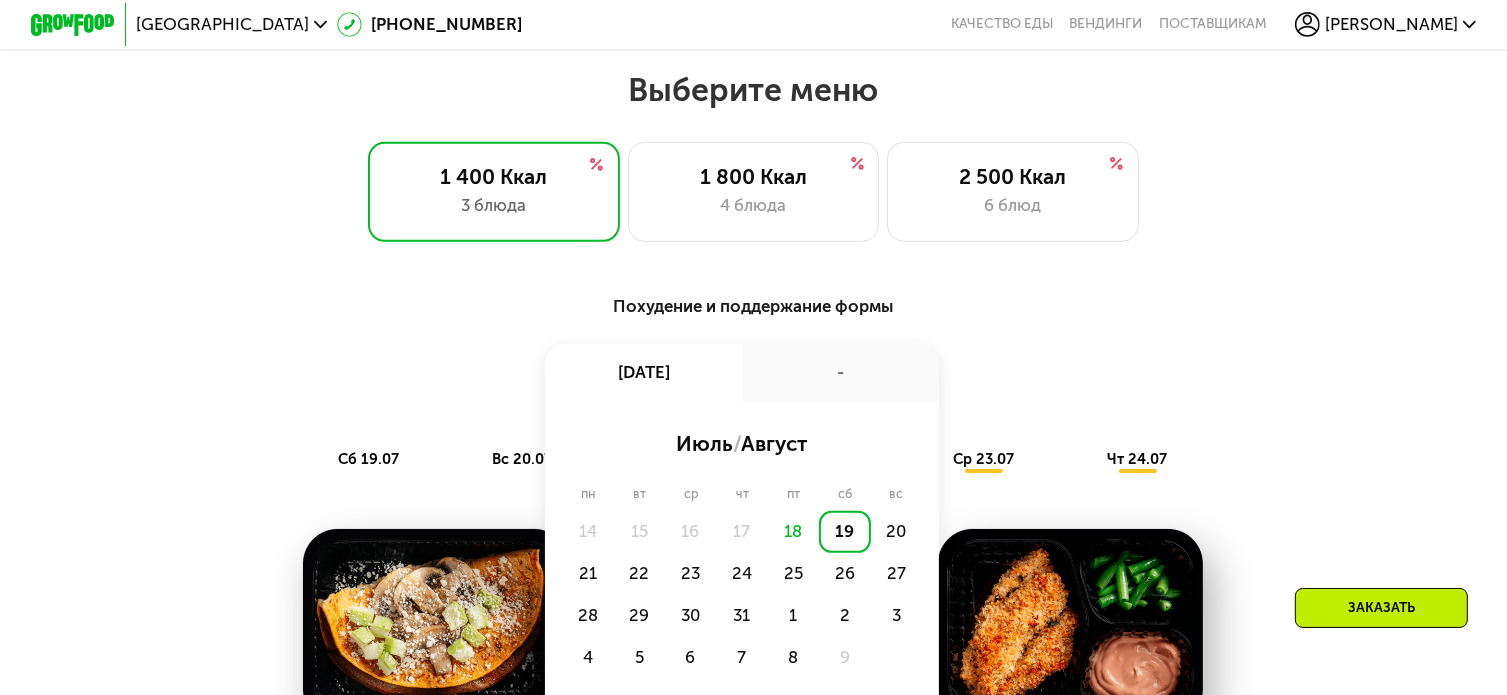 scroll, scrollTop: 900, scrollLeft: 0, axis: vertical 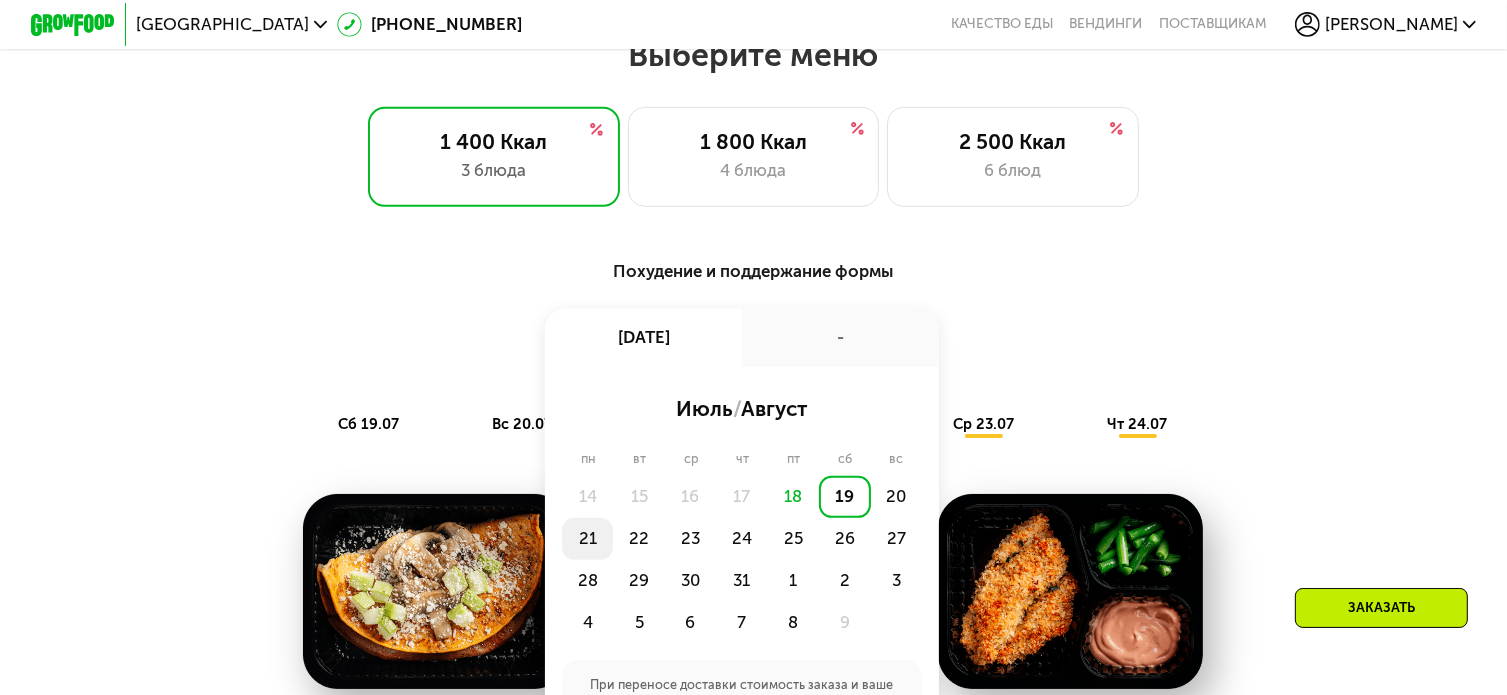 click on "21" 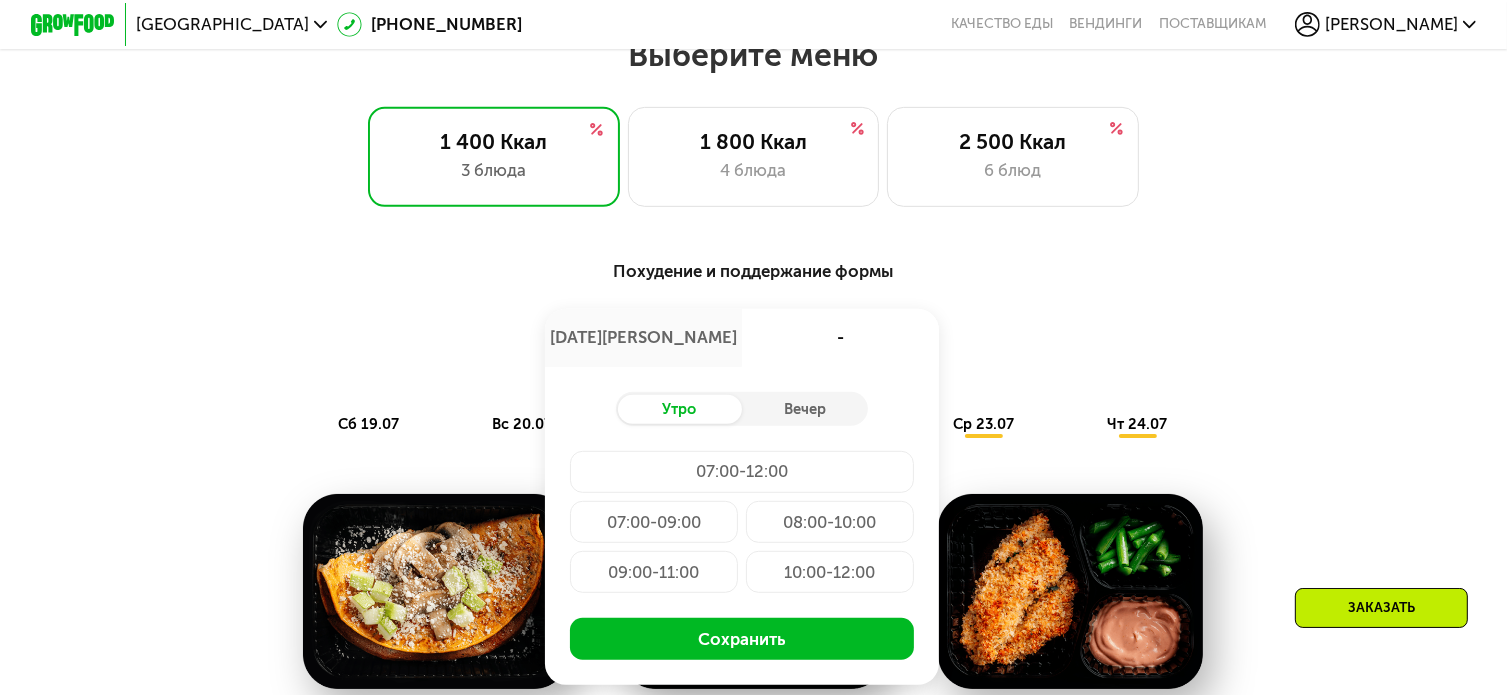click on "07:00-12:00" 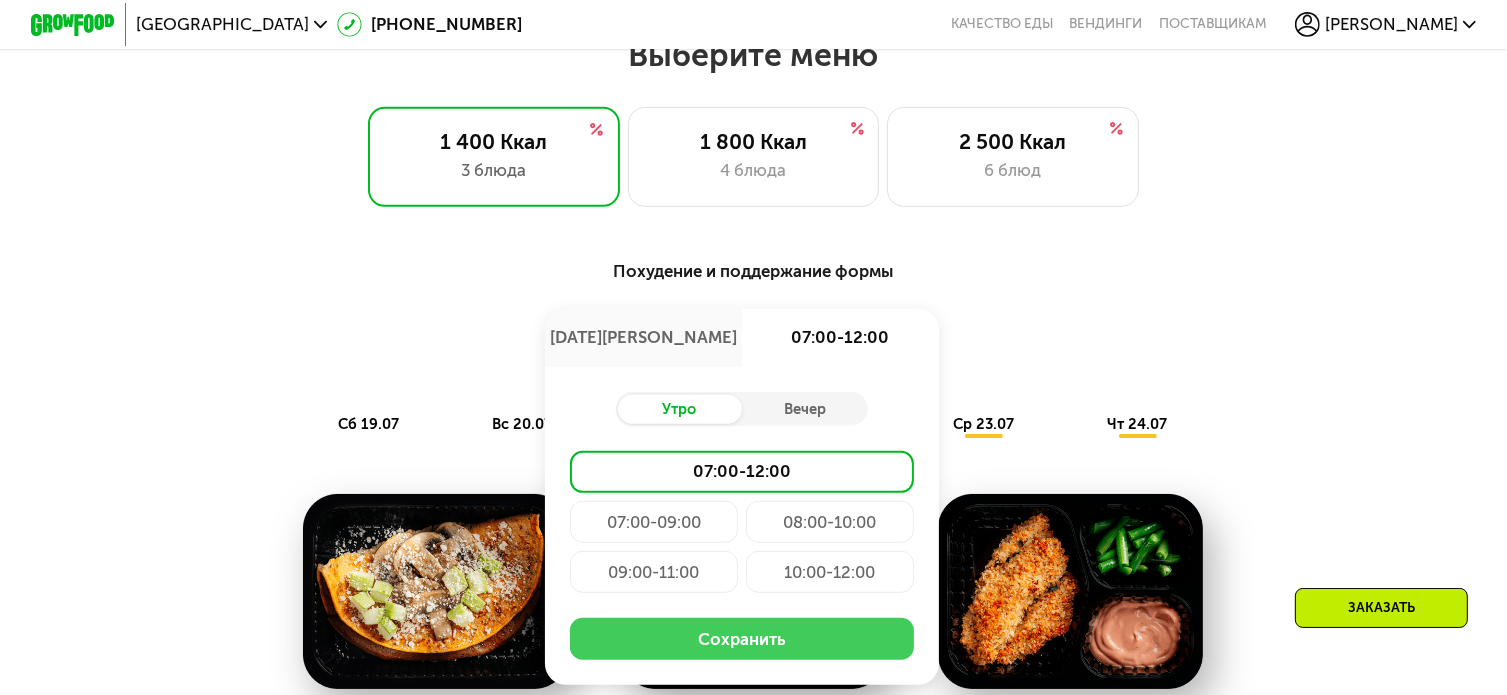 click on "Сохранить" at bounding box center (741, 639) 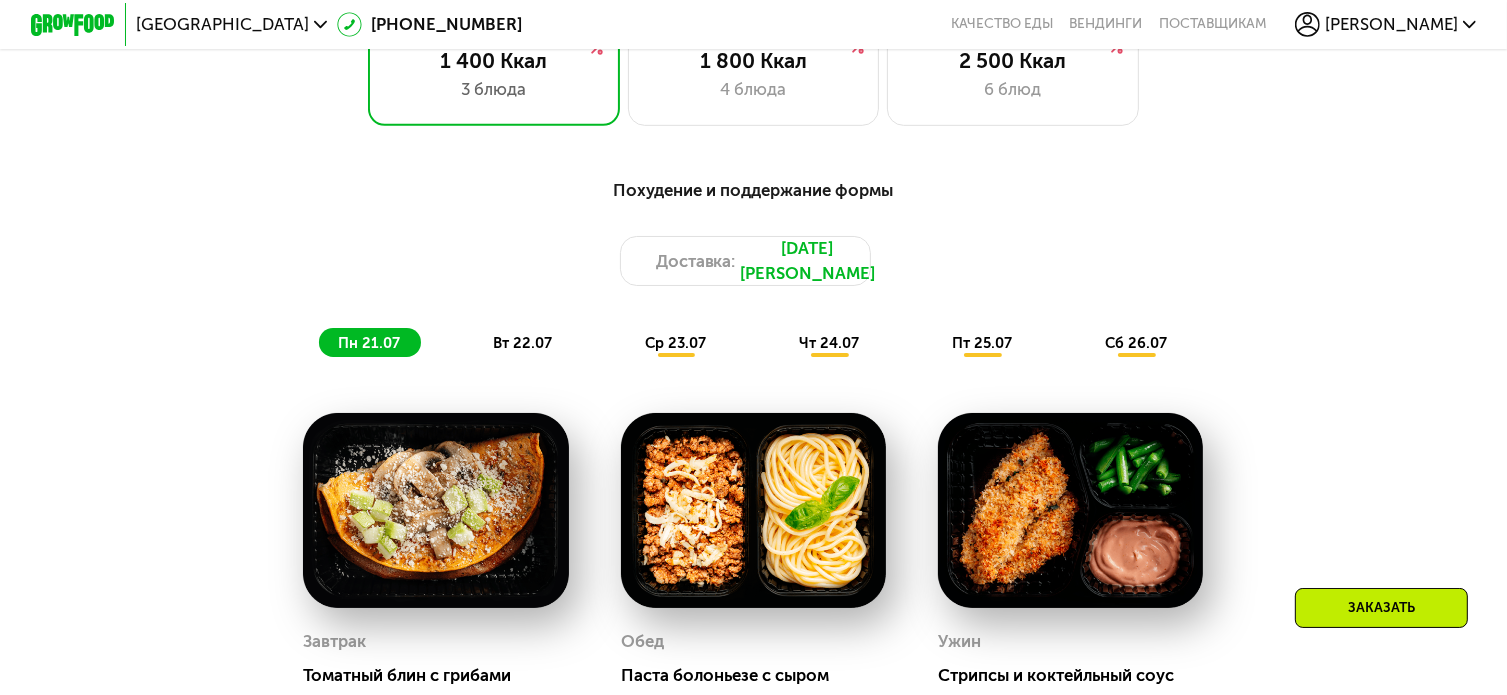 scroll, scrollTop: 1100, scrollLeft: 0, axis: vertical 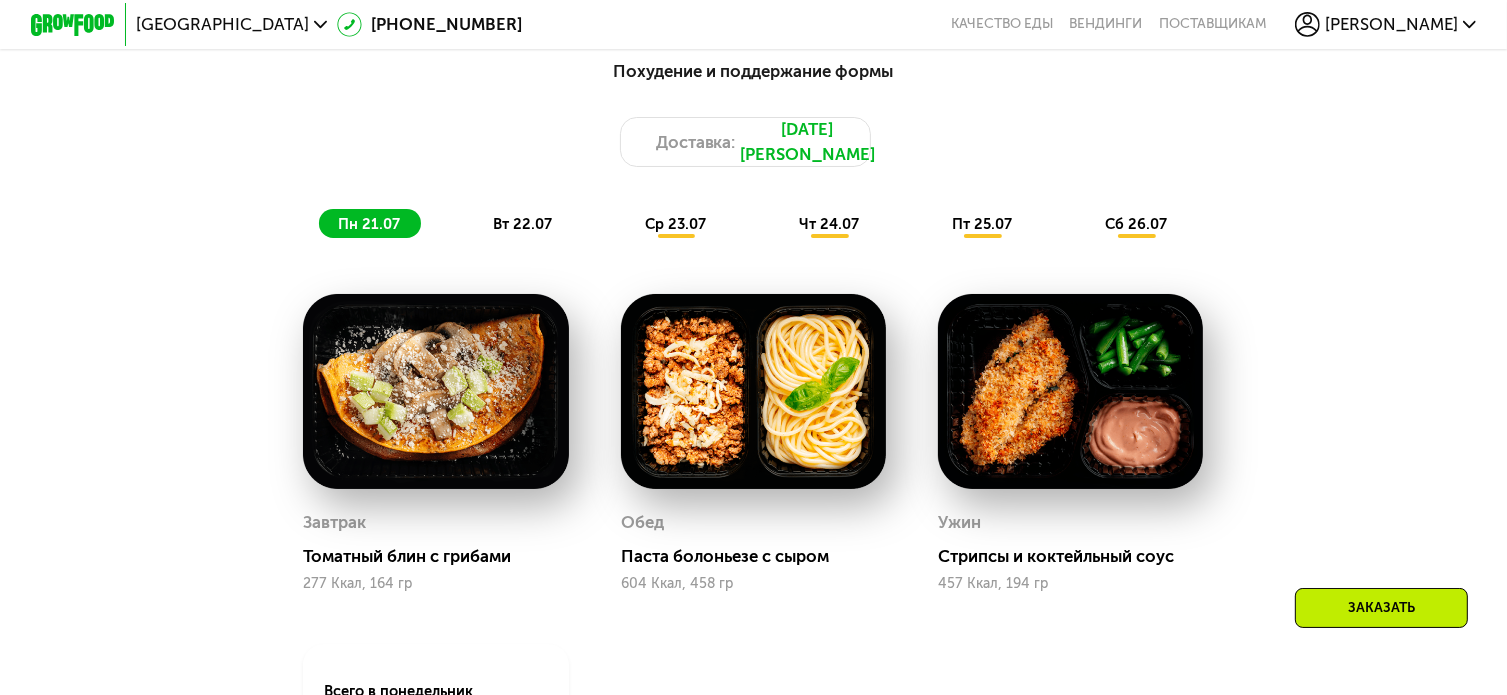 click on "вт 22.07" at bounding box center [522, 224] 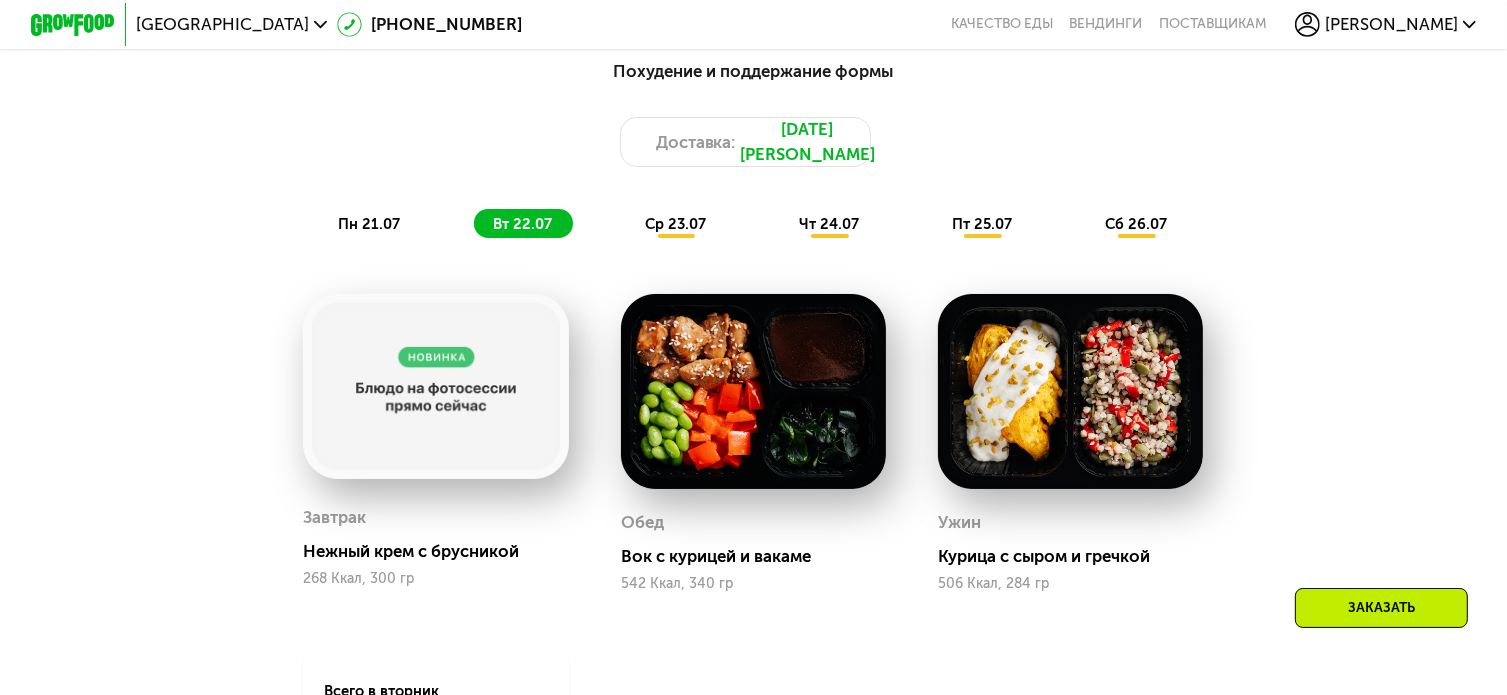 click at bounding box center (1070, 391) 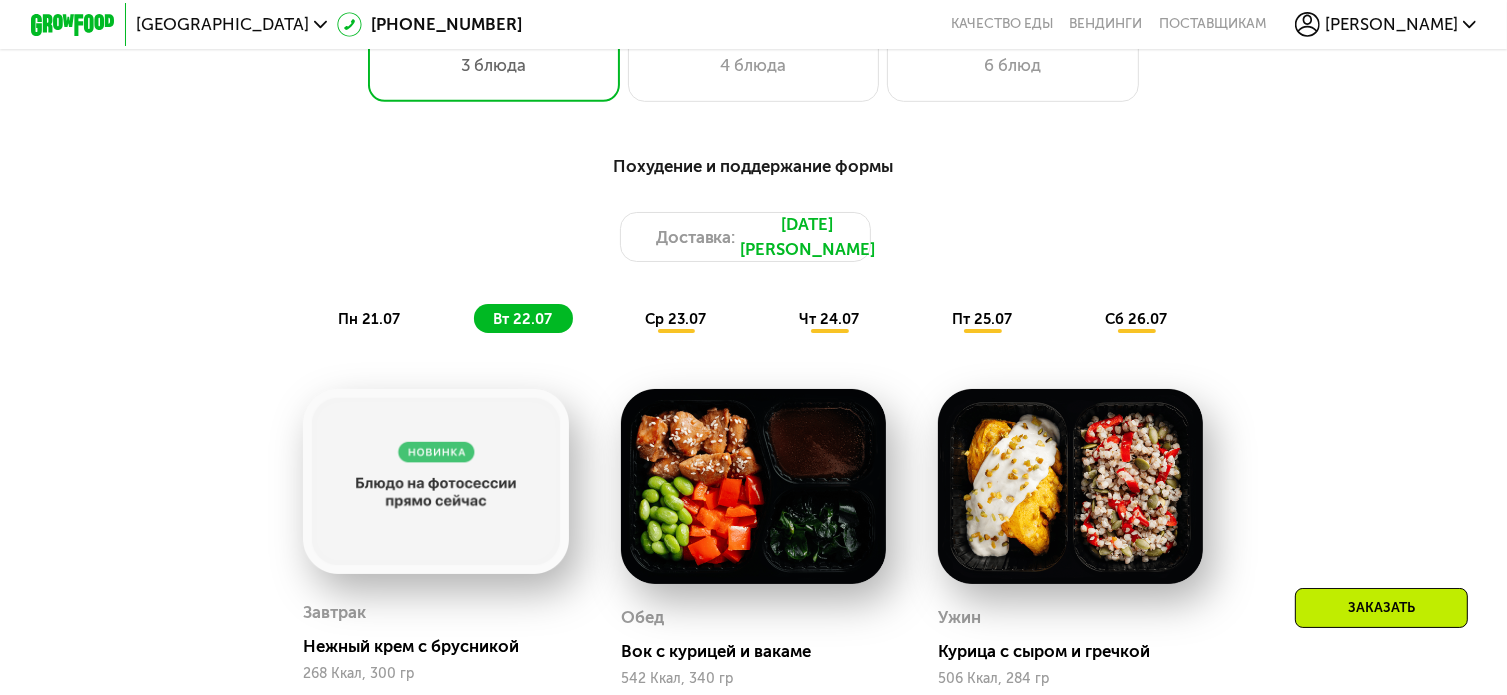 scroll, scrollTop: 1100, scrollLeft: 0, axis: vertical 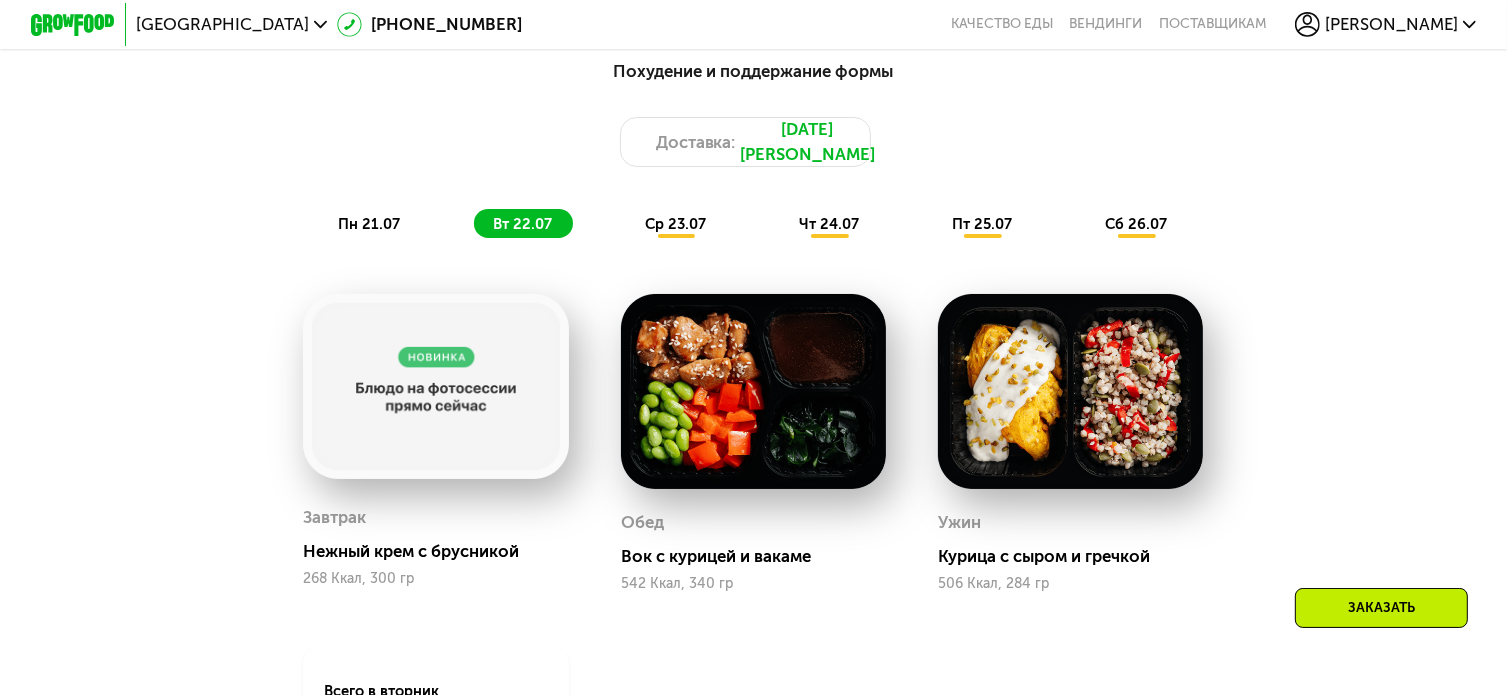 click on "ср 23.07" 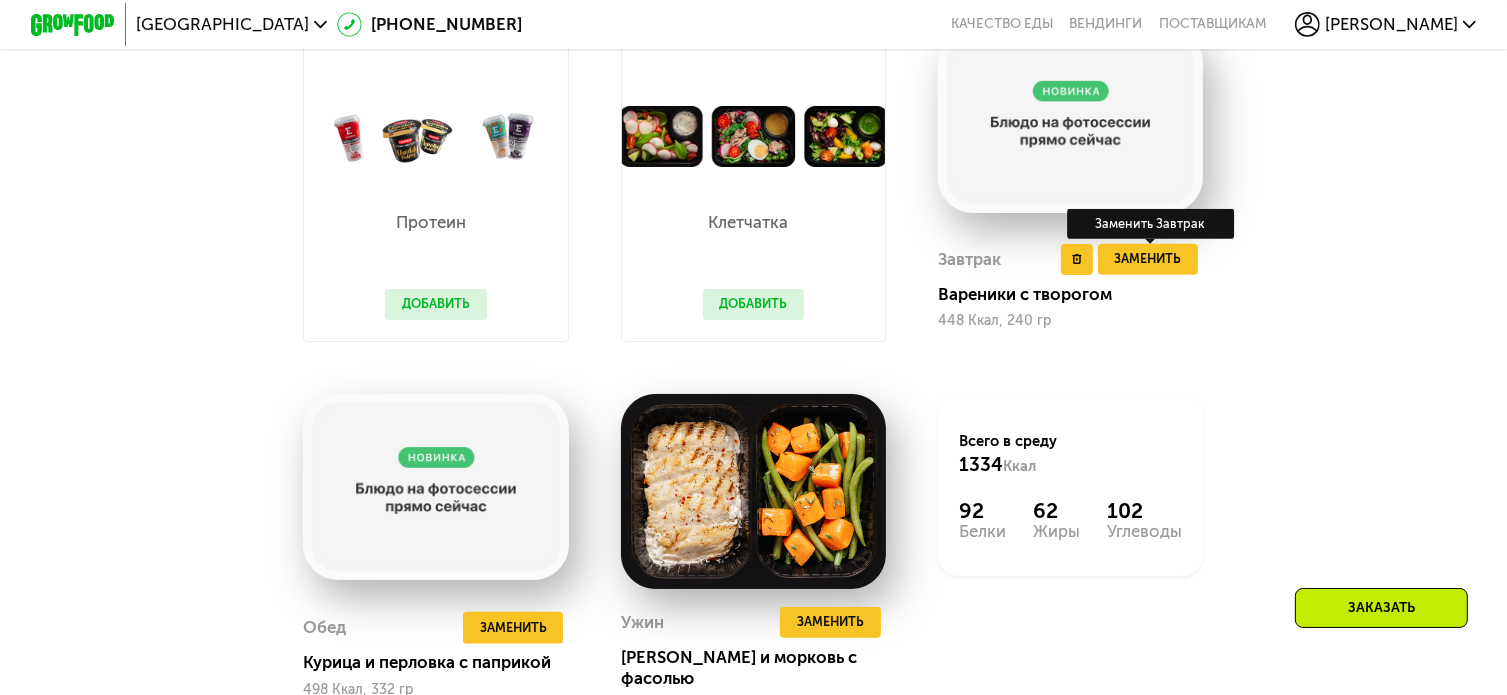scroll, scrollTop: 1200, scrollLeft: 0, axis: vertical 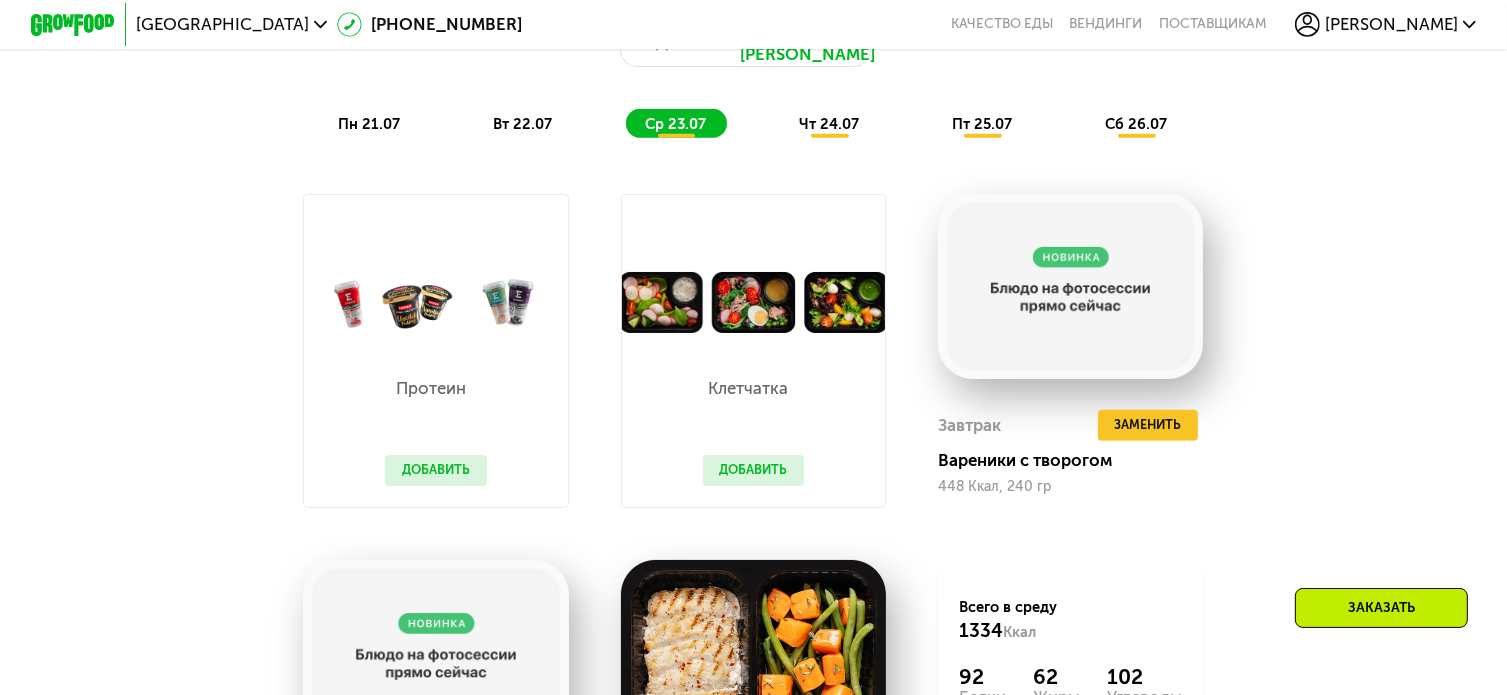 click on "Похудение и поддержание формы Доставка: [DATE] пн 21.07 вт 22.07 ср 23.07 чт 24.07 пт 25.07 сб 26.07" at bounding box center [753, 48] 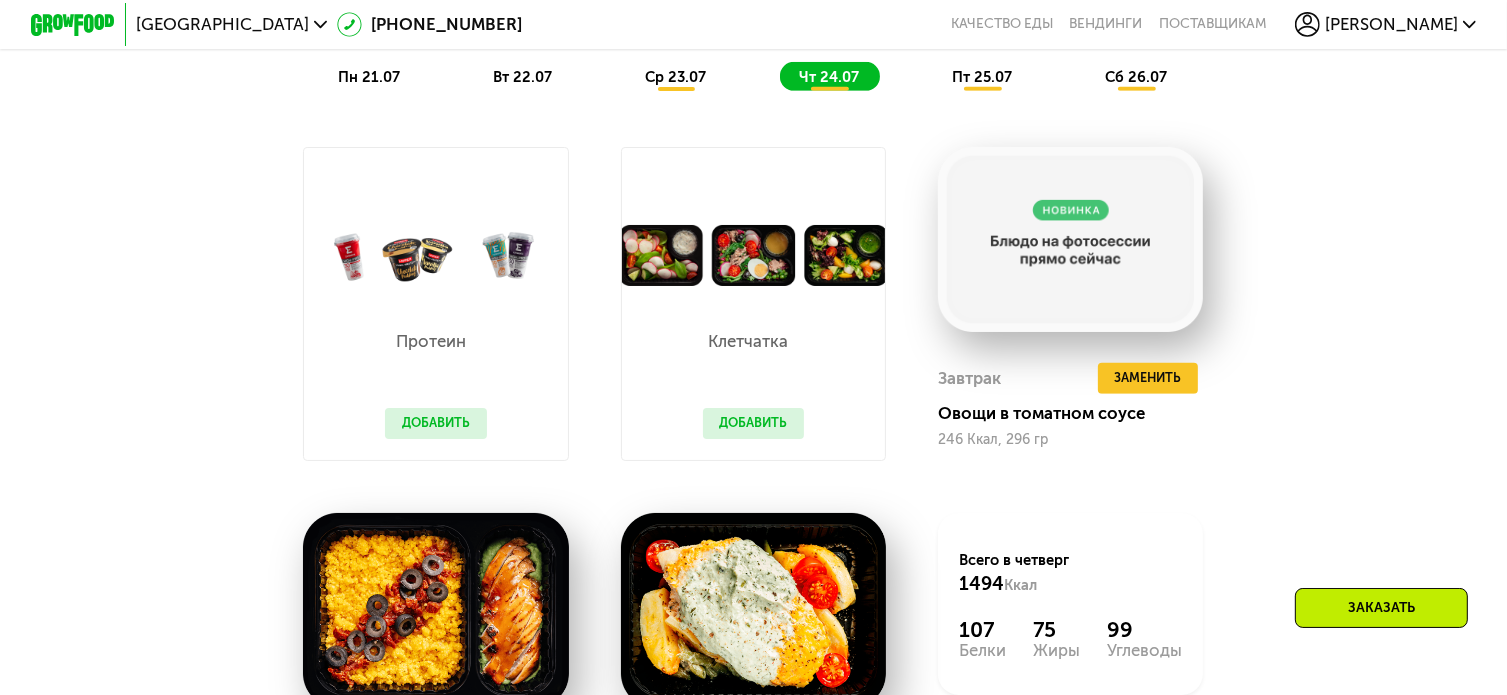 scroll, scrollTop: 1200, scrollLeft: 0, axis: vertical 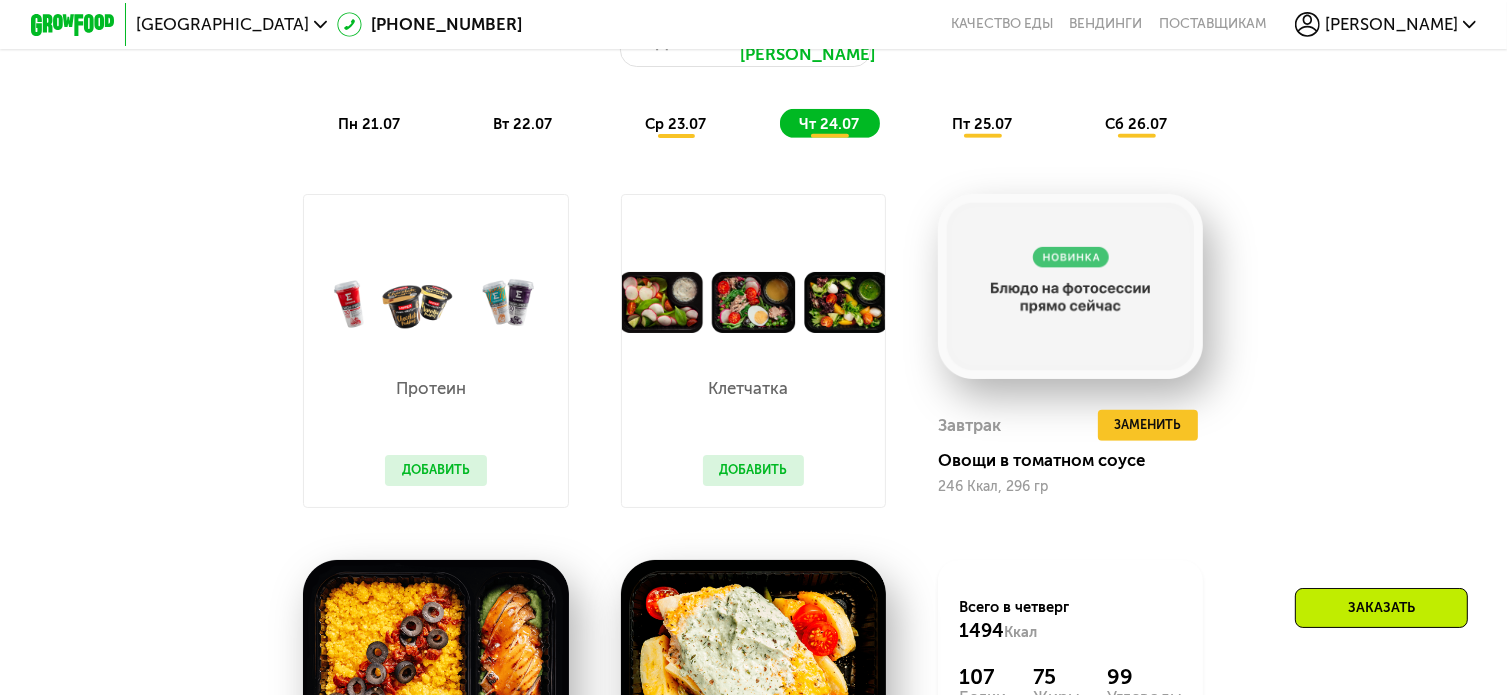click on "ср 23.07" 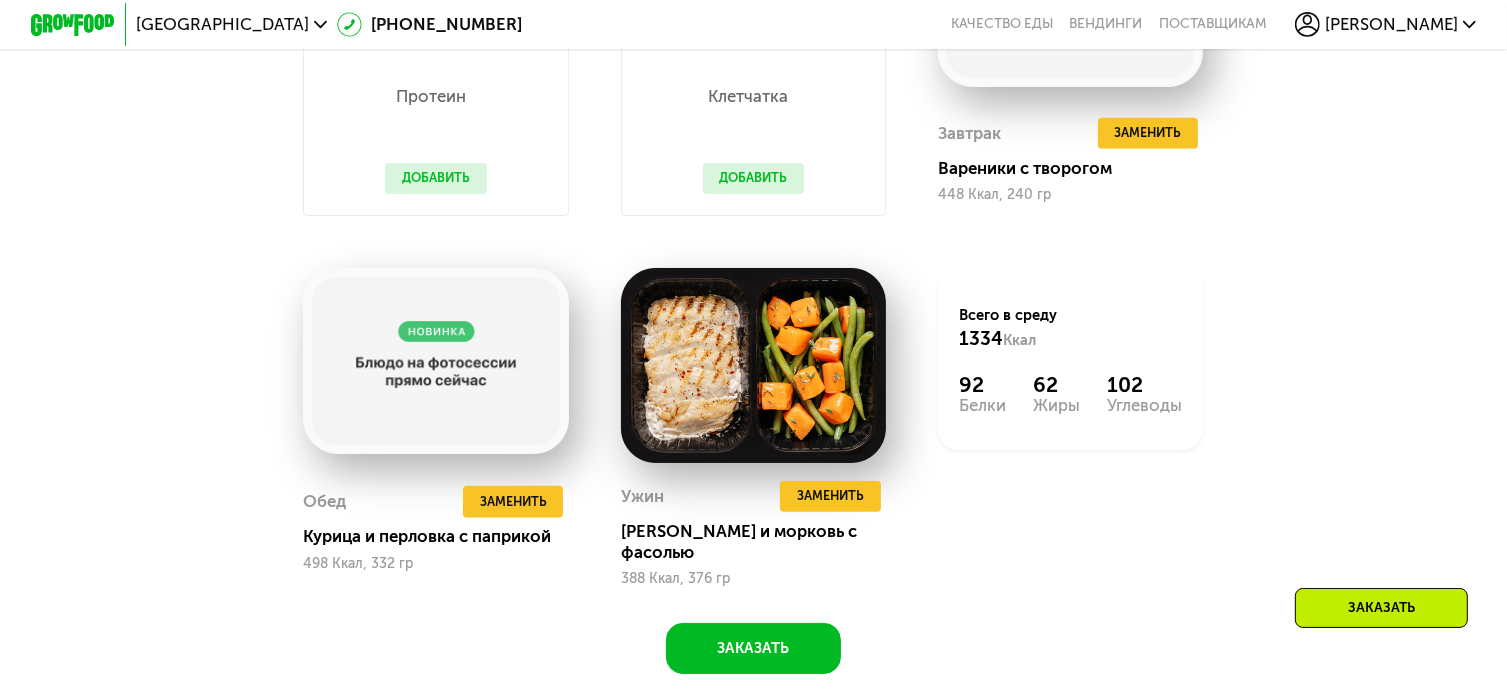 scroll, scrollTop: 1700, scrollLeft: 0, axis: vertical 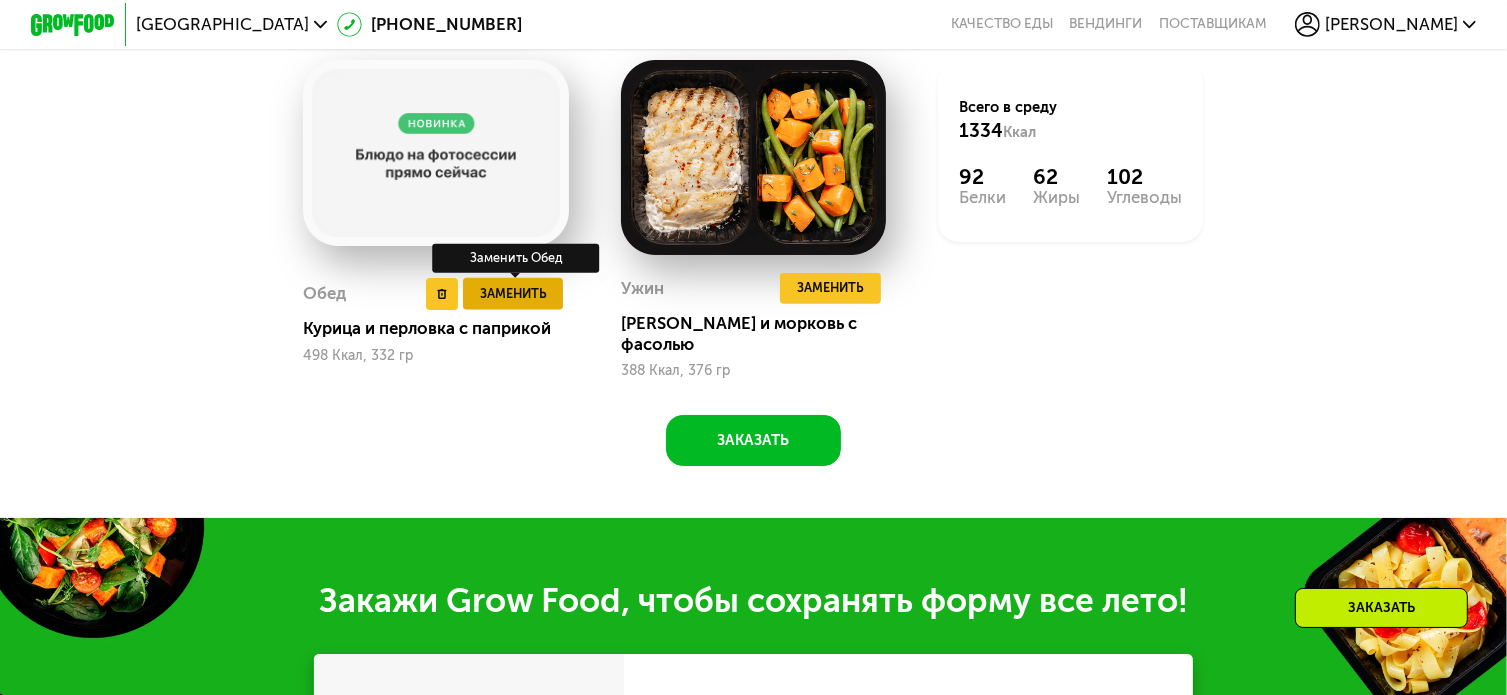 click on "Заменить" at bounding box center (513, 294) 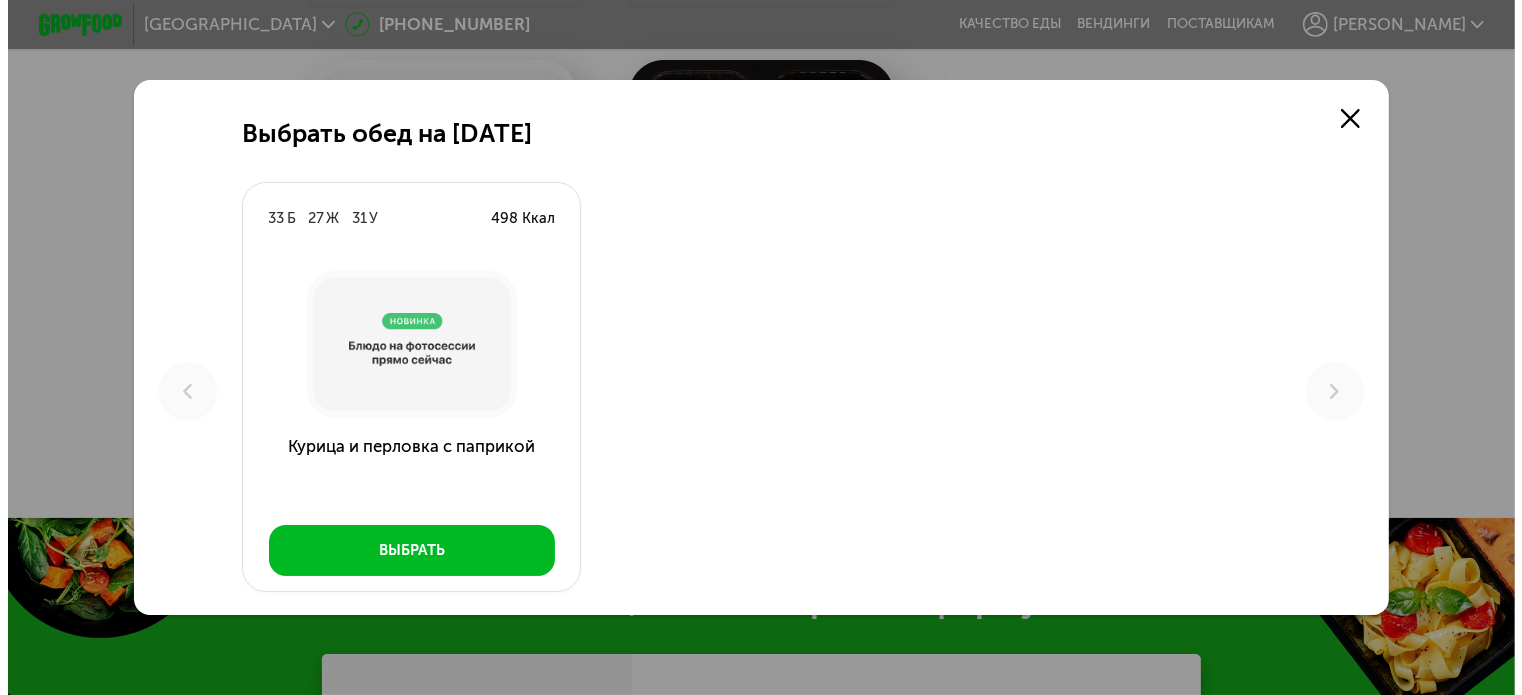 scroll, scrollTop: 0, scrollLeft: 0, axis: both 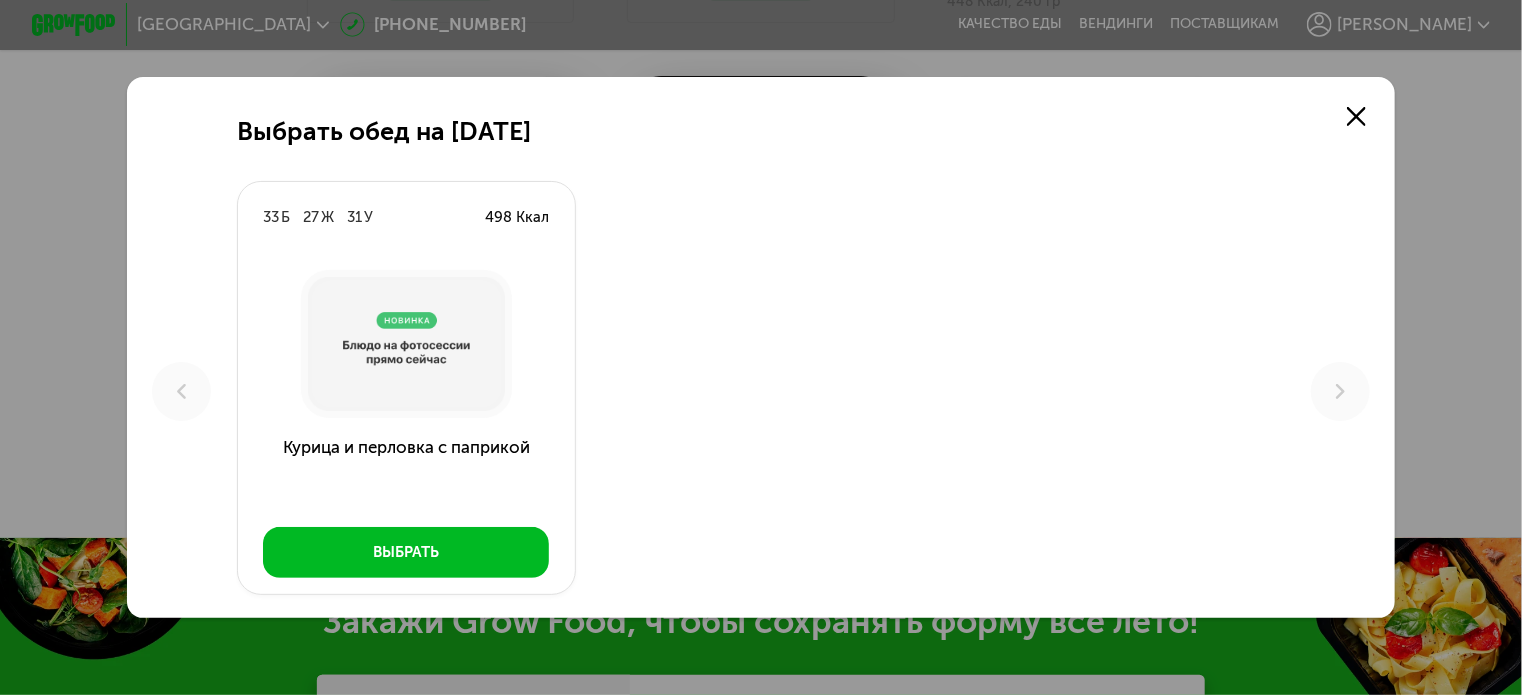 drag, startPoint x: 1362, startPoint y: 110, endPoint x: 1288, endPoint y: 154, distance: 86.09297 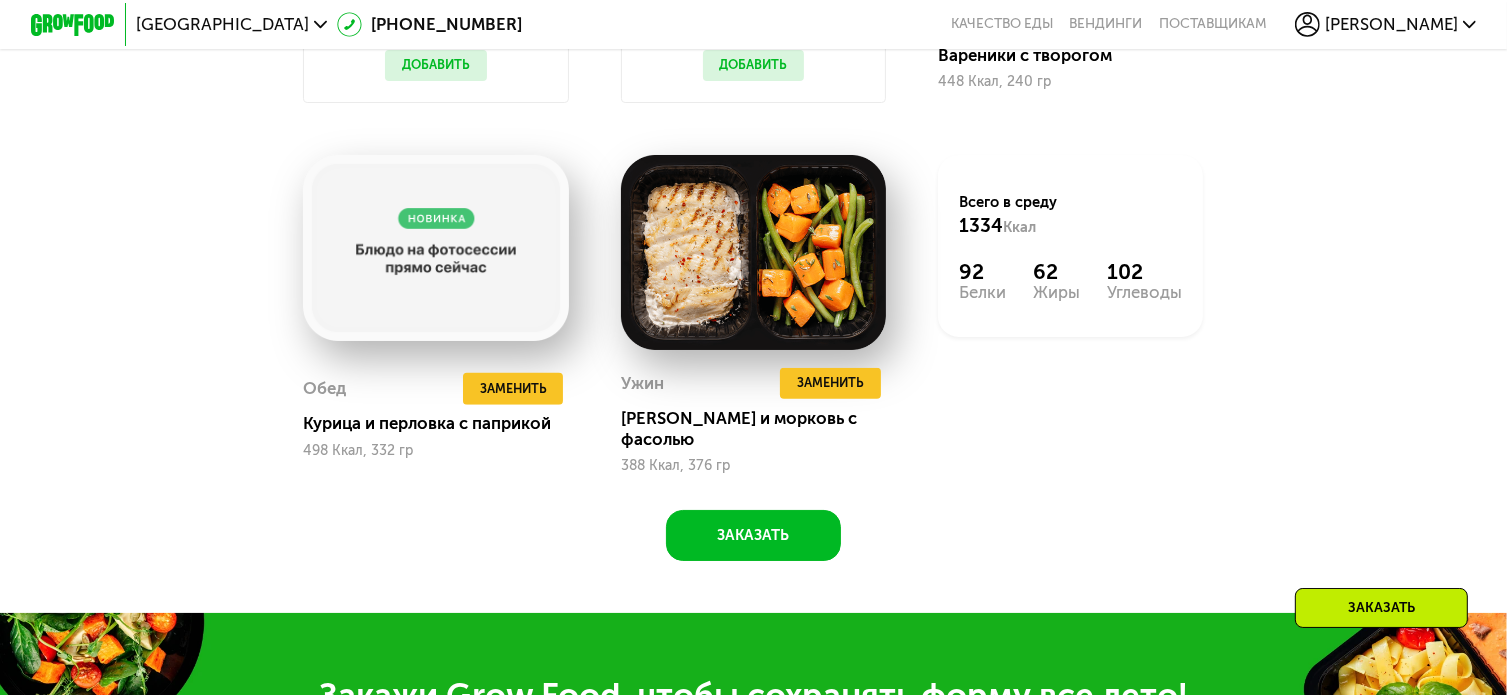scroll, scrollTop: 1700, scrollLeft: 0, axis: vertical 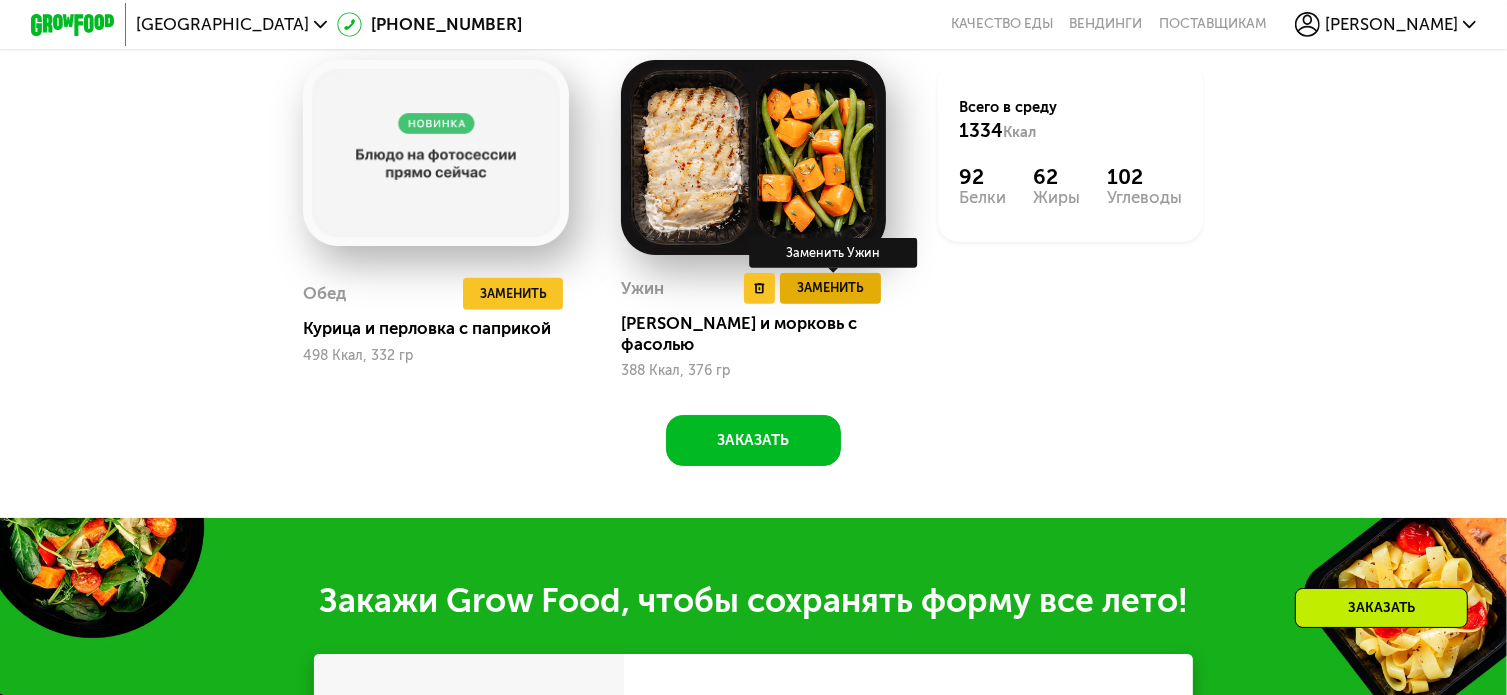 click on "Заменить" at bounding box center (830, 288) 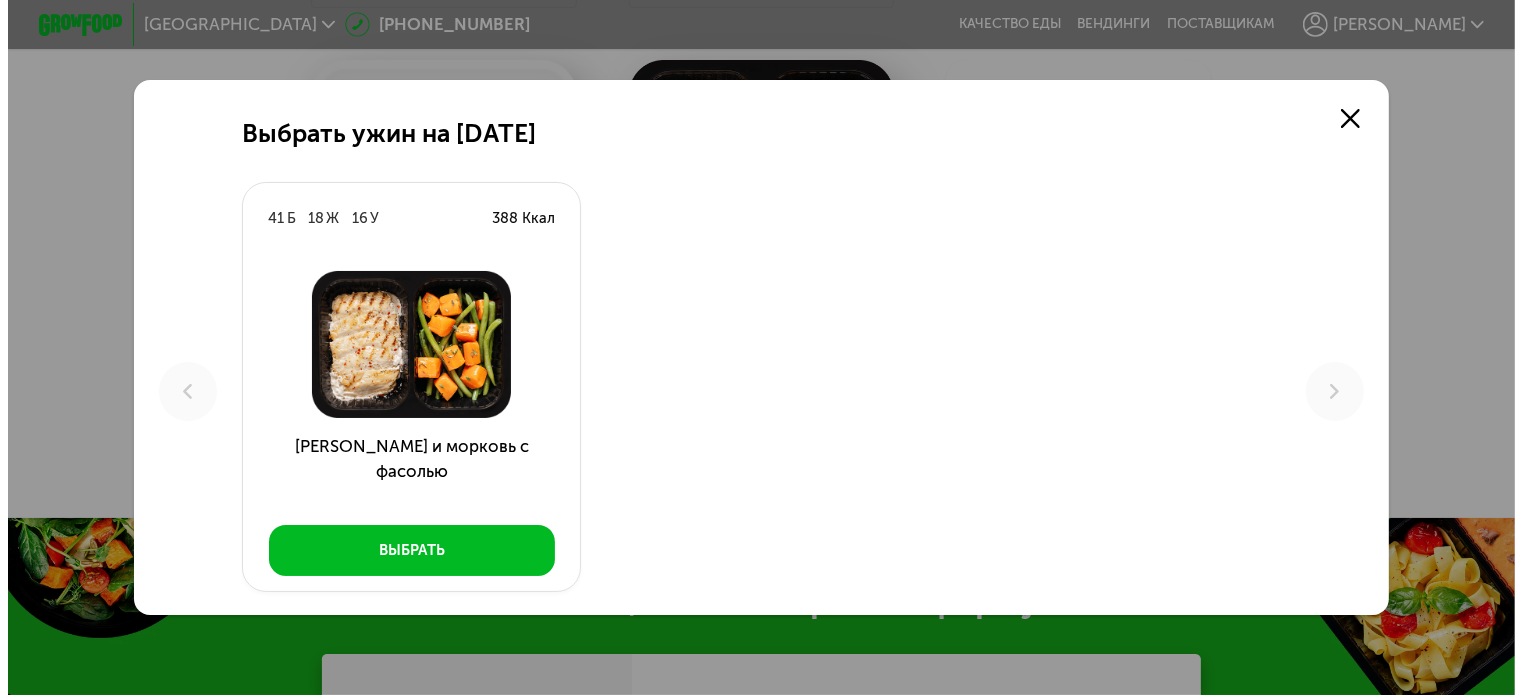 scroll, scrollTop: 0, scrollLeft: 0, axis: both 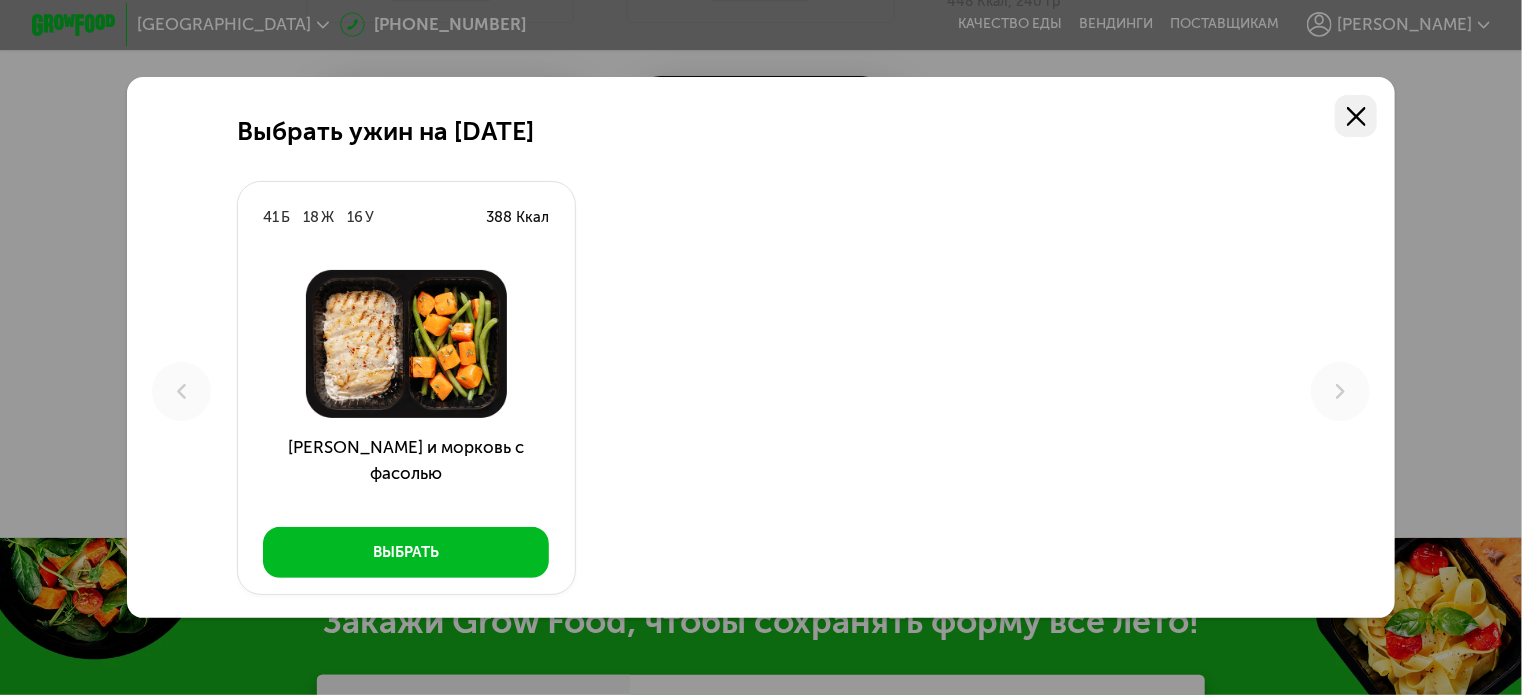click at bounding box center [1356, 116] 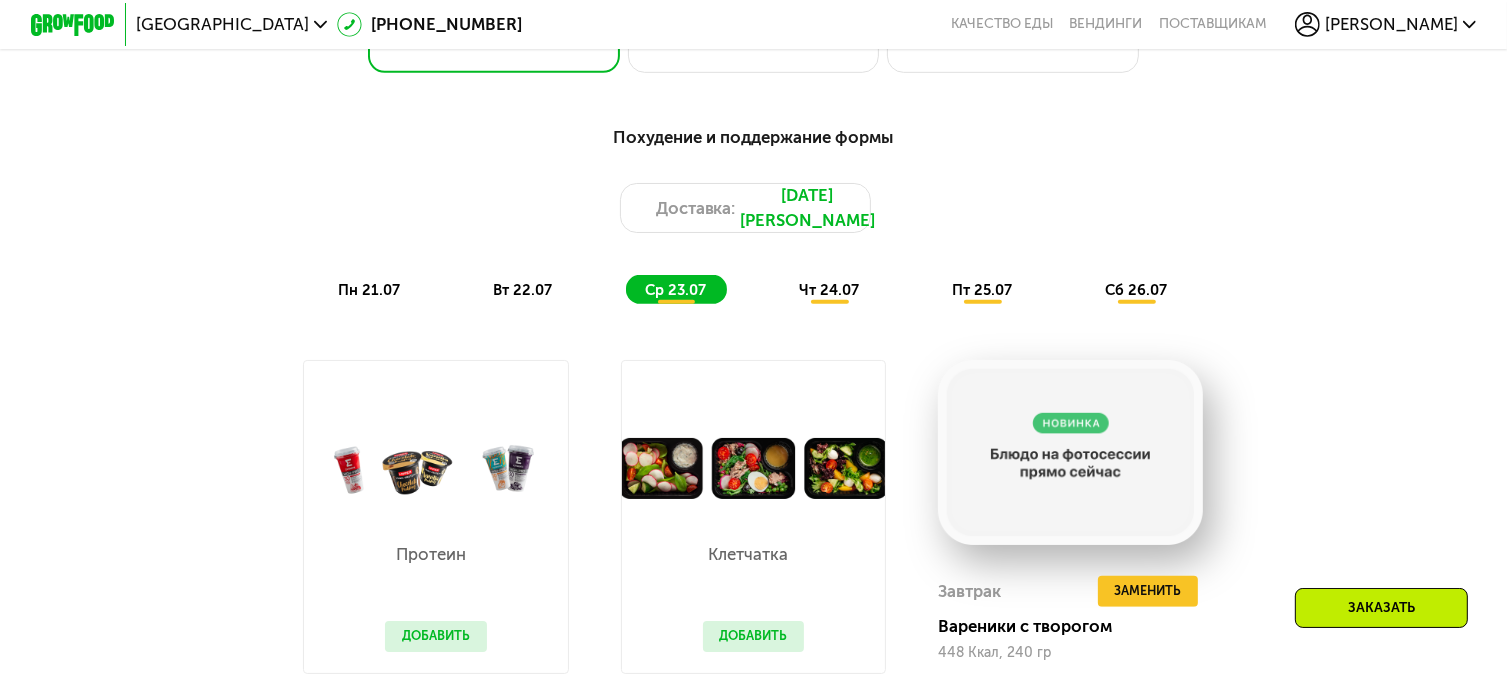 scroll, scrollTop: 1000, scrollLeft: 0, axis: vertical 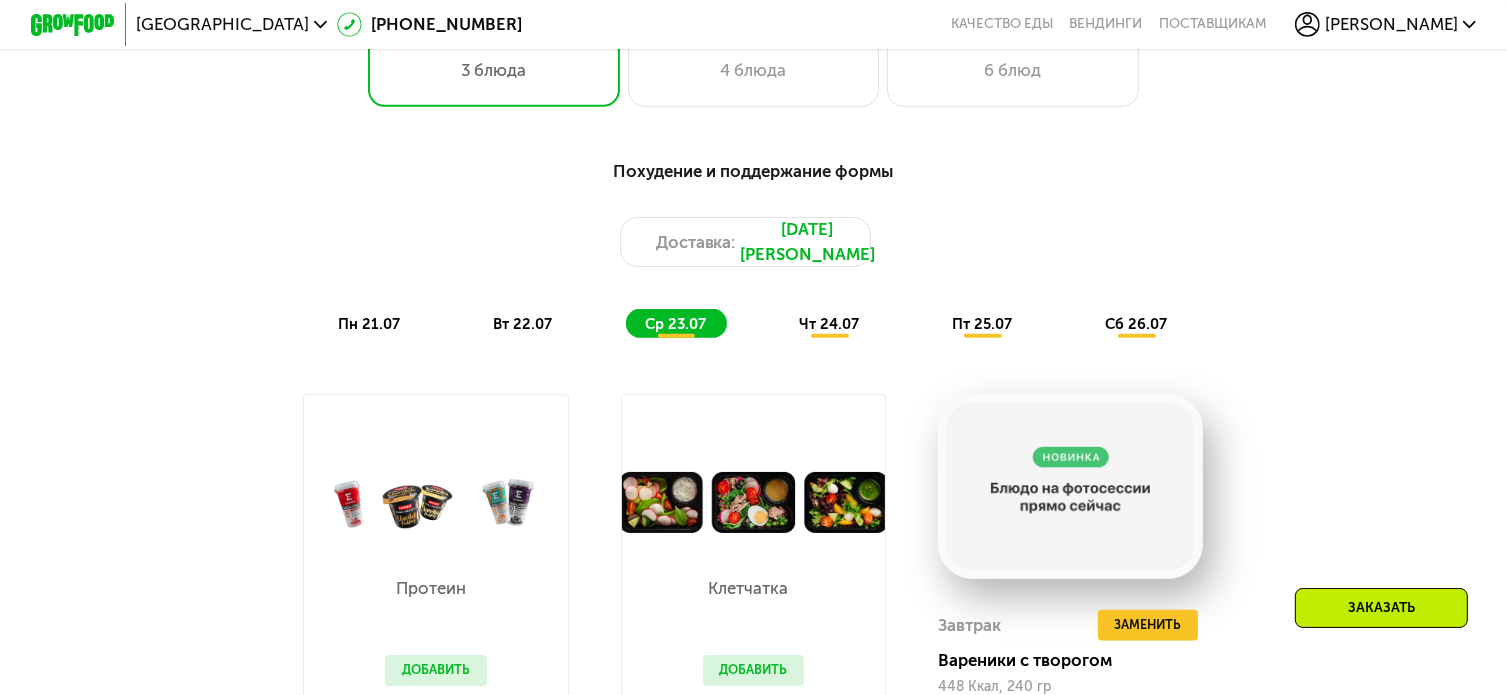 click on "чт 24.07" at bounding box center [829, 324] 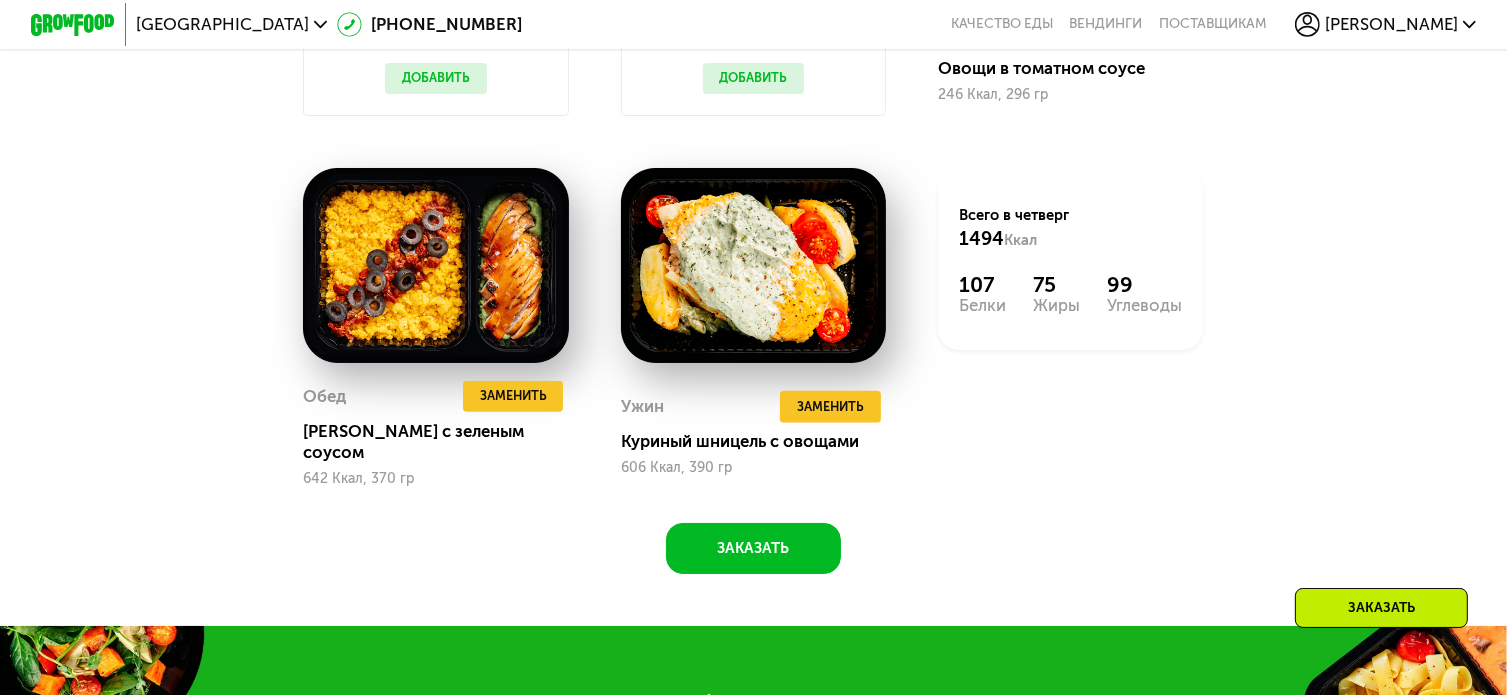 scroll, scrollTop: 1600, scrollLeft: 0, axis: vertical 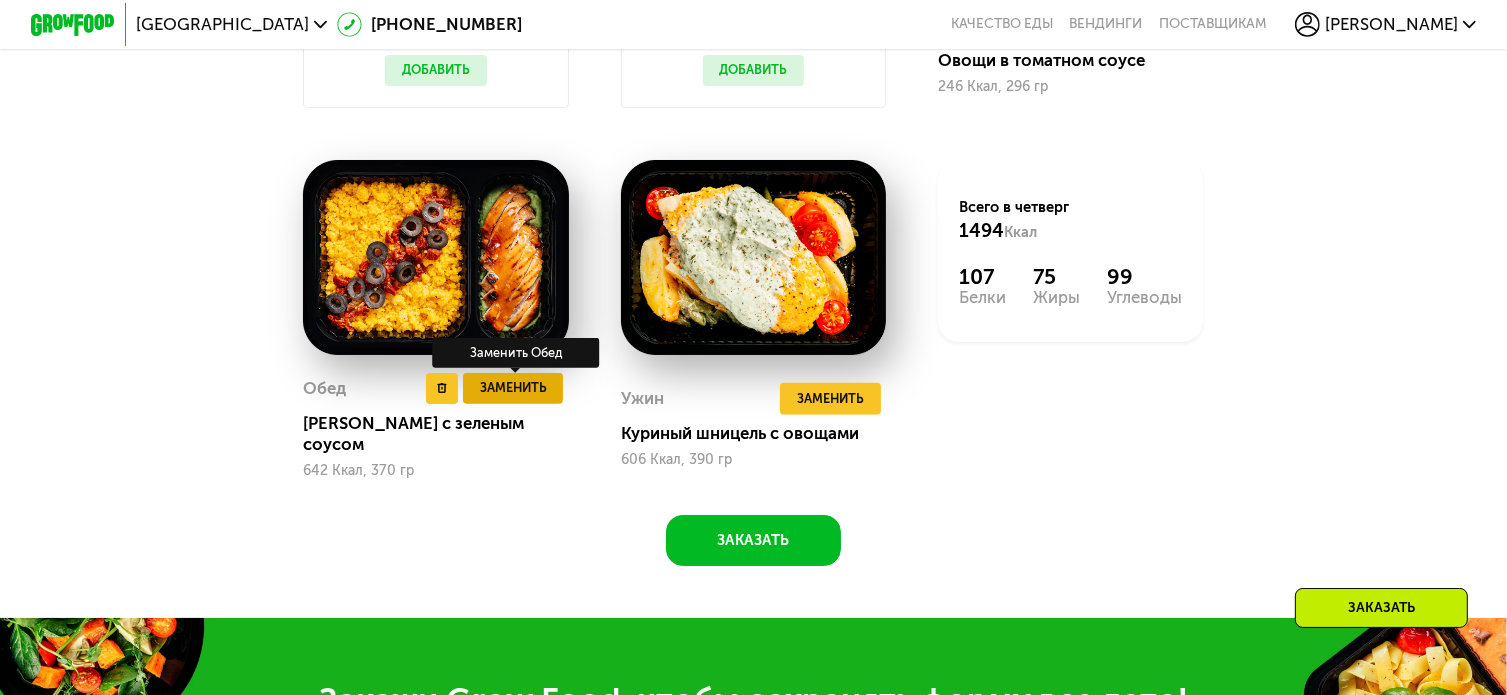 click on "Заменить" at bounding box center [513, 388] 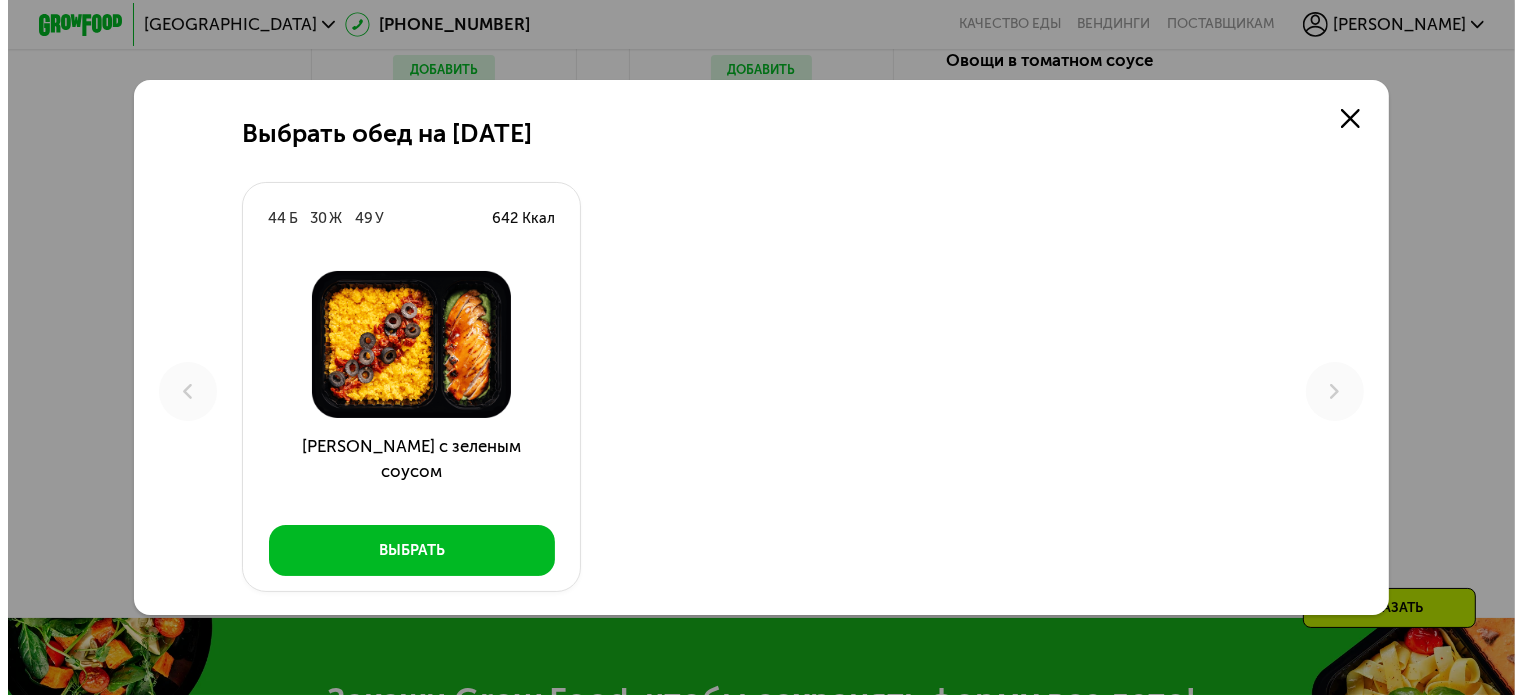 scroll, scrollTop: 0, scrollLeft: 0, axis: both 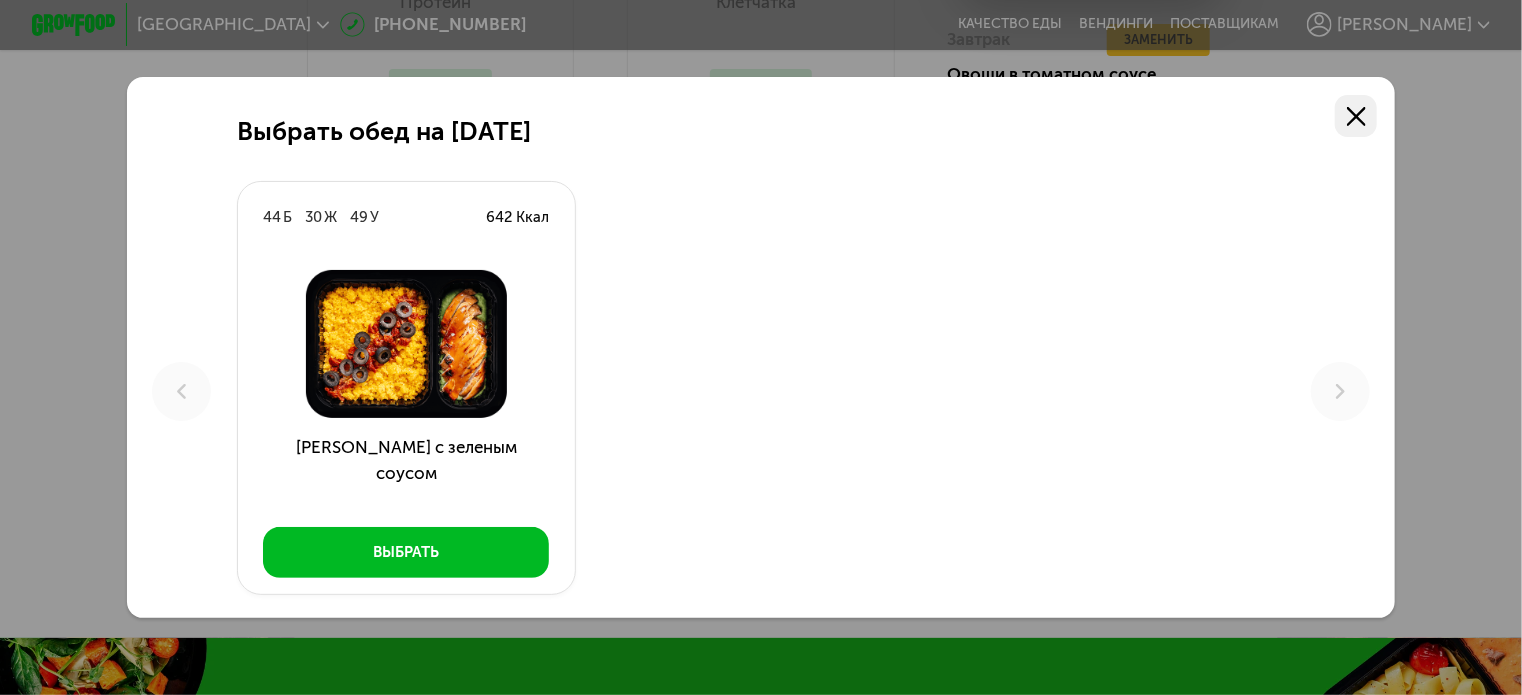 click 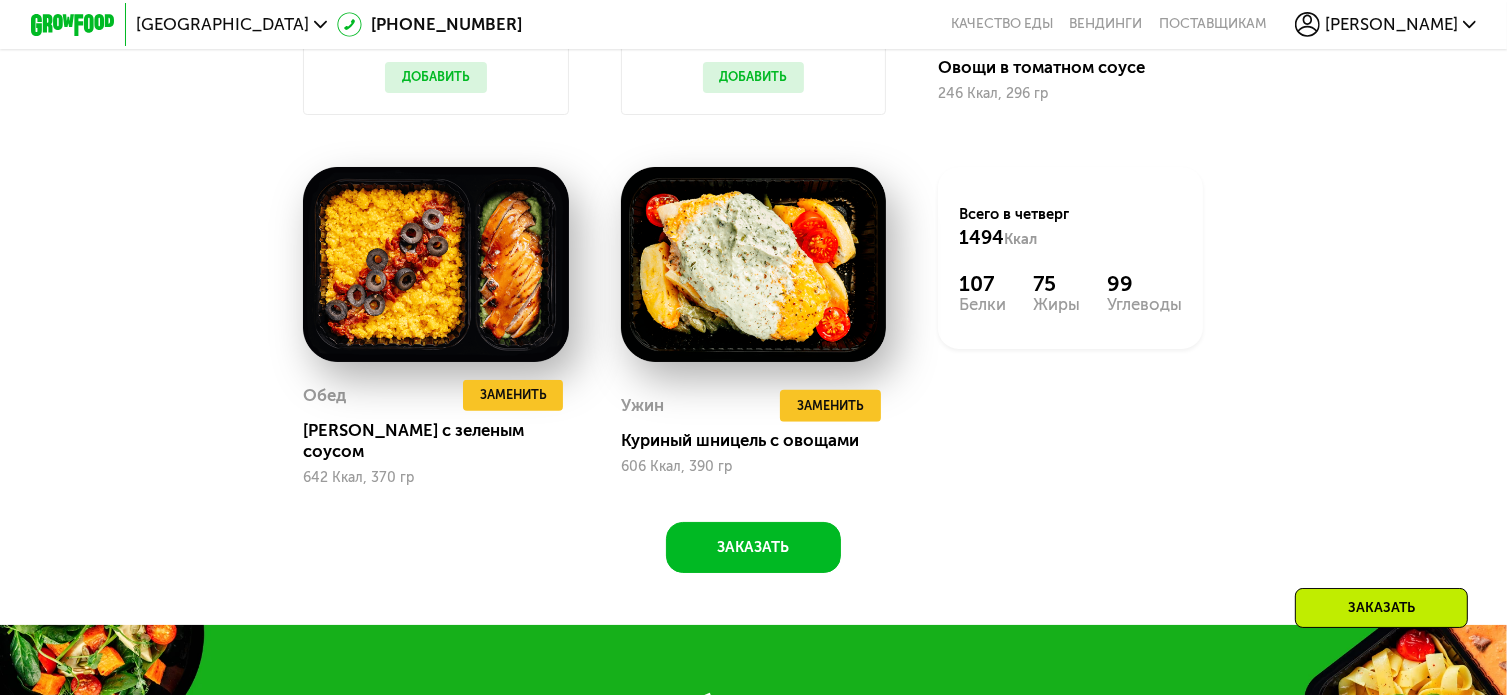 scroll, scrollTop: 1600, scrollLeft: 0, axis: vertical 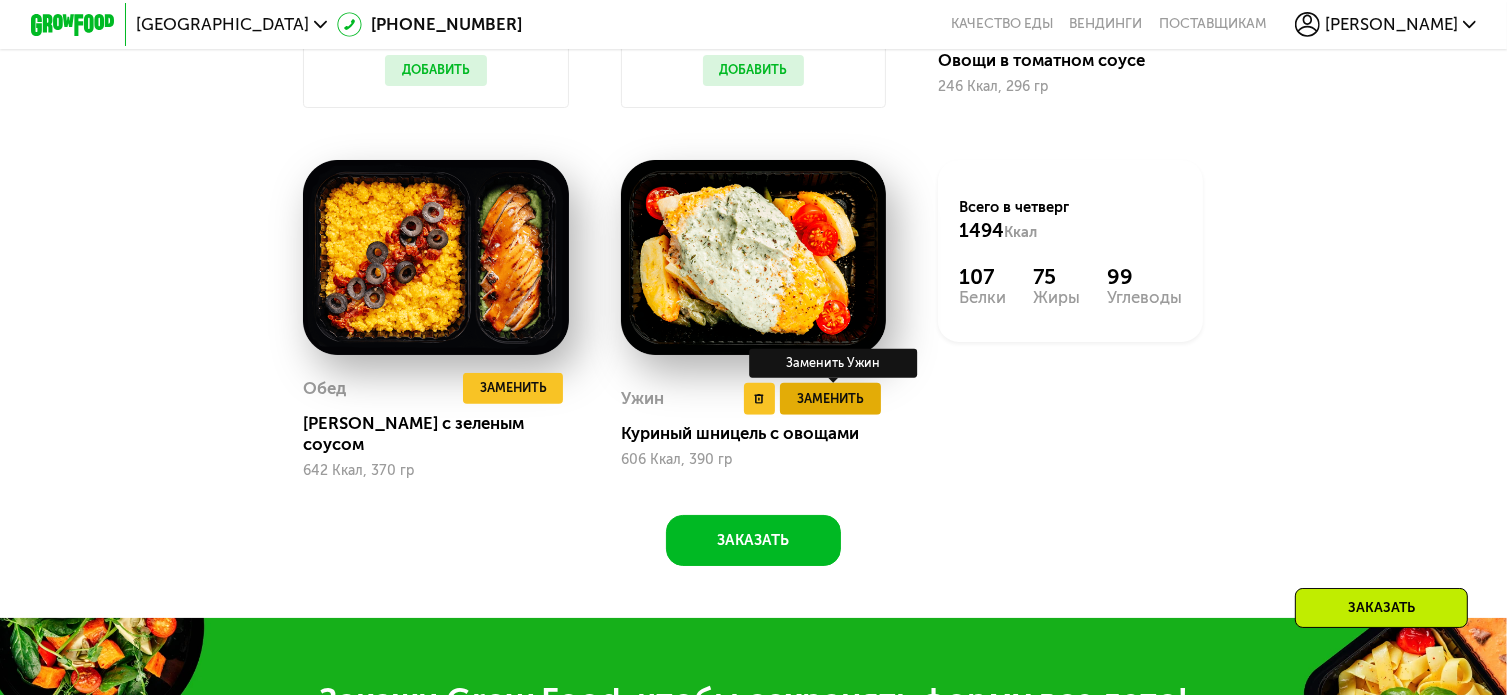 click on "Заменить" at bounding box center [830, 399] 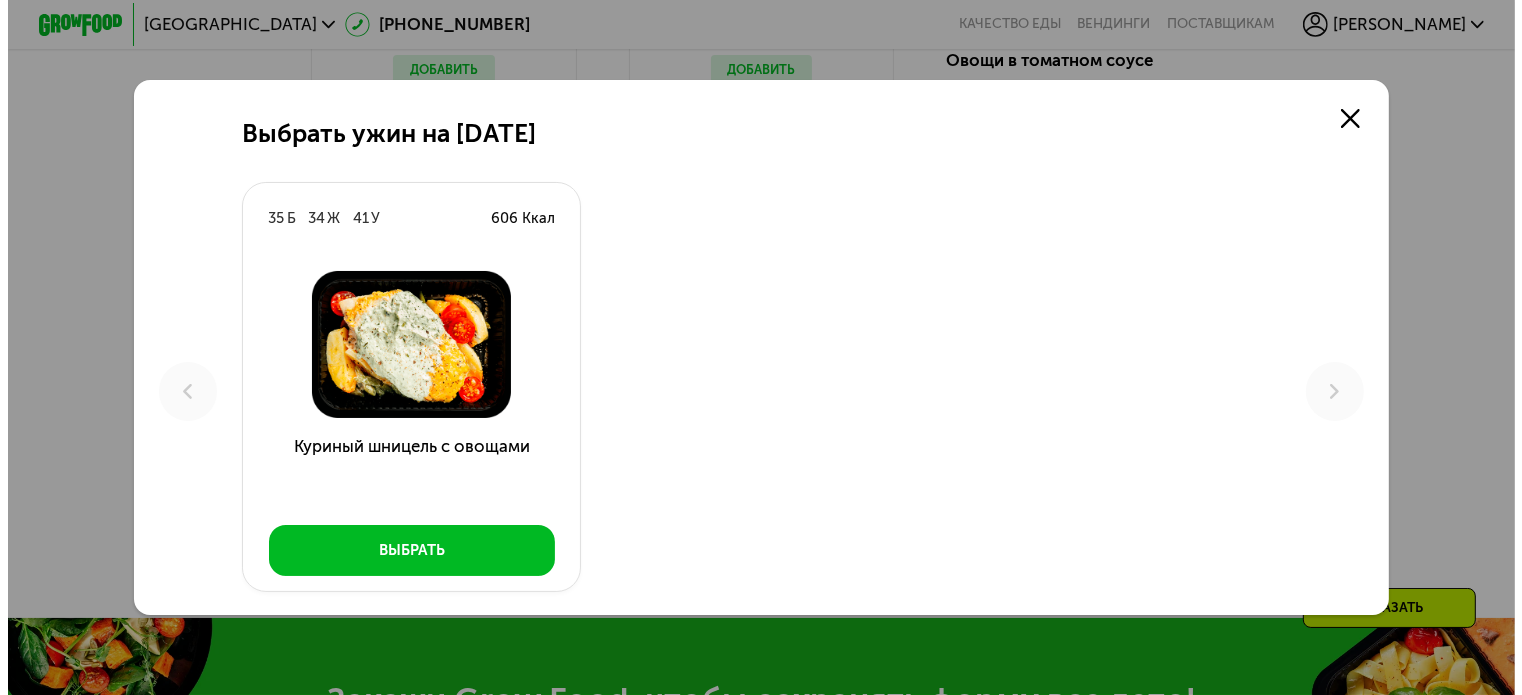 scroll, scrollTop: 0, scrollLeft: 0, axis: both 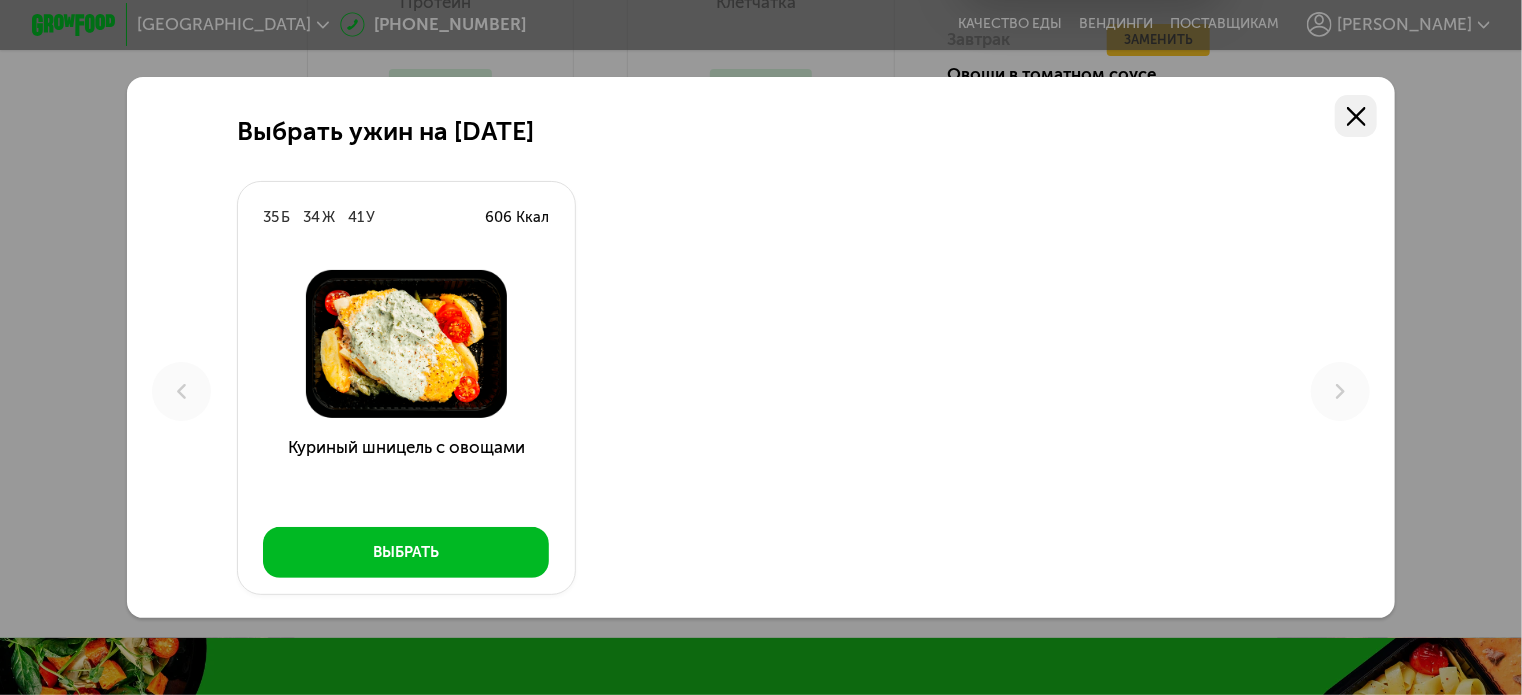 click 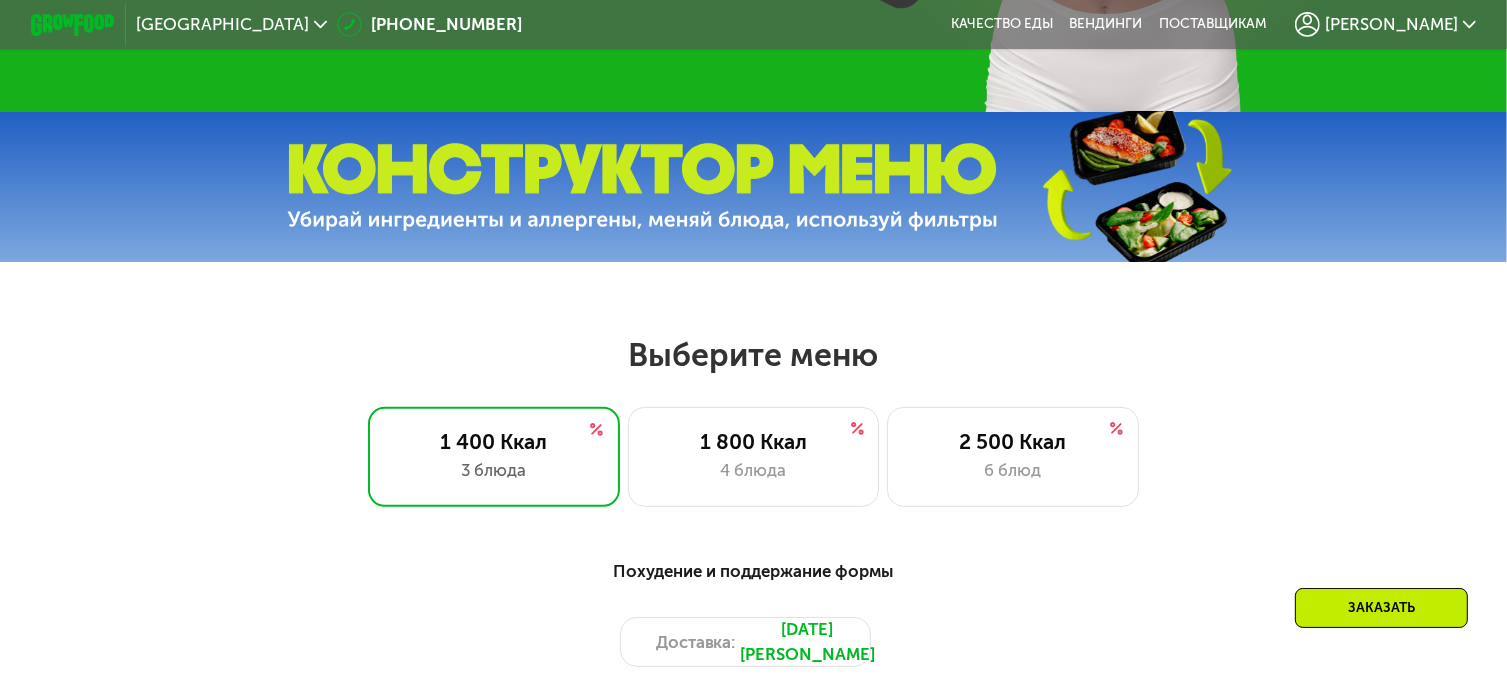 scroll, scrollTop: 730, scrollLeft: 0, axis: vertical 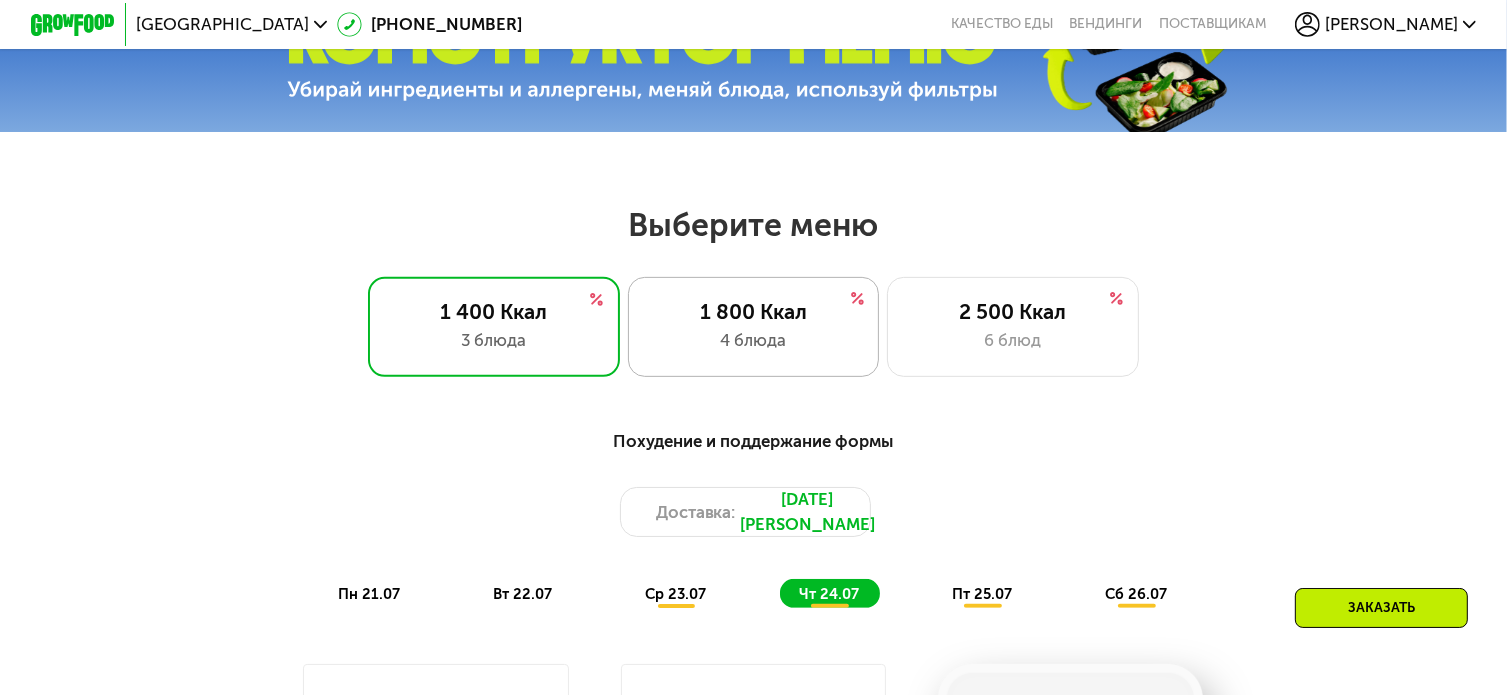click on "4 блюда" at bounding box center (753, 340) 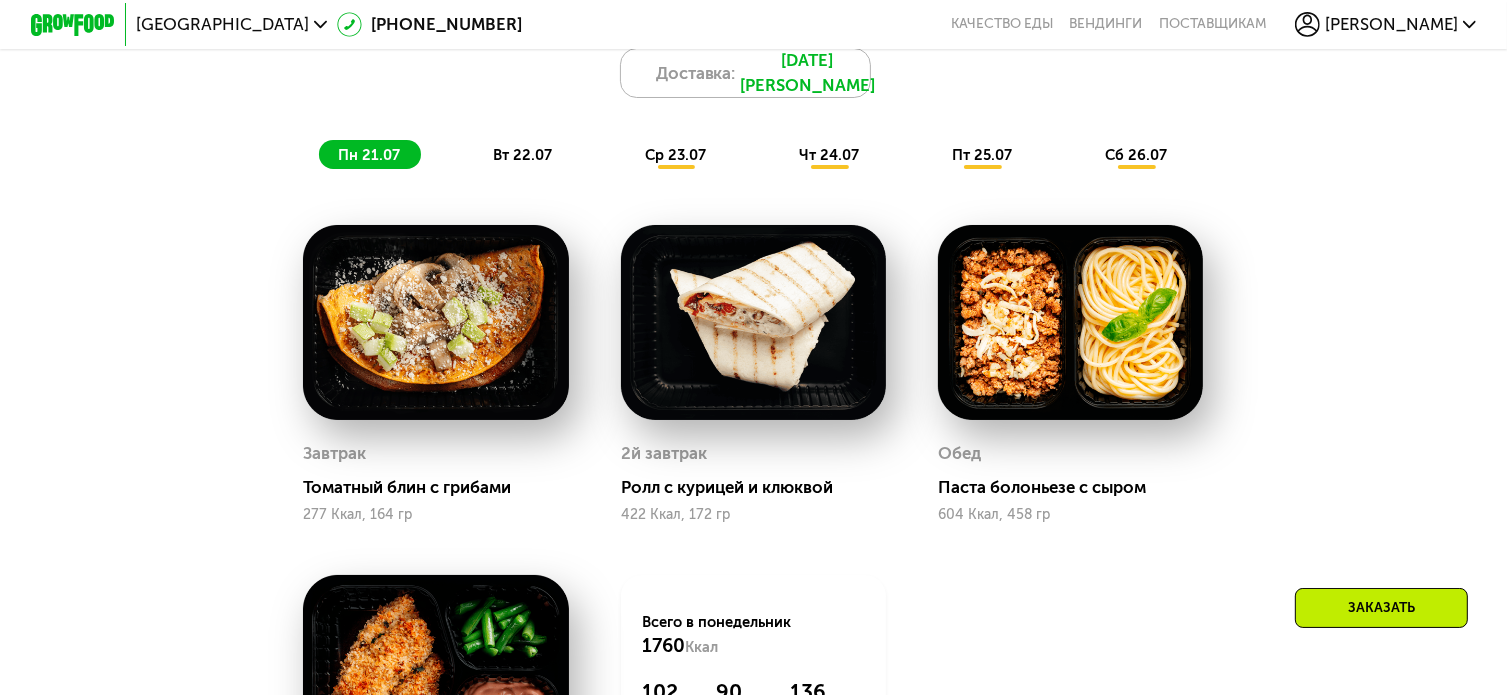 scroll, scrollTop: 930, scrollLeft: 0, axis: vertical 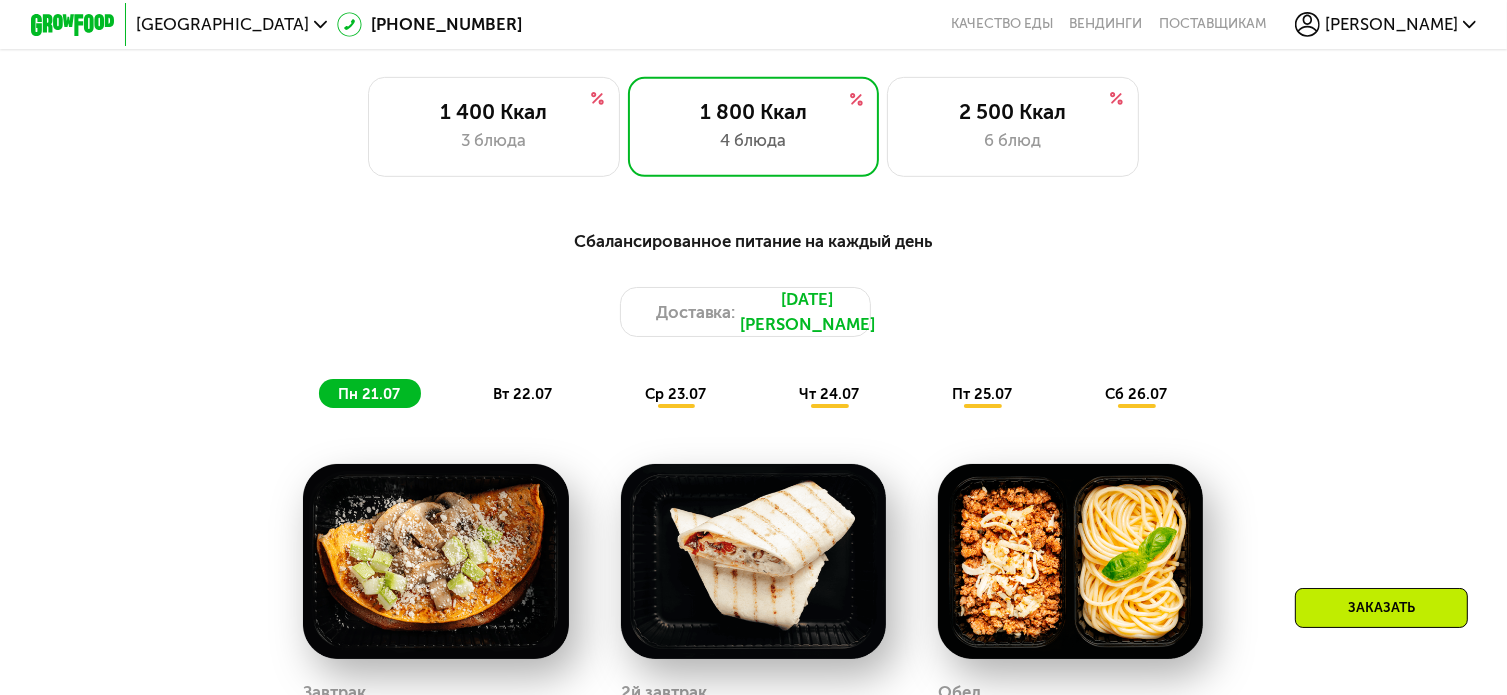 click on "ср 23.07" at bounding box center [675, 394] 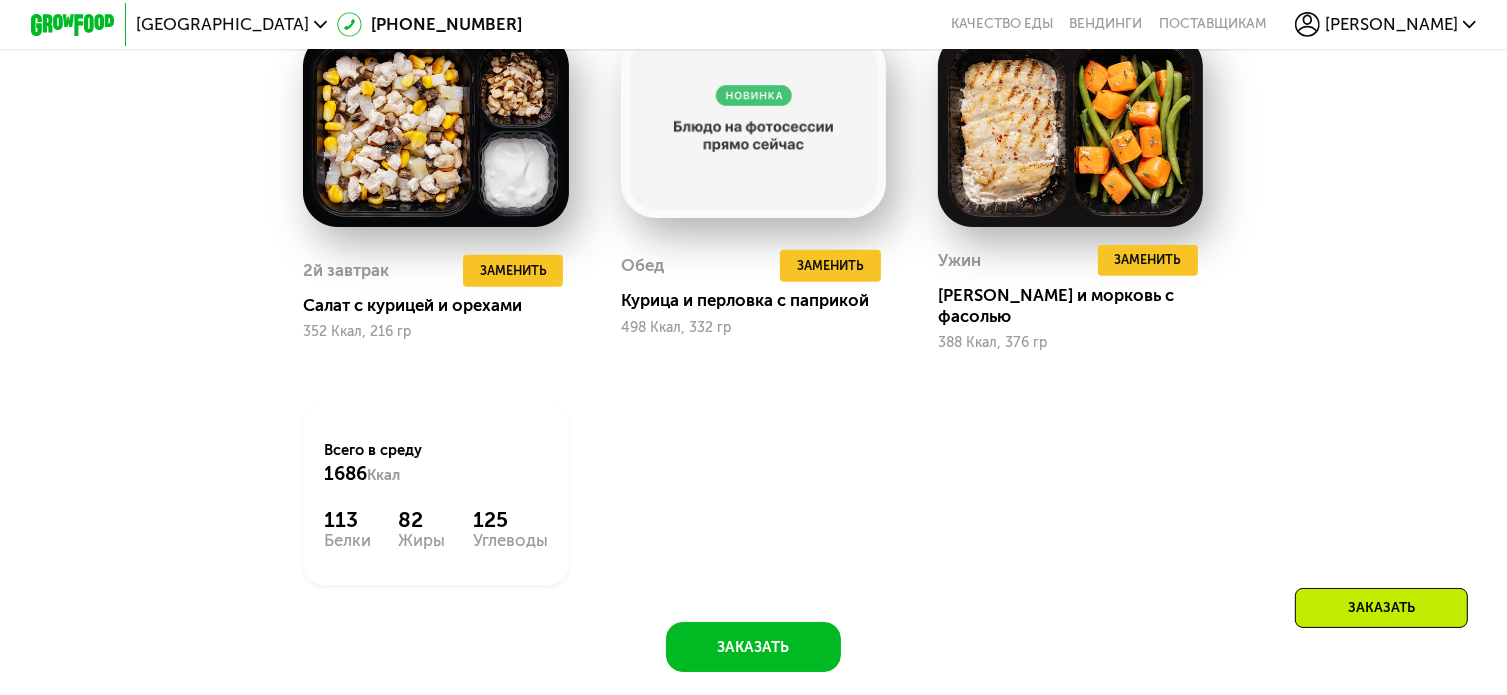scroll, scrollTop: 1730, scrollLeft: 0, axis: vertical 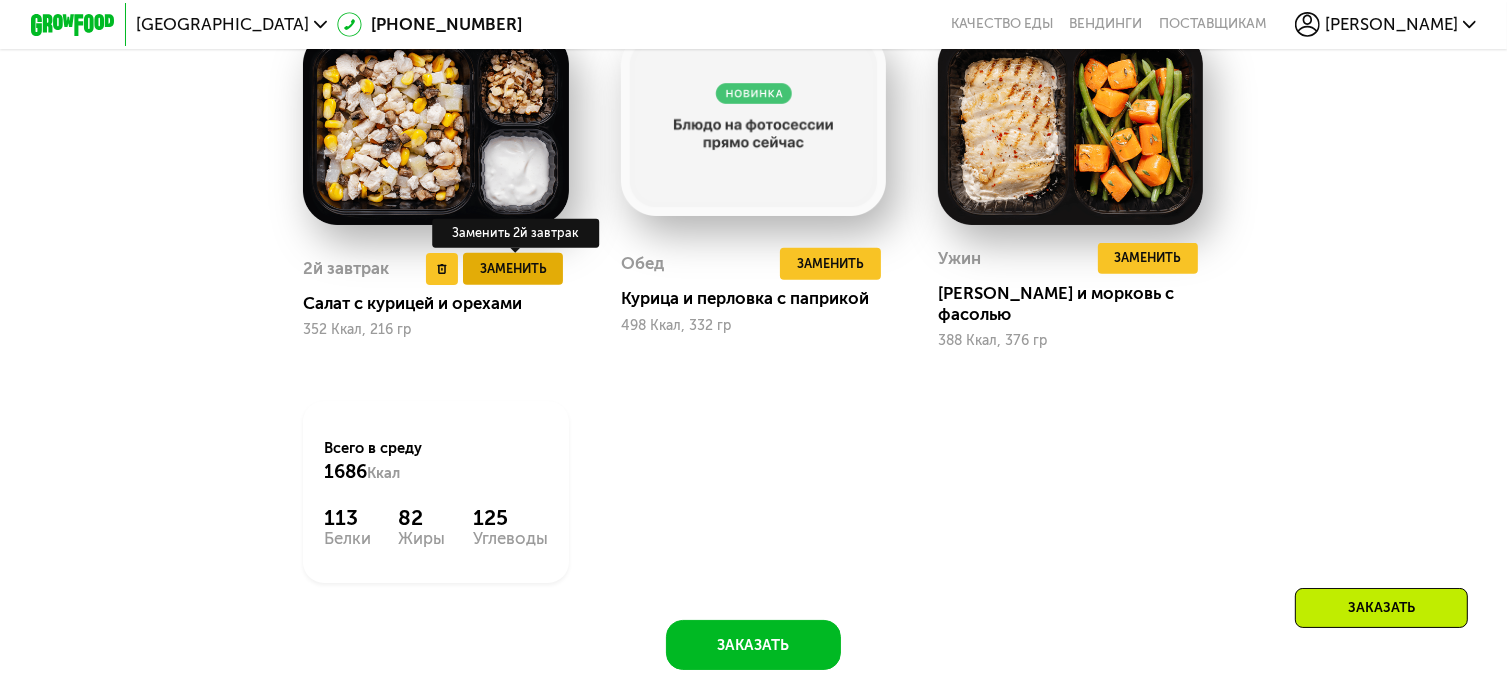click on "Заменить" at bounding box center (513, 269) 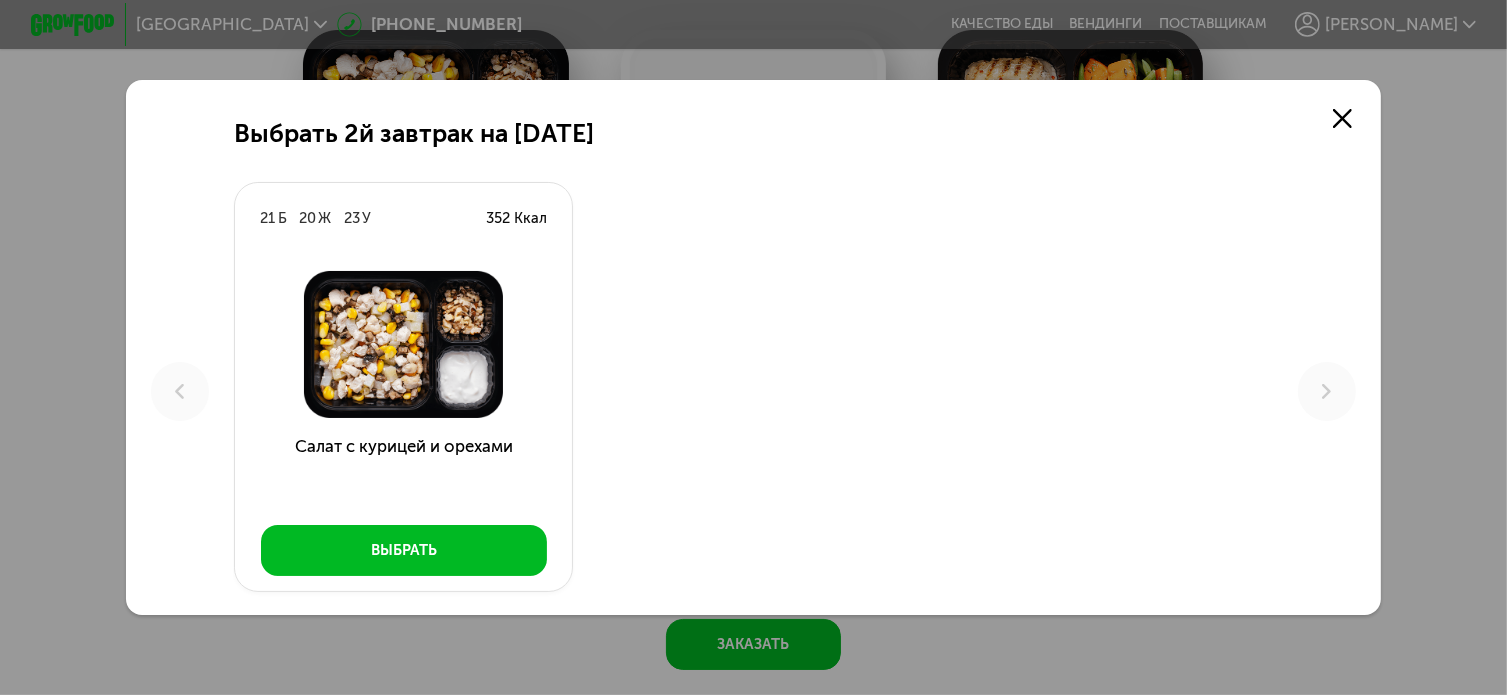 scroll, scrollTop: 0, scrollLeft: 0, axis: both 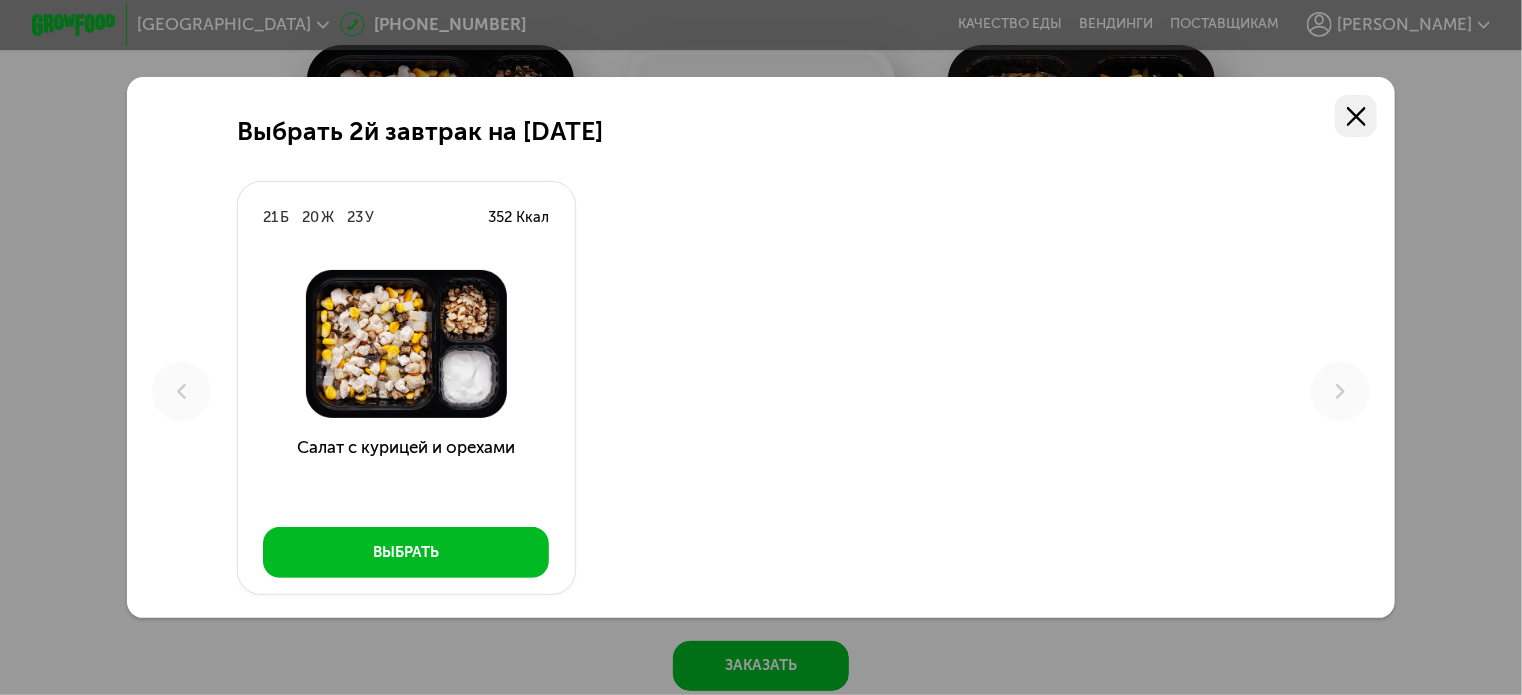 click 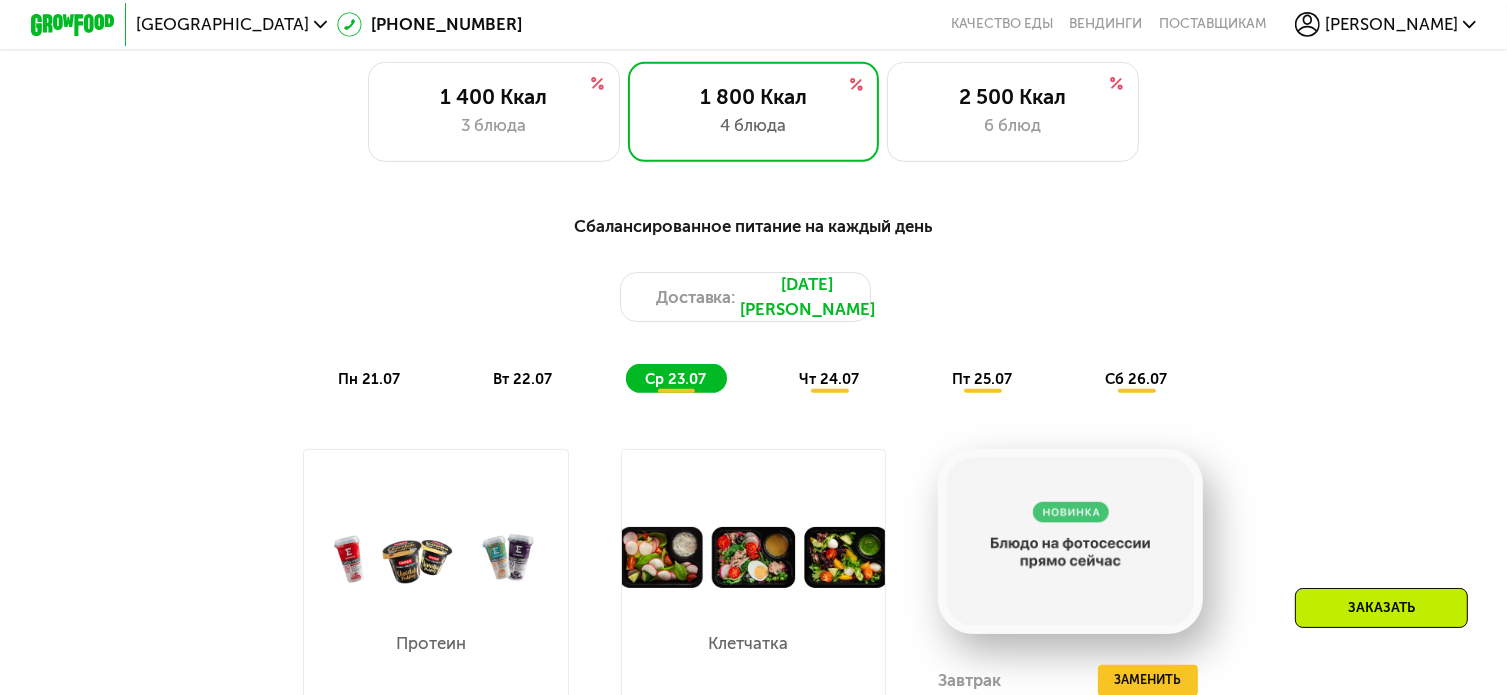 scroll, scrollTop: 830, scrollLeft: 0, axis: vertical 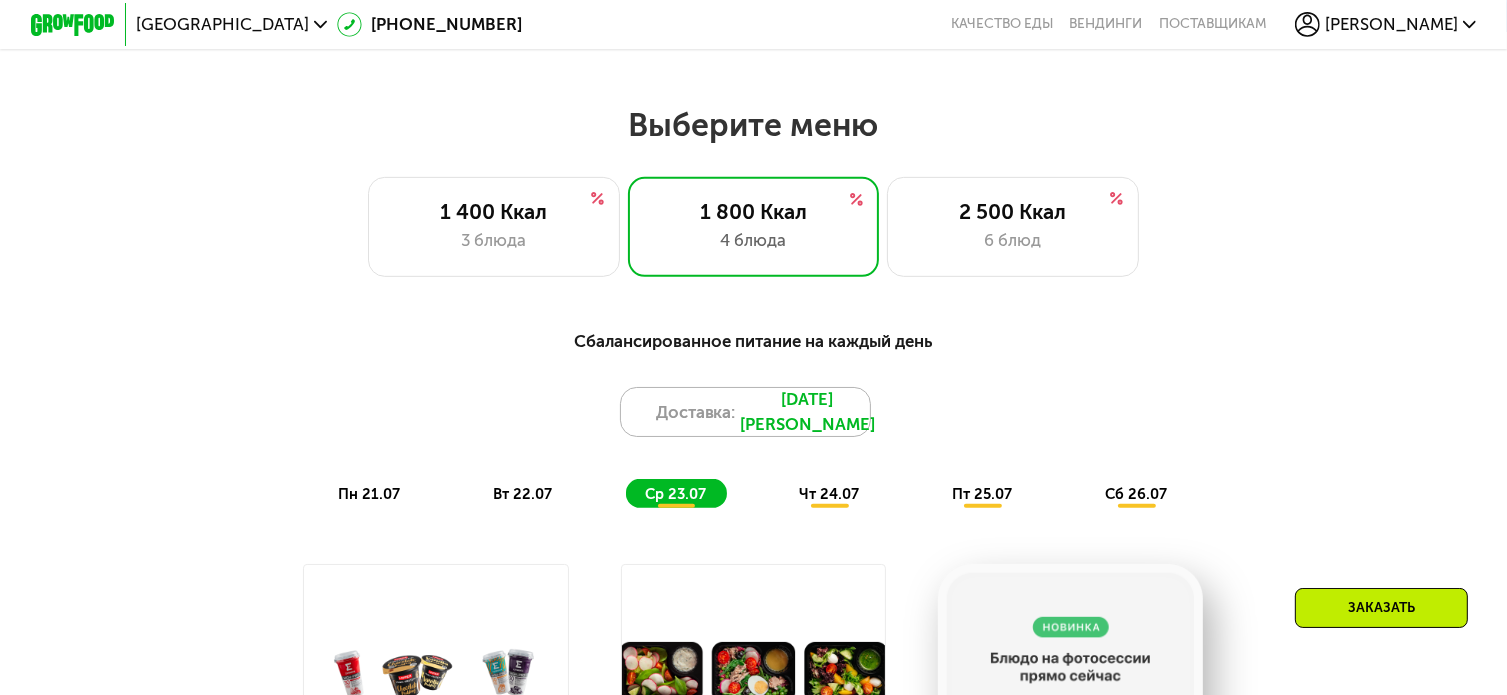 click on "[DATE][PERSON_NAME]" at bounding box center [807, 412] 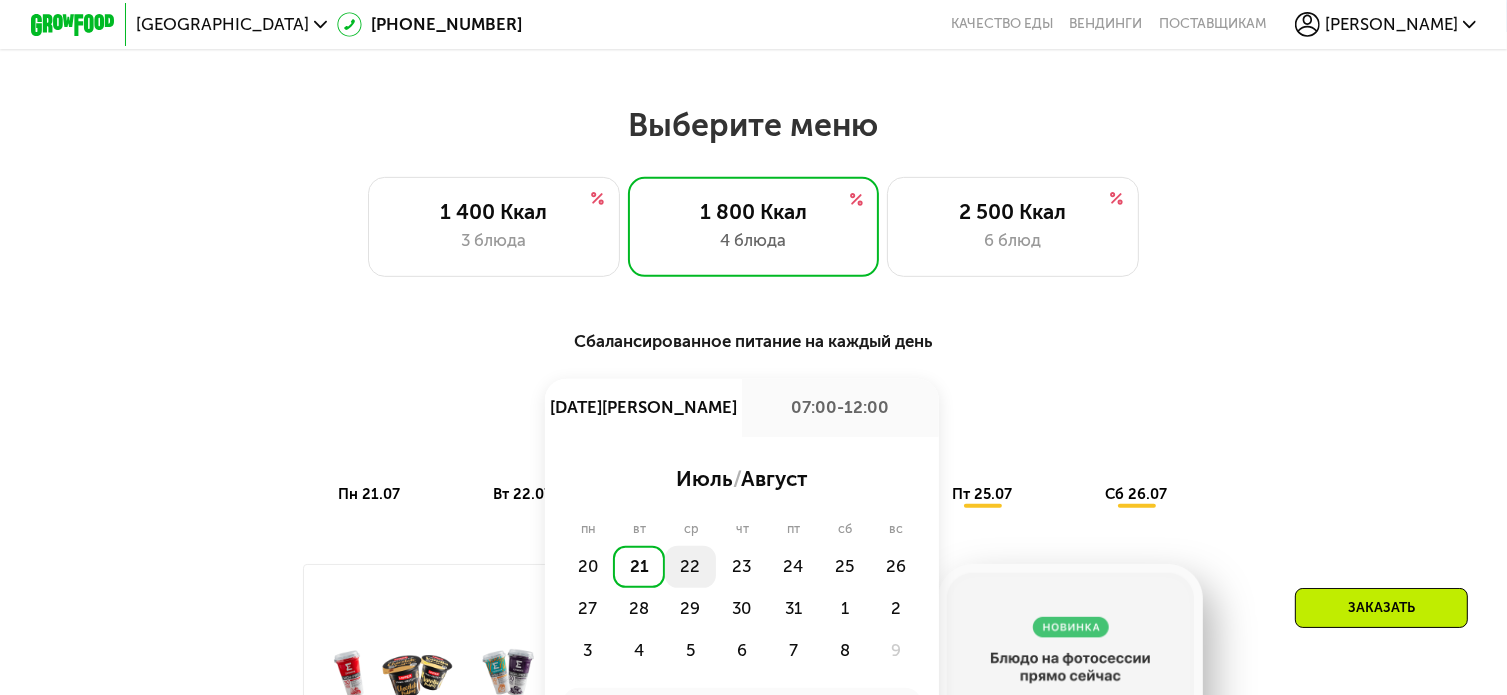 click on "22" 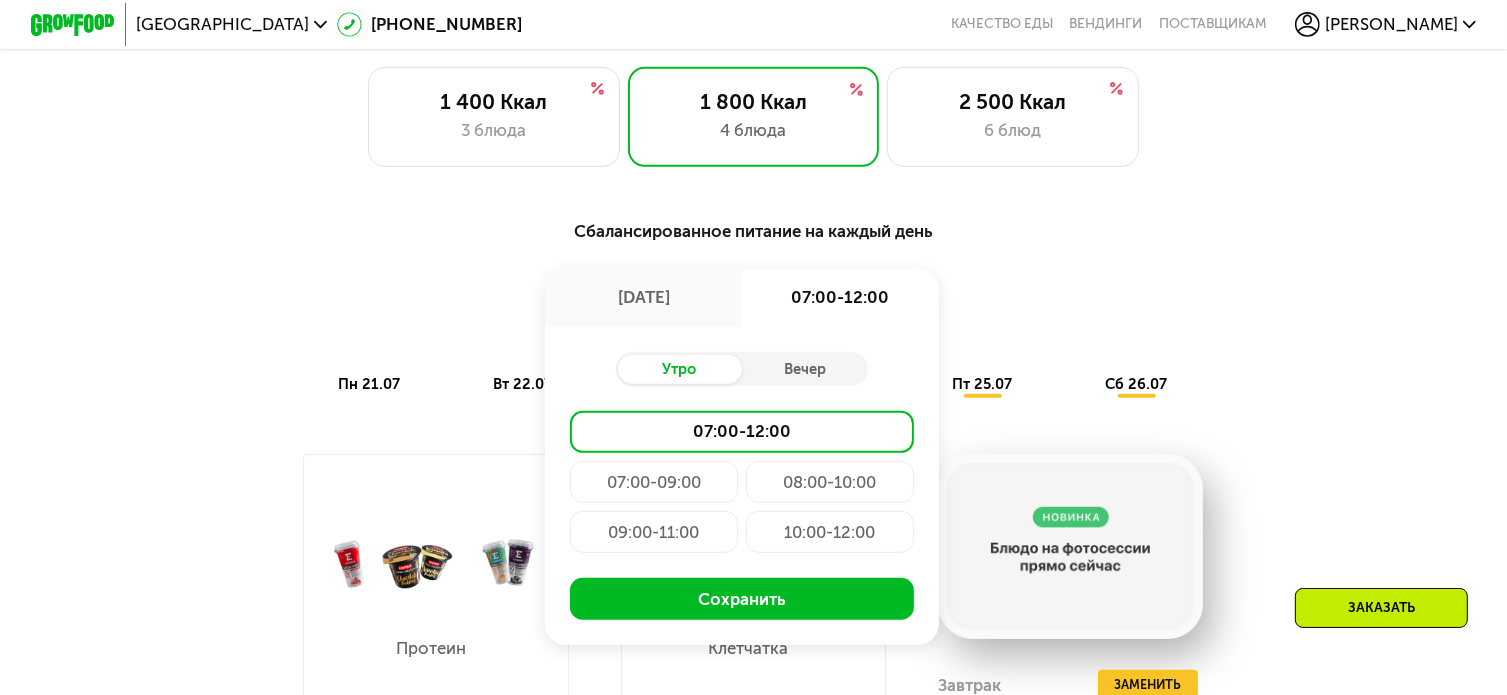 scroll, scrollTop: 1030, scrollLeft: 0, axis: vertical 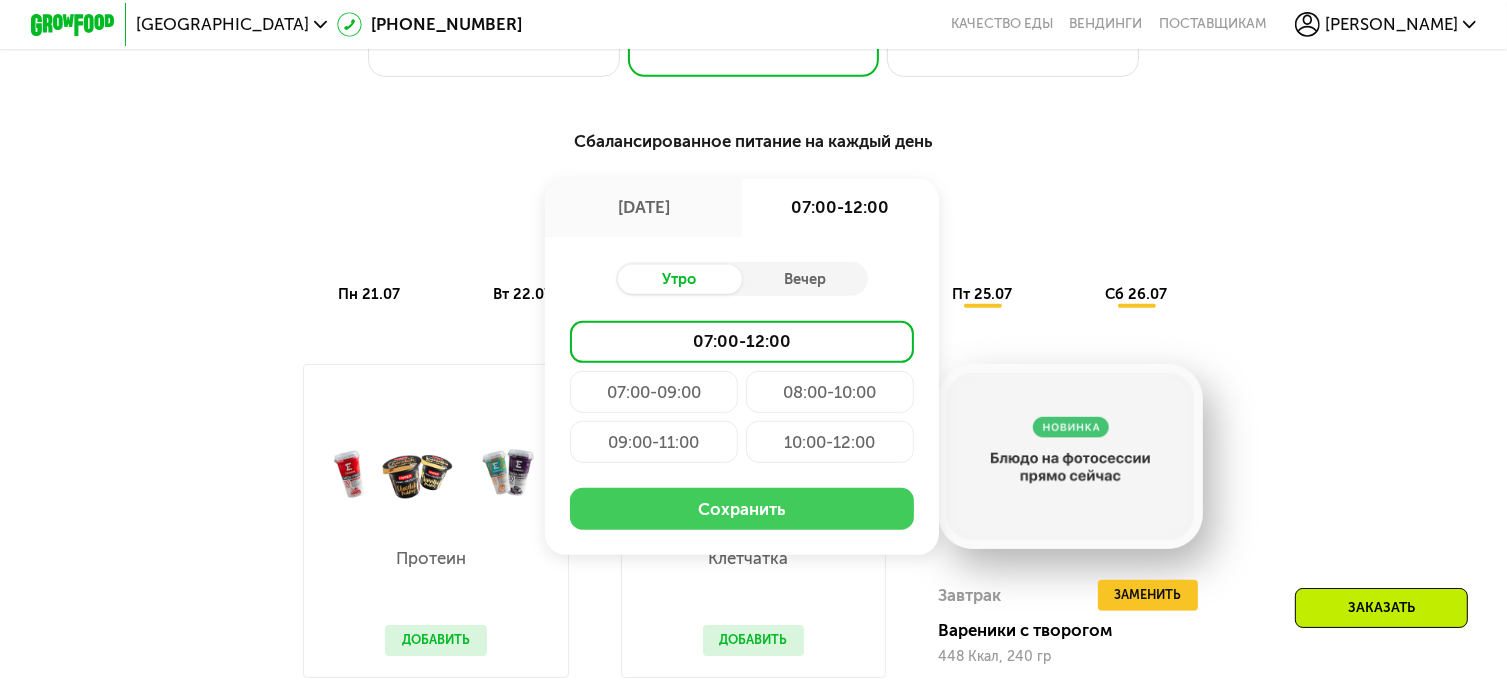 click on "Сохранить" at bounding box center [741, 509] 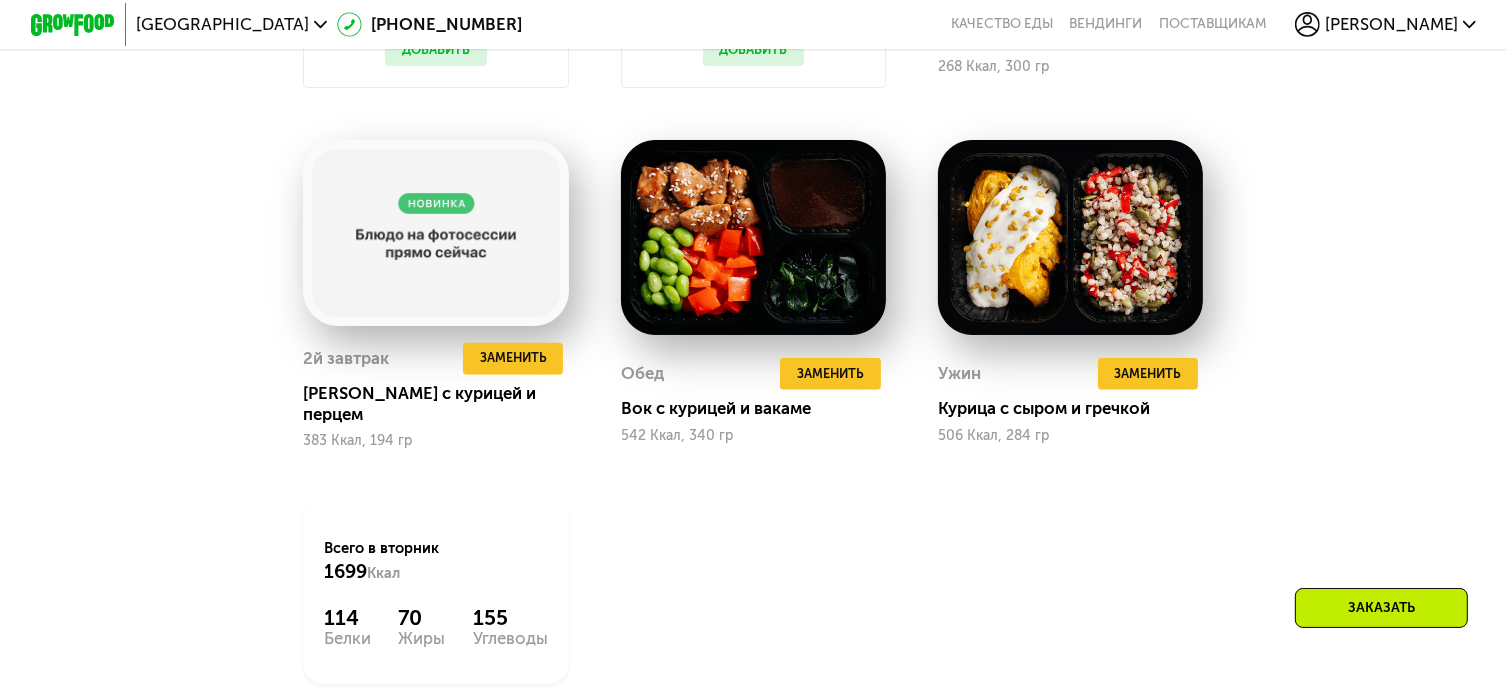 scroll, scrollTop: 1730, scrollLeft: 0, axis: vertical 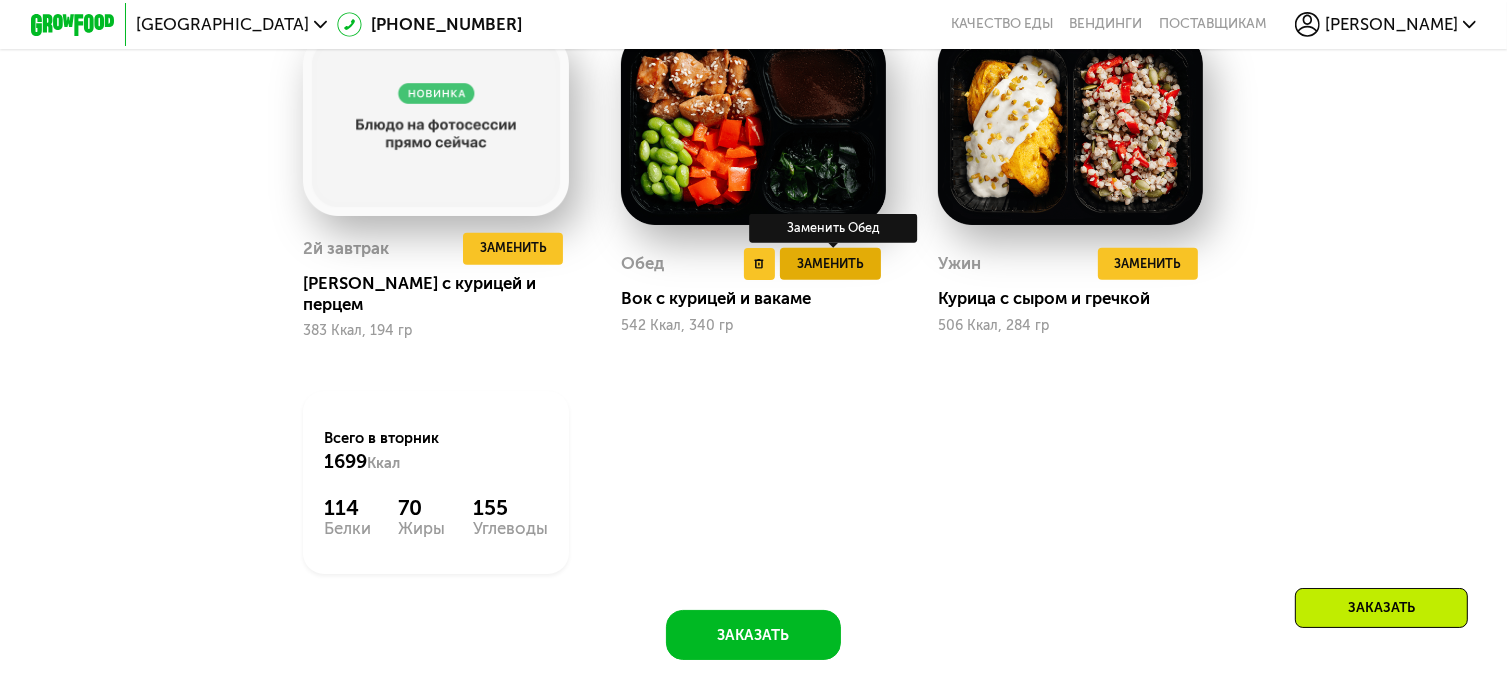 click on "Заменить" at bounding box center (830, 264) 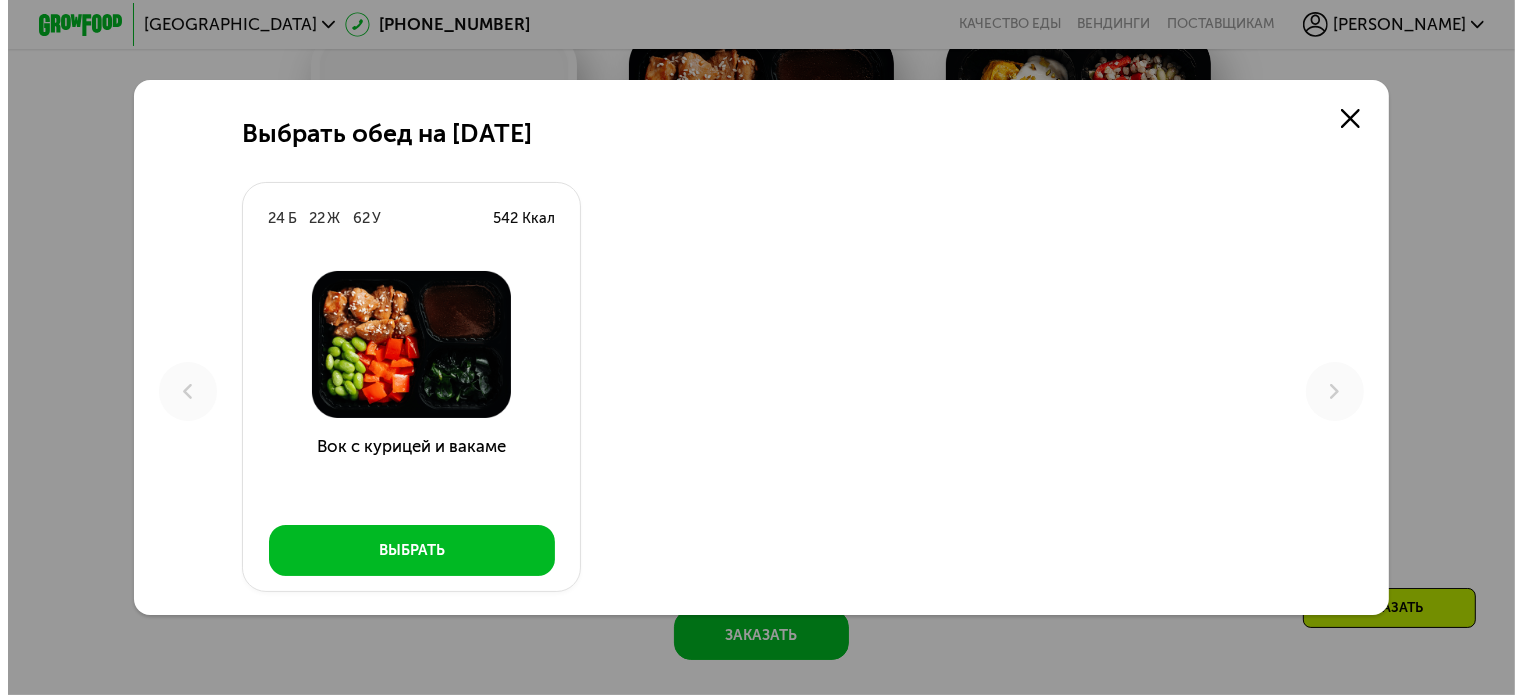 scroll, scrollTop: 0, scrollLeft: 0, axis: both 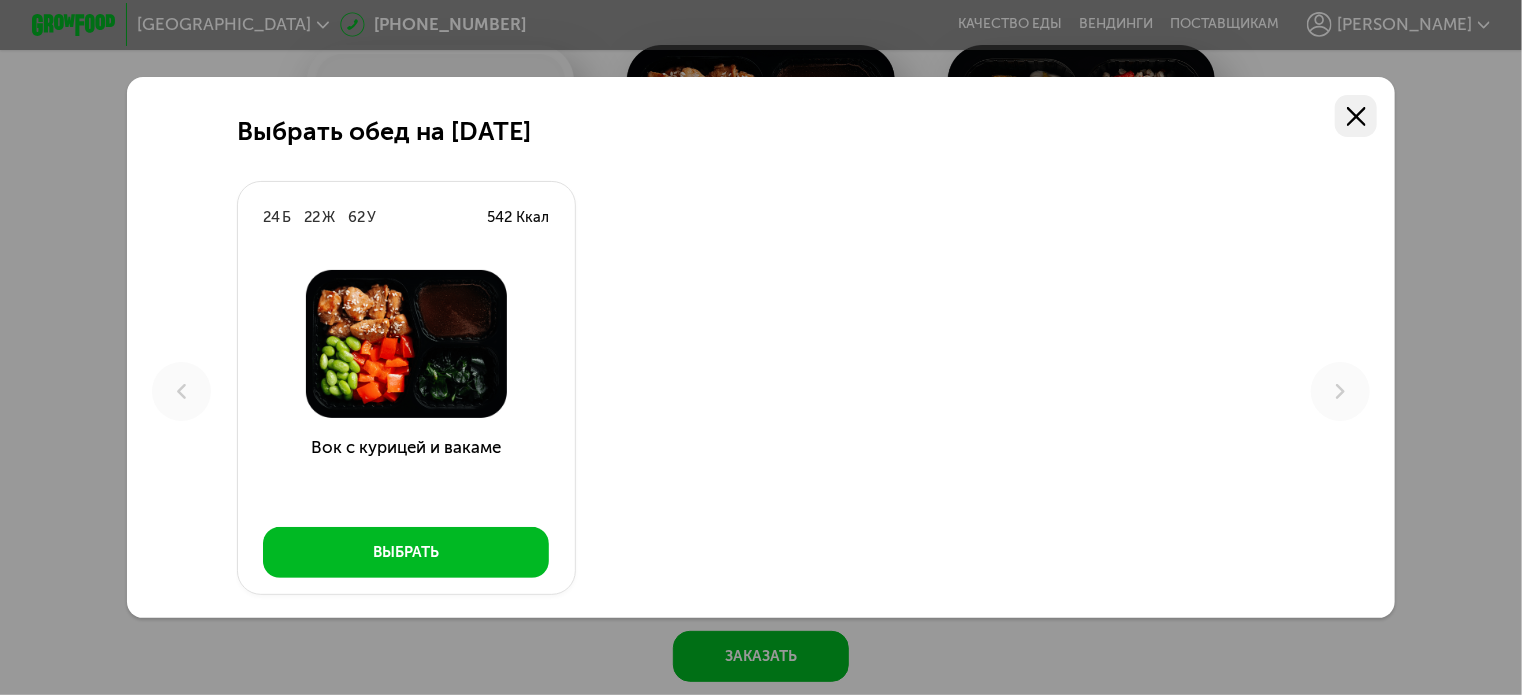 click 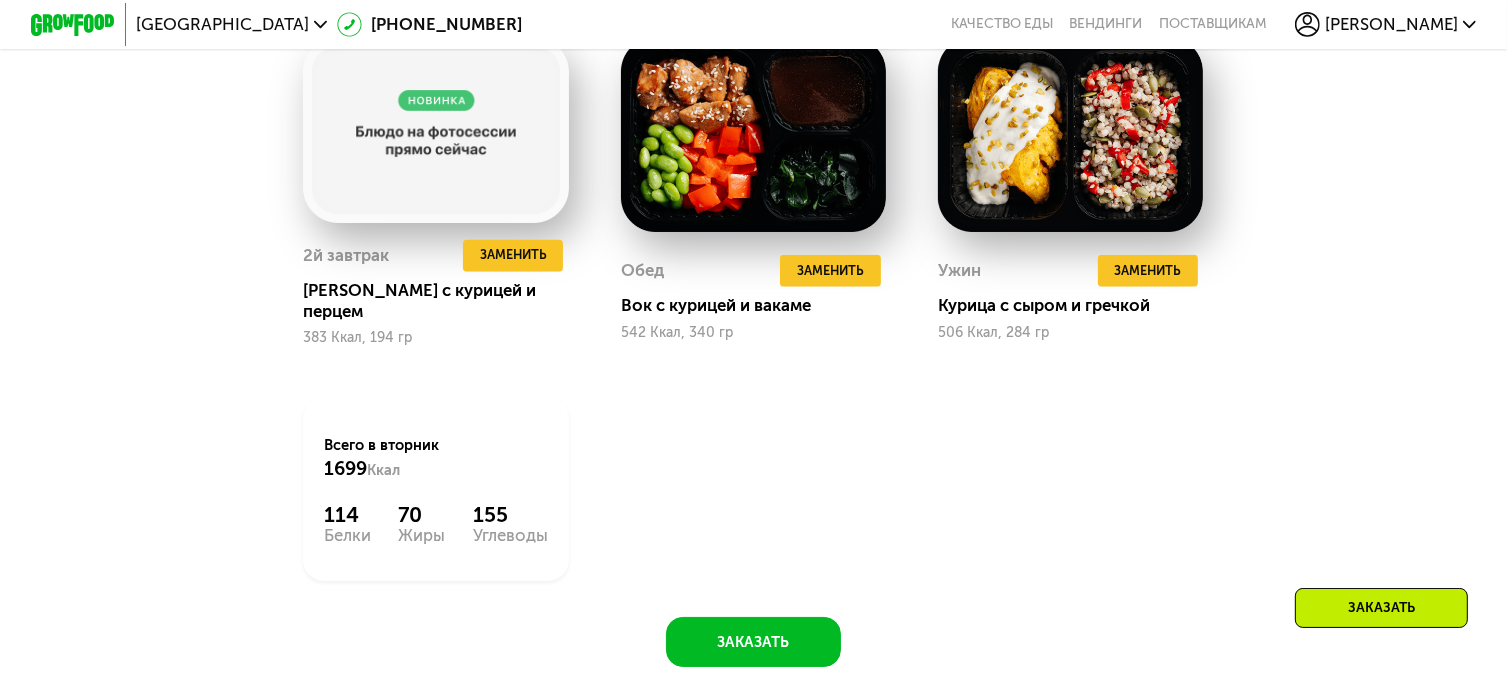 scroll, scrollTop: 1730, scrollLeft: 0, axis: vertical 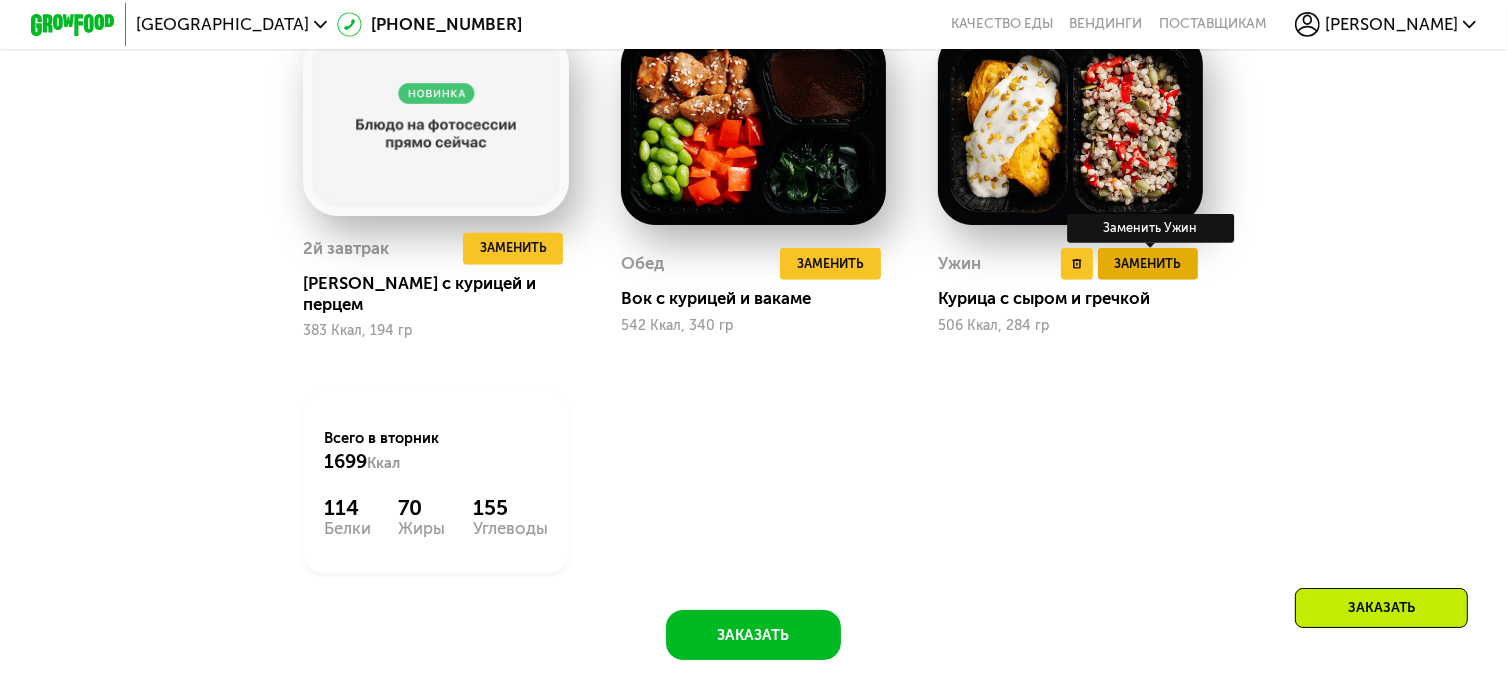 click on "Заменить" at bounding box center (1148, 263) 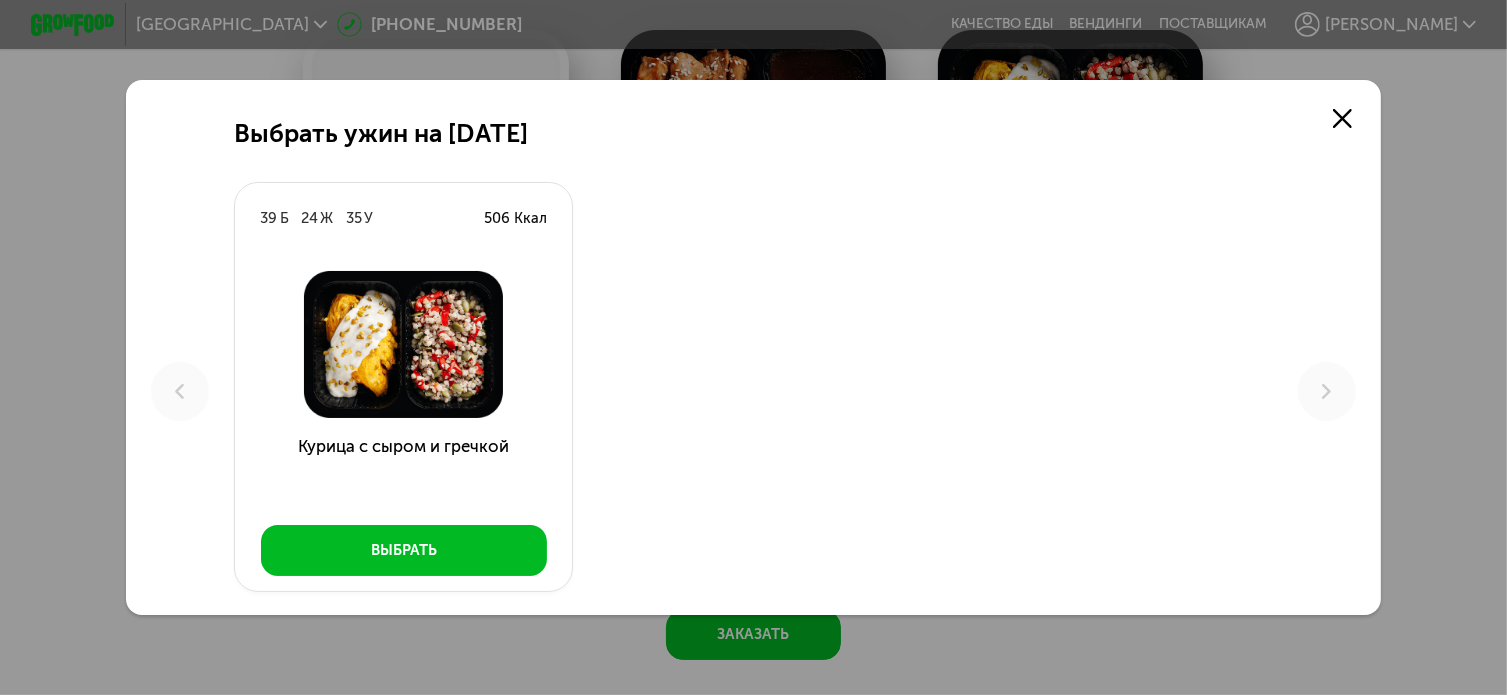 scroll, scrollTop: 0, scrollLeft: 0, axis: both 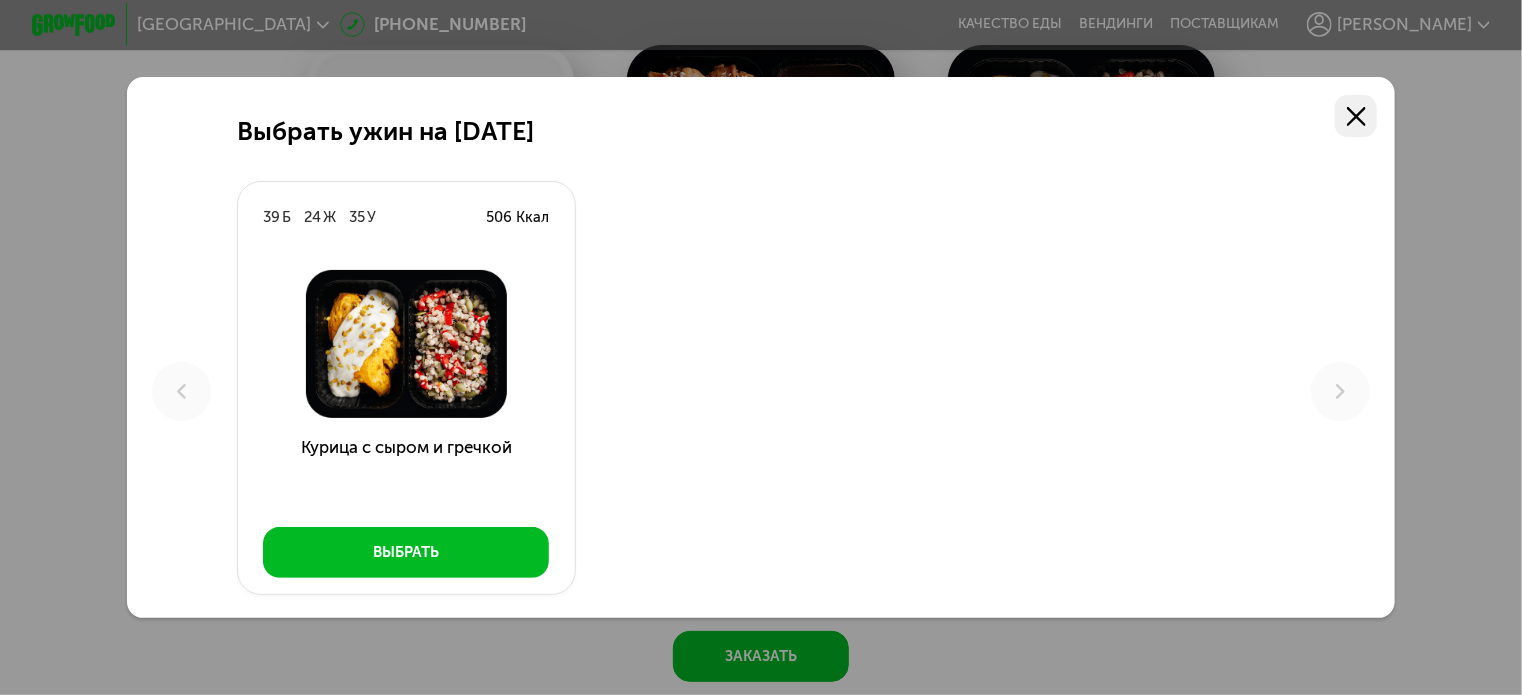 click at bounding box center (1356, 116) 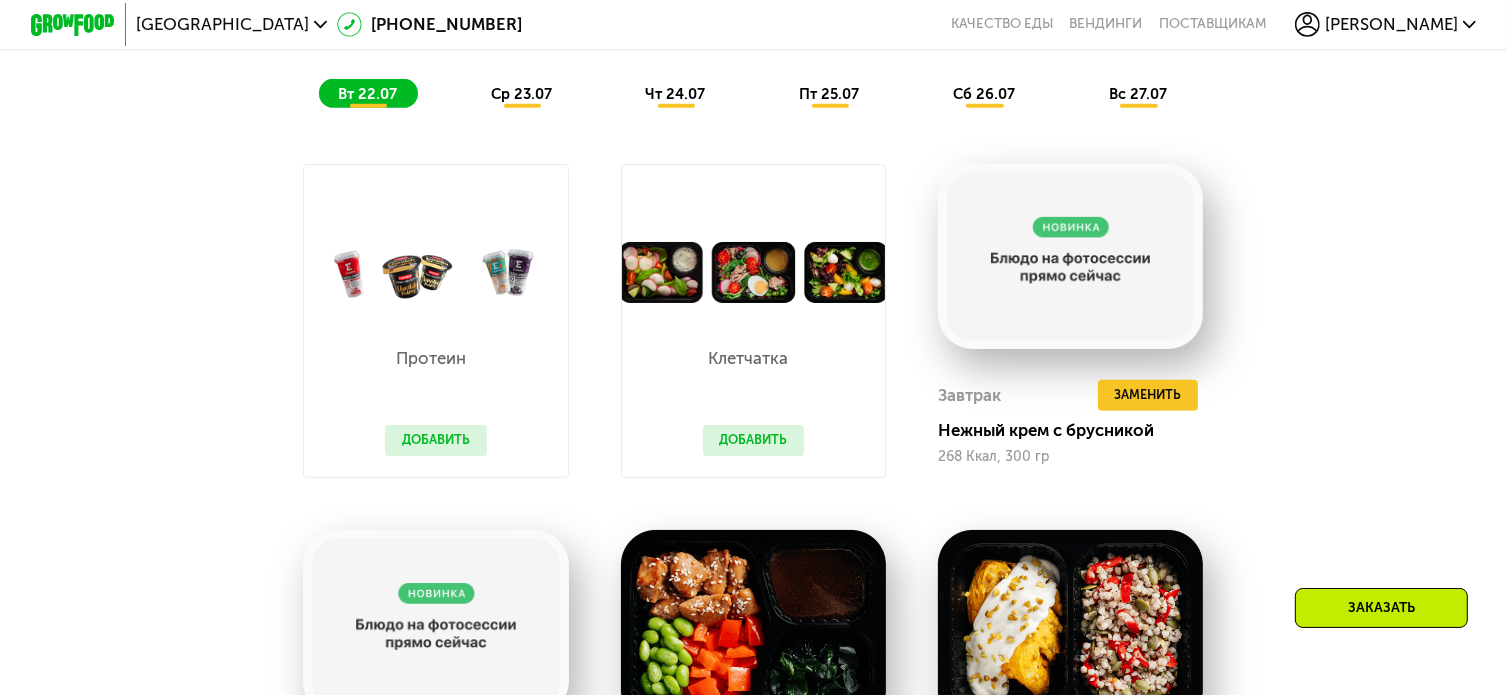scroll, scrollTop: 830, scrollLeft: 0, axis: vertical 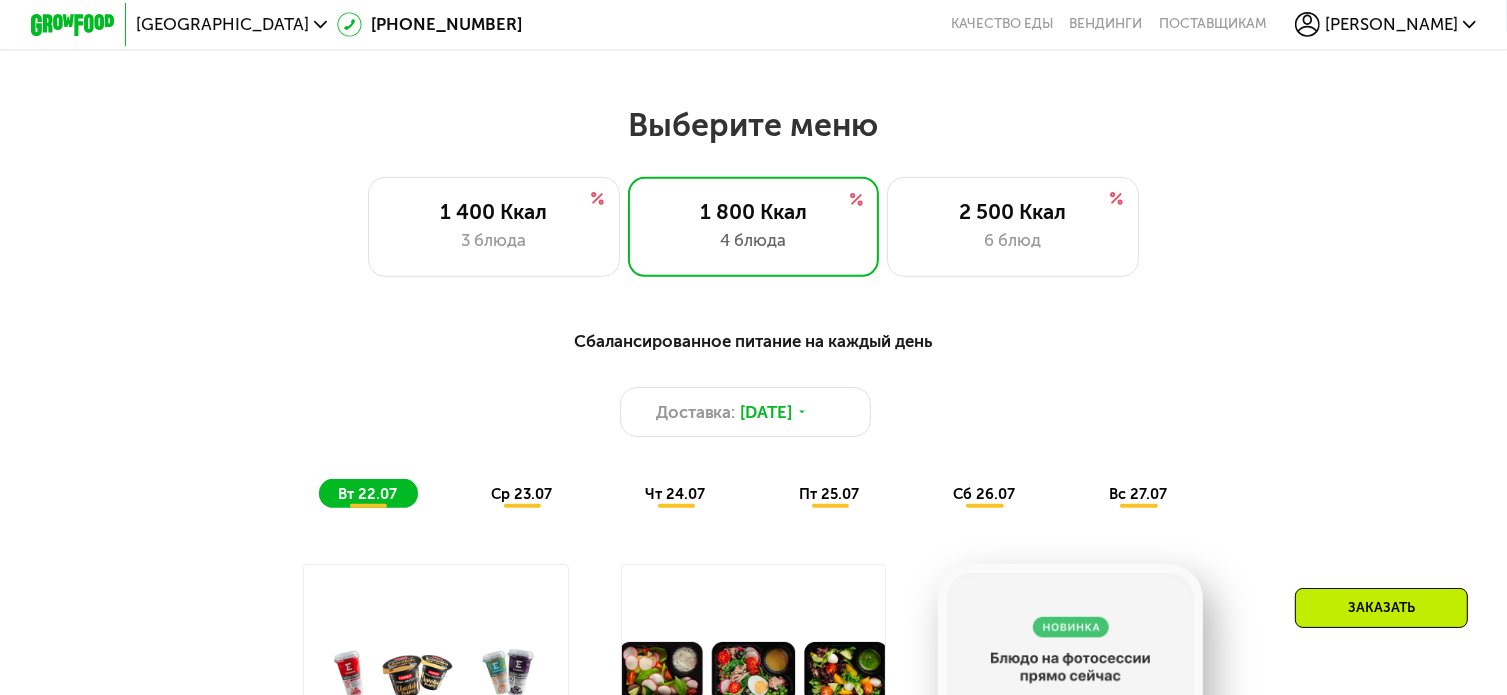 click on "ср 23.07" at bounding box center [521, 494] 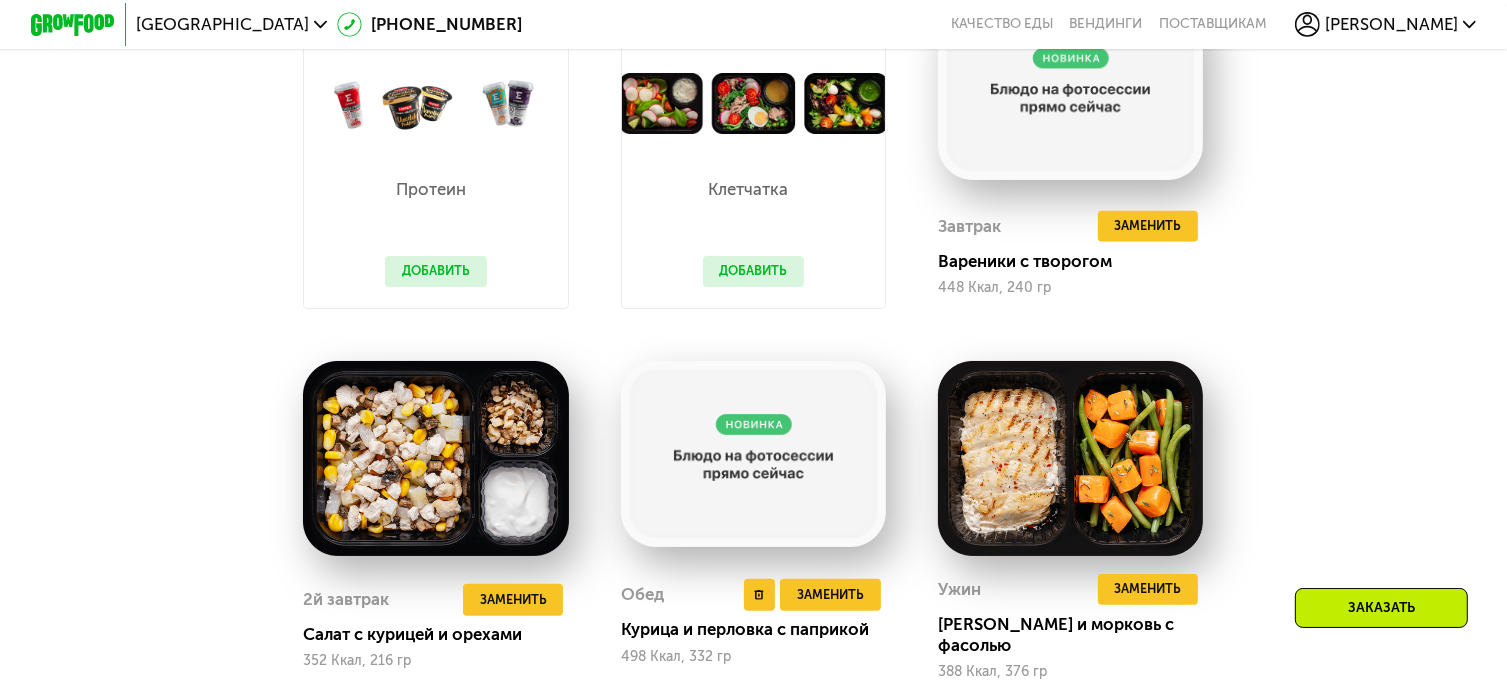 scroll, scrollTop: 1030, scrollLeft: 0, axis: vertical 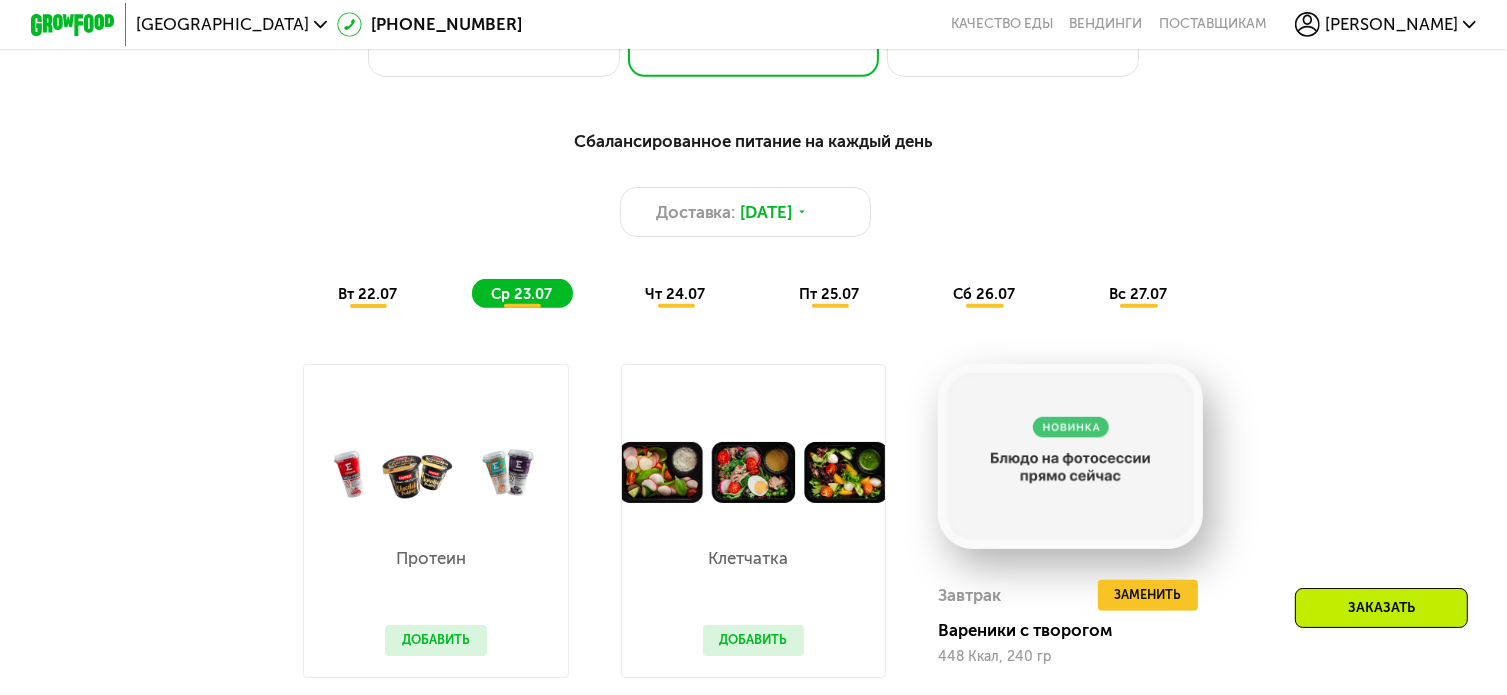 click on "пт 25.07" at bounding box center (829, 294) 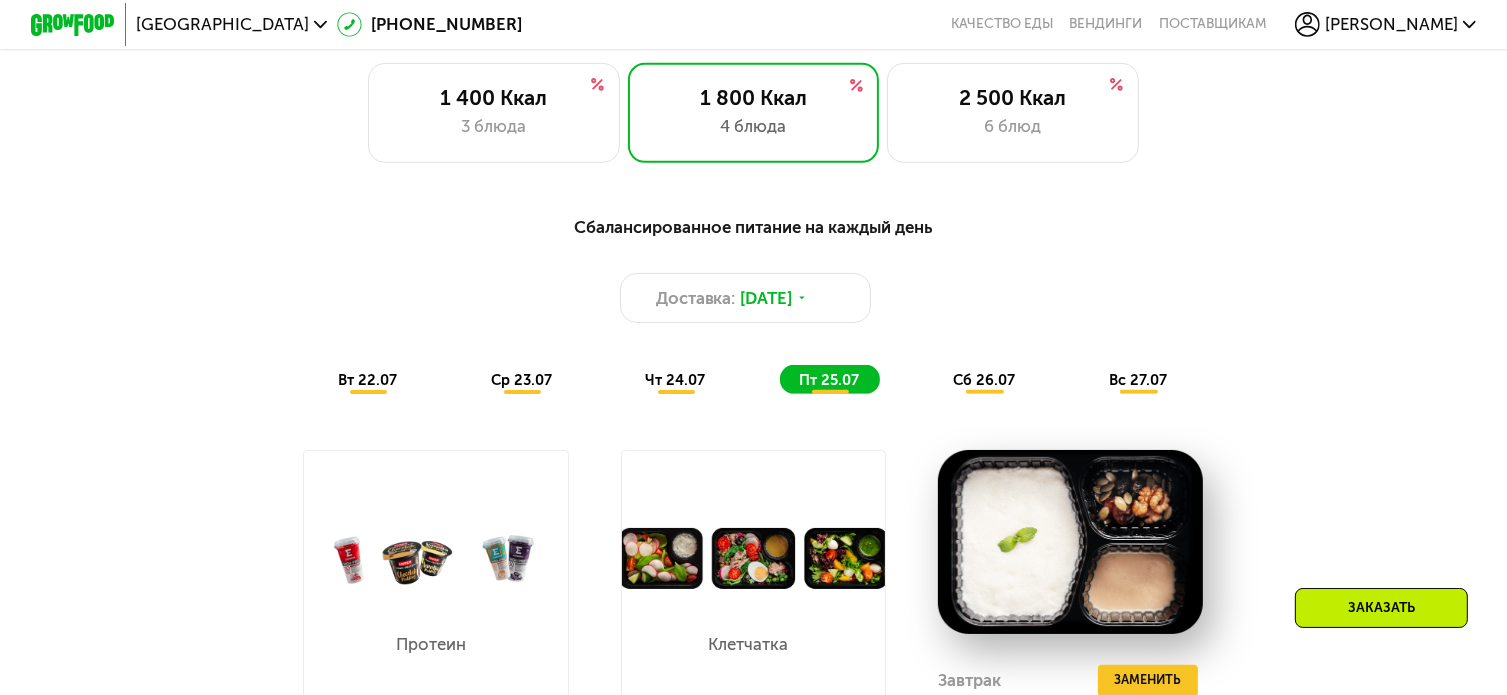 scroll, scrollTop: 930, scrollLeft: 0, axis: vertical 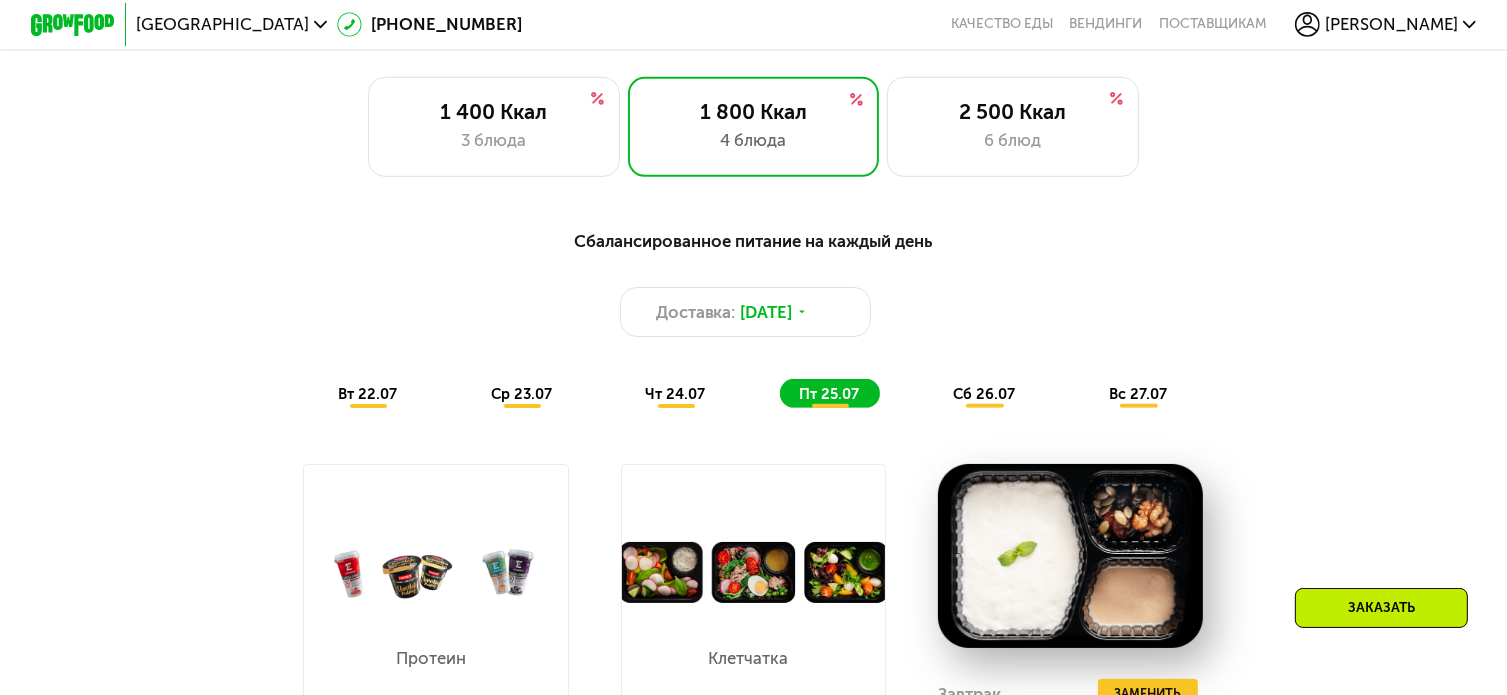 click on "сб 26.07" at bounding box center (984, 394) 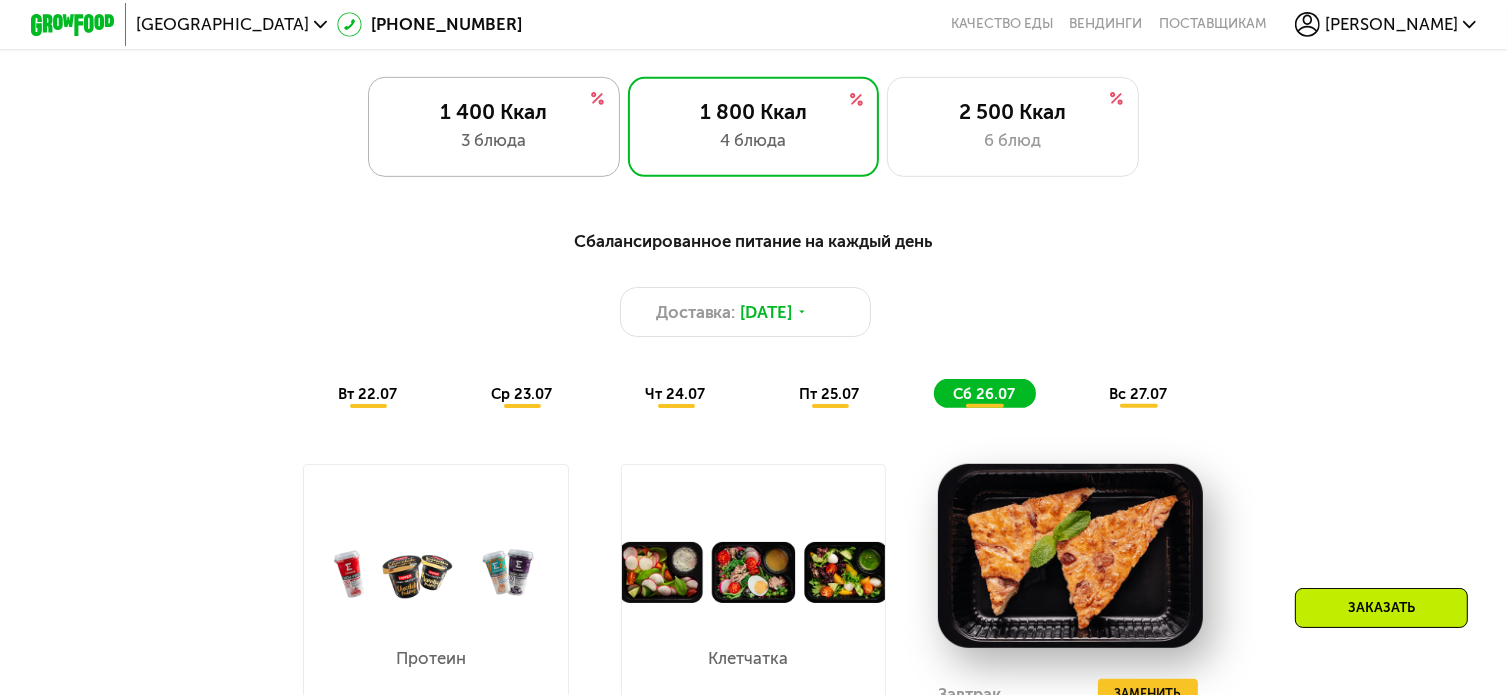 click on "1 400 Ккал 3 блюда" 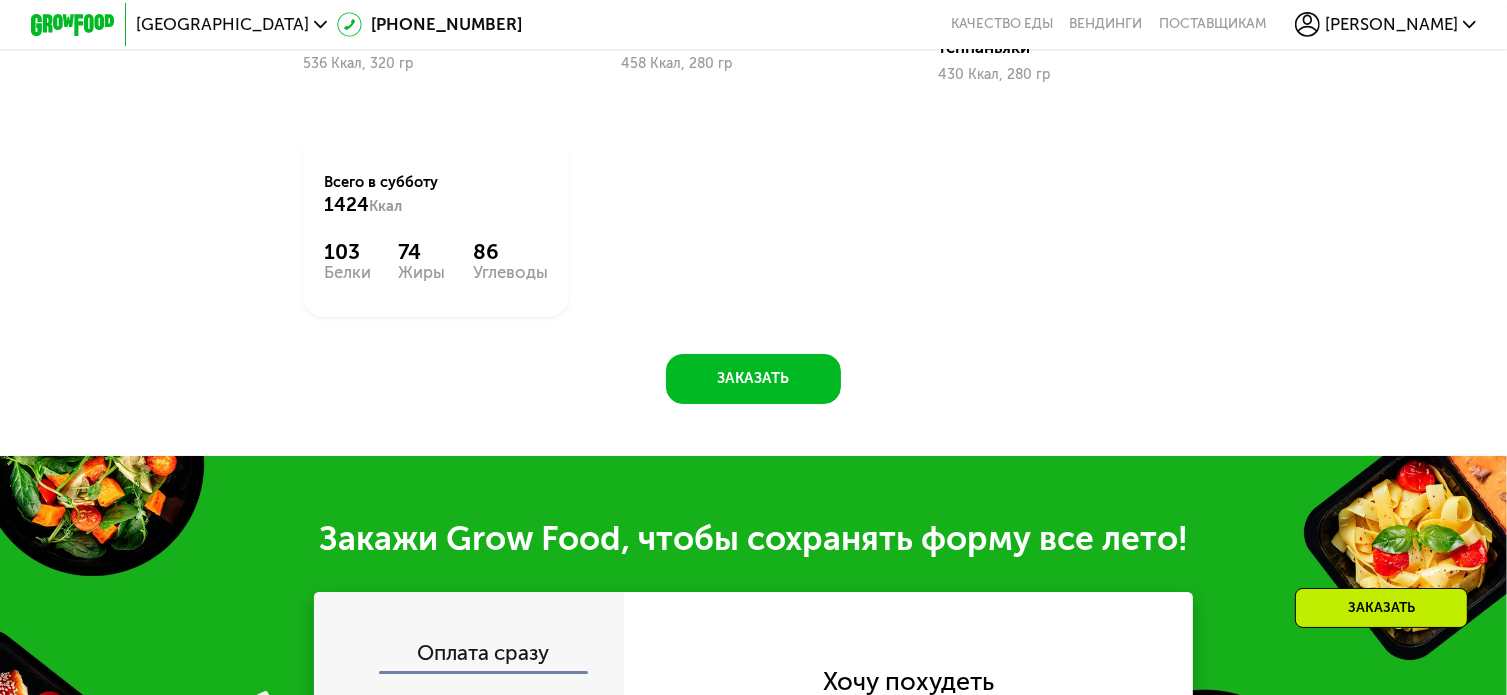 scroll, scrollTop: 1130, scrollLeft: 0, axis: vertical 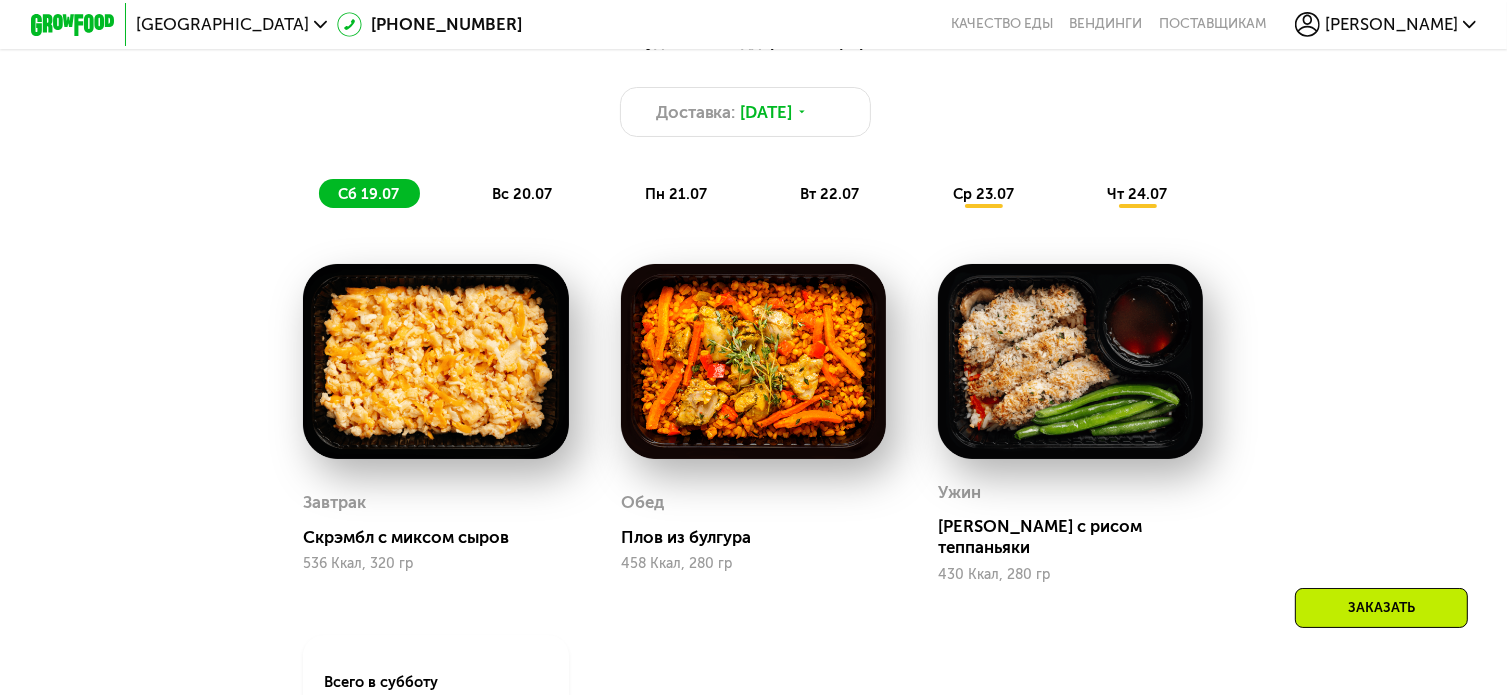 click on "вс 20.07" at bounding box center (522, 194) 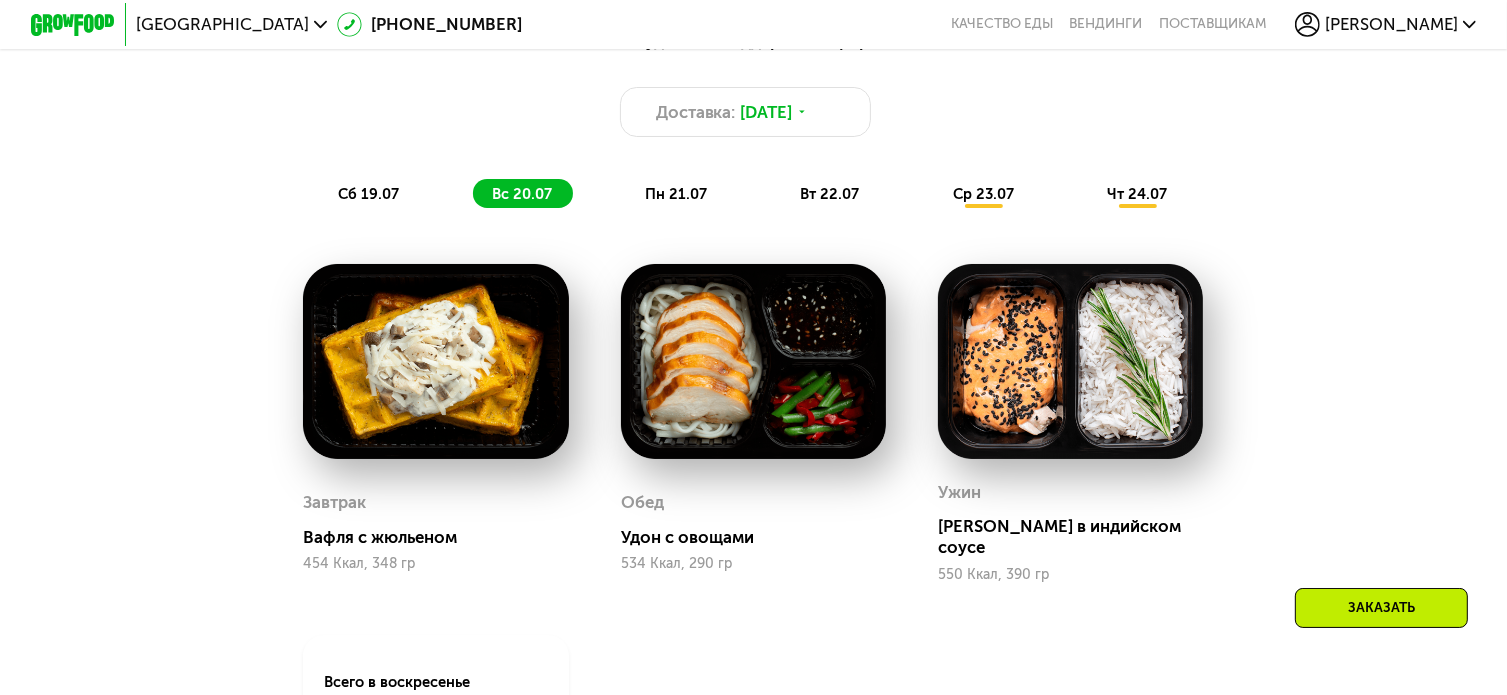 click on "пн 21.07" at bounding box center [676, 194] 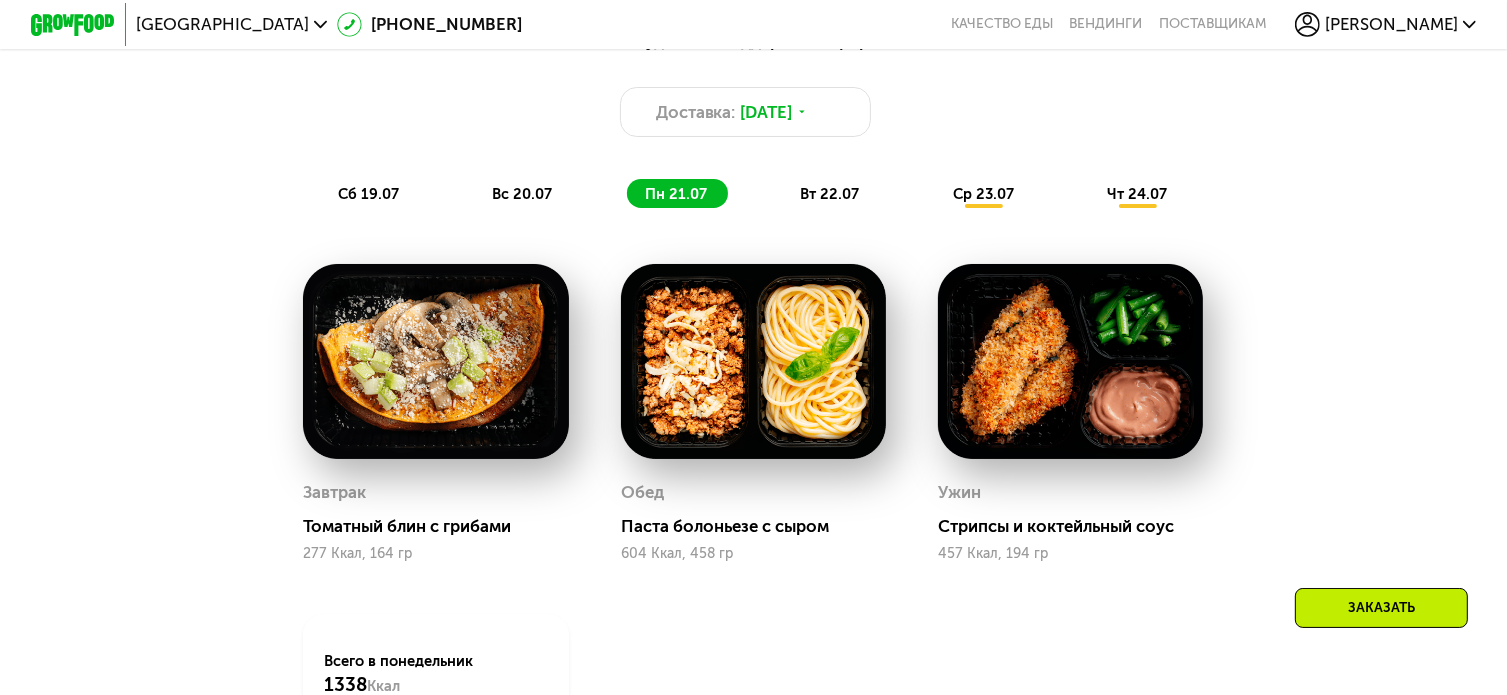 click on "вт 22.07" at bounding box center (830, 194) 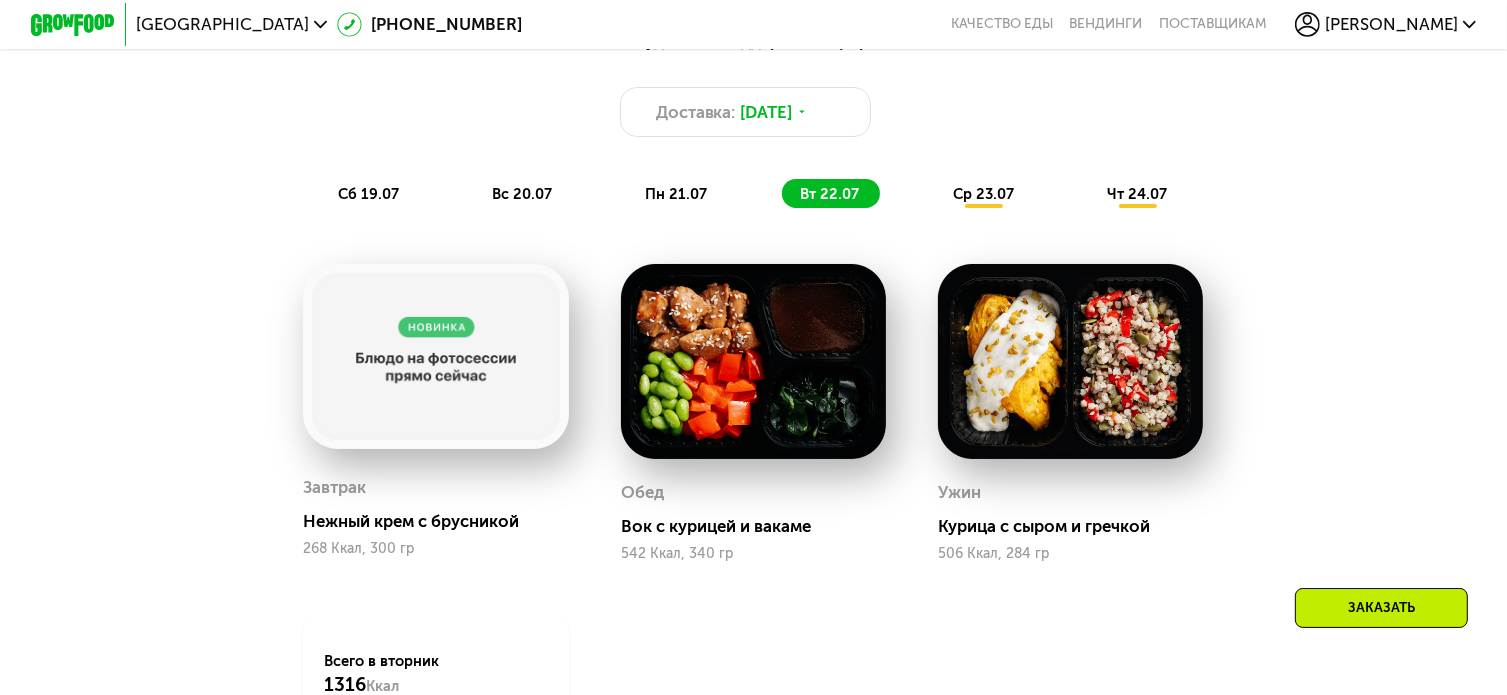 click on "ср 23.07" at bounding box center [983, 194] 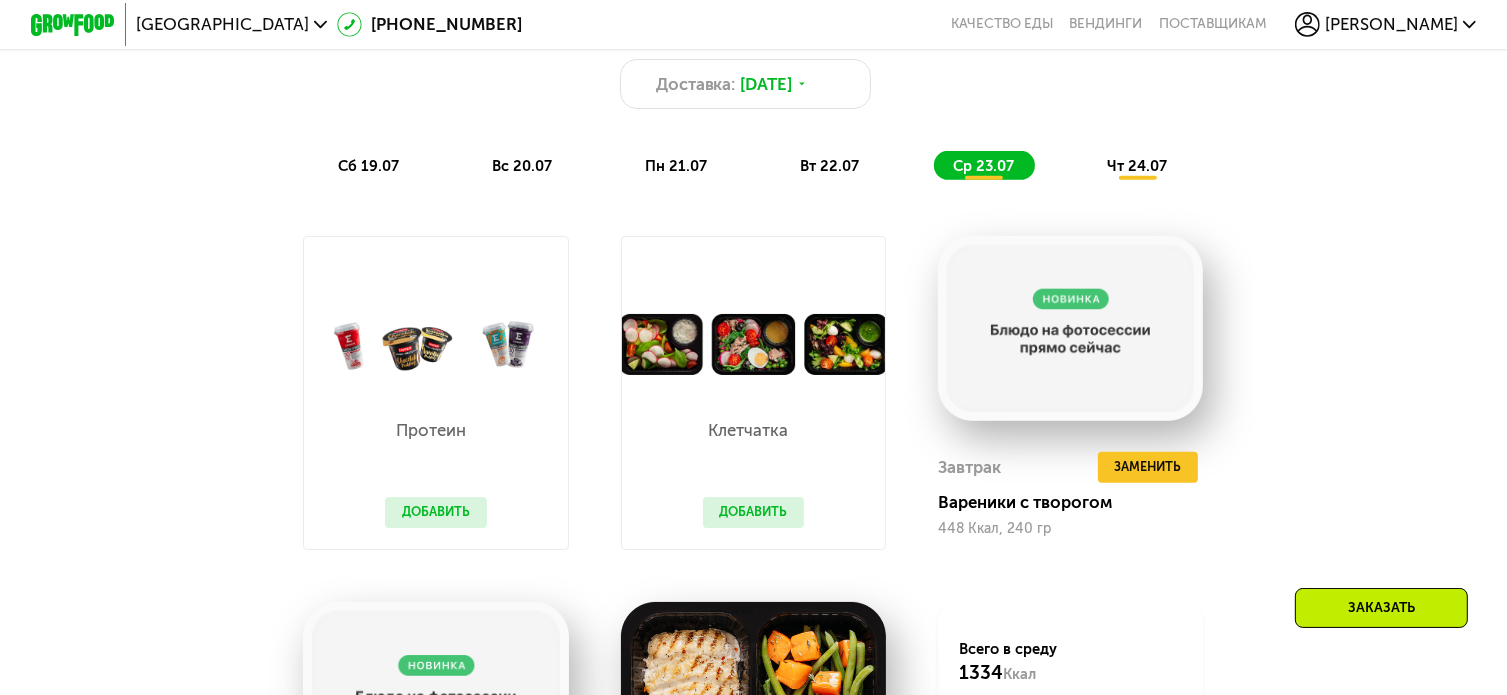 scroll, scrollTop: 1130, scrollLeft: 0, axis: vertical 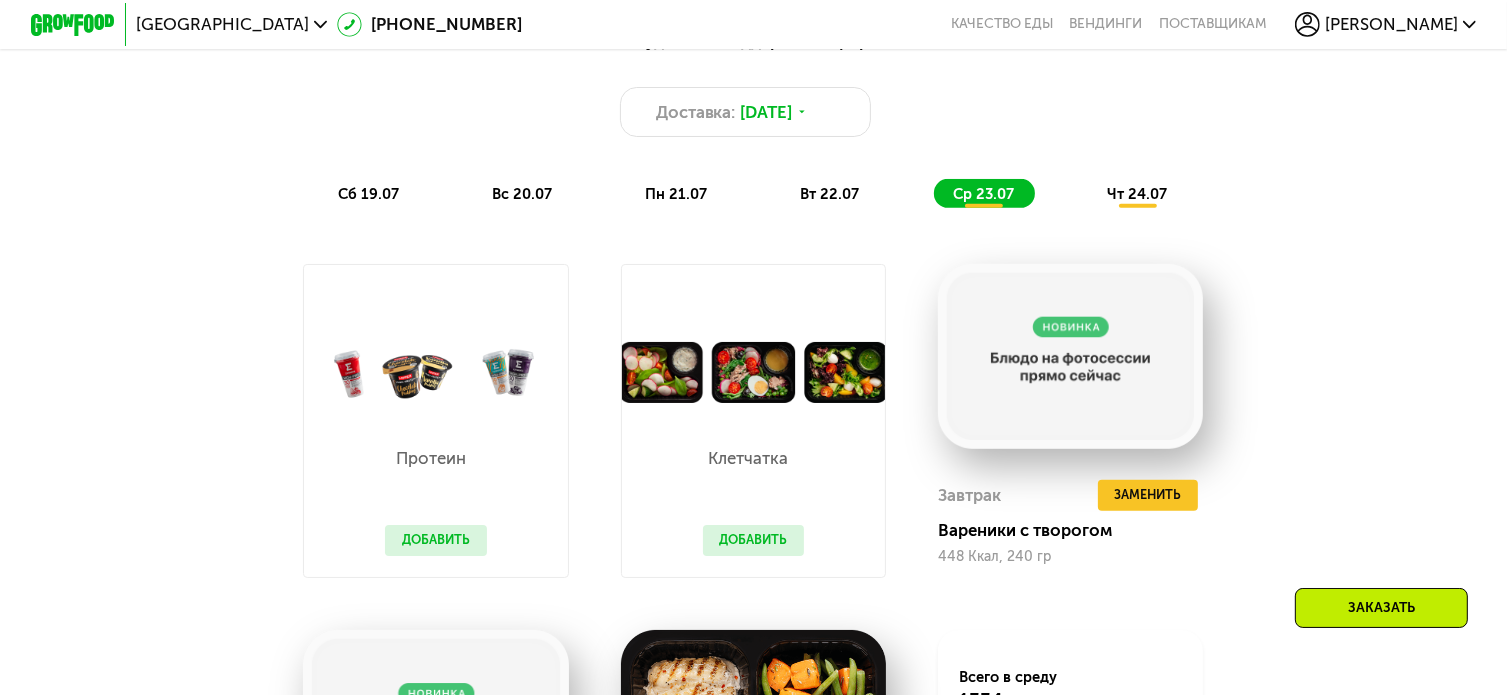 click on "чт 24.07" at bounding box center [1137, 194] 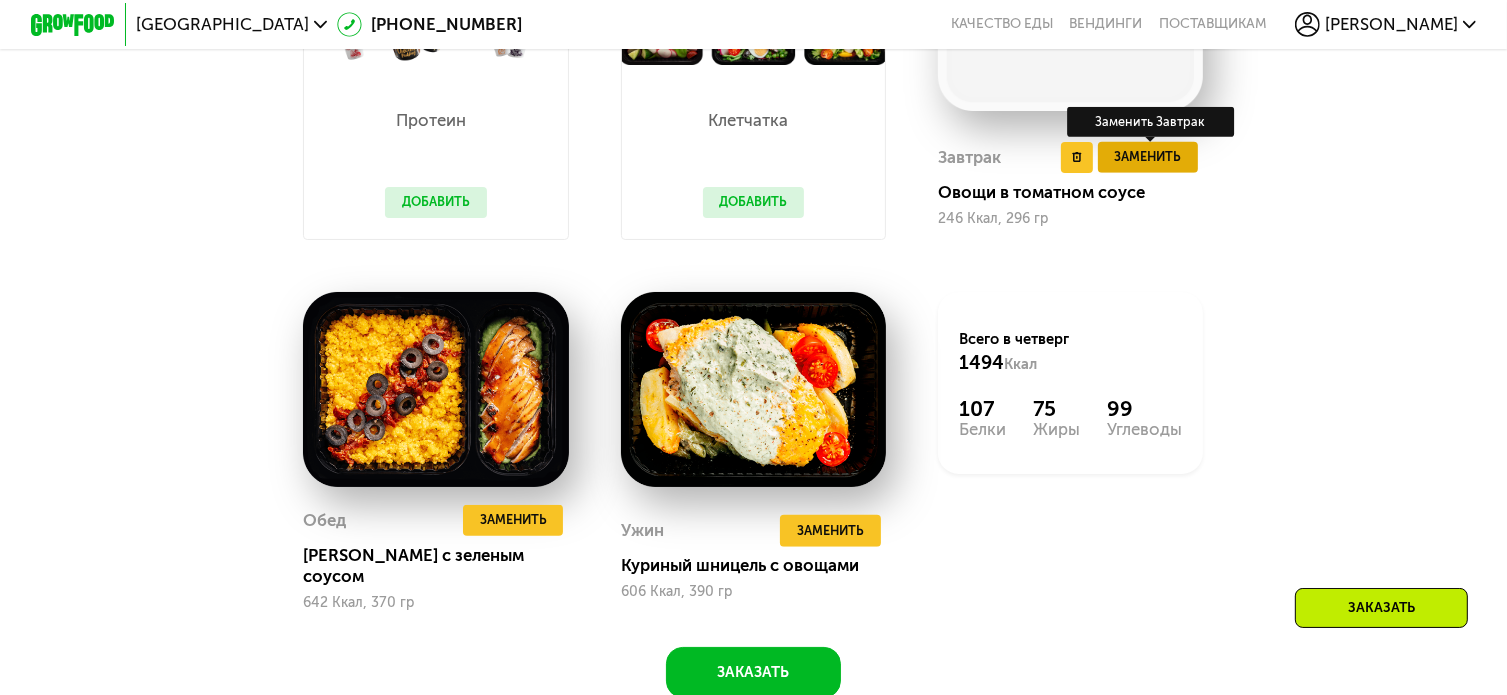 scroll, scrollTop: 1330, scrollLeft: 0, axis: vertical 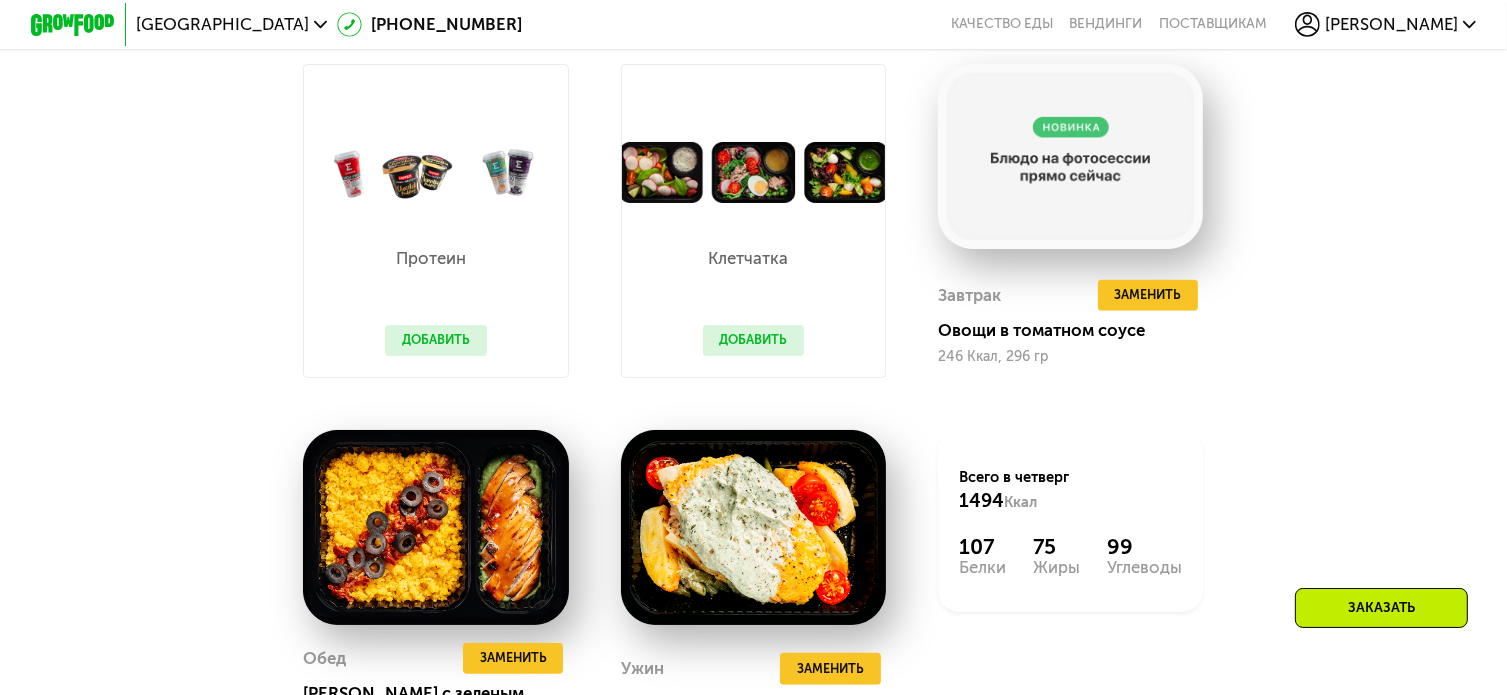 click on "Добавить" at bounding box center [753, 340] 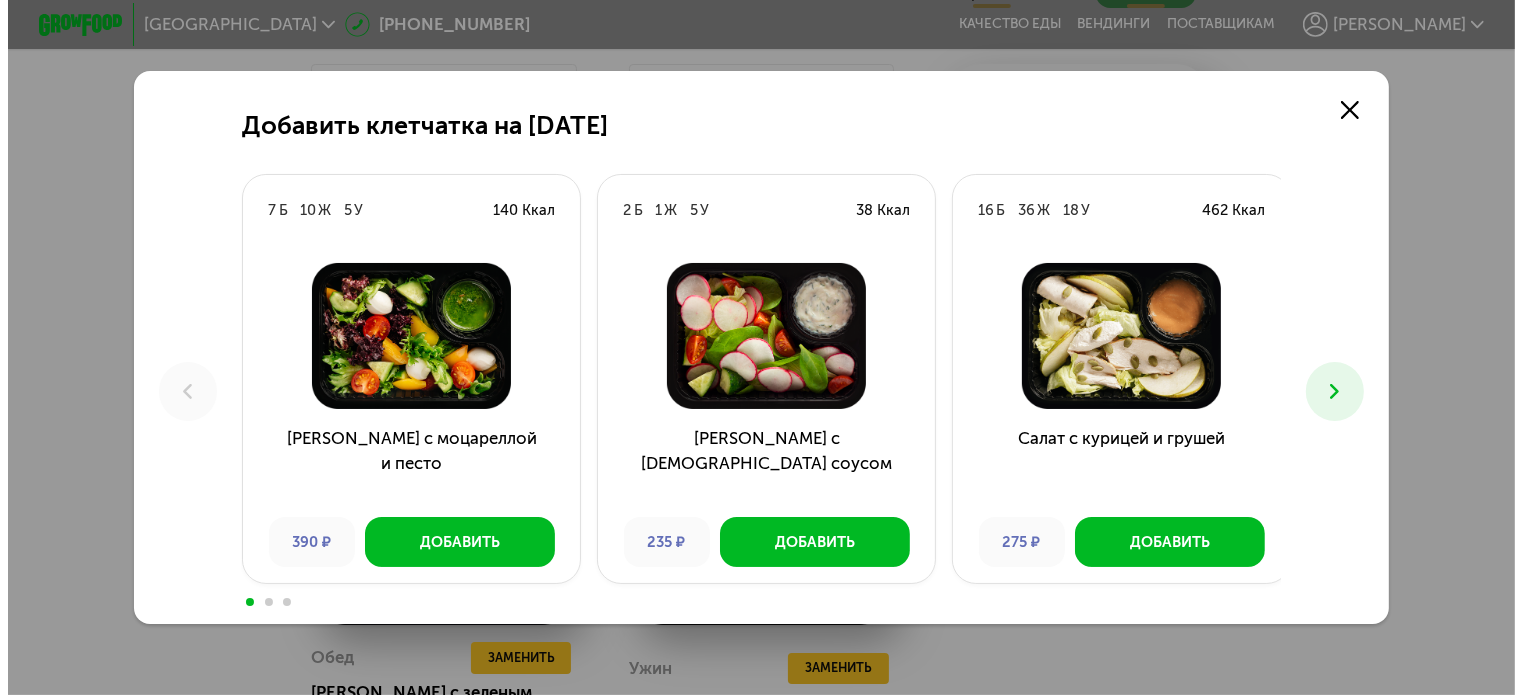 scroll, scrollTop: 0, scrollLeft: 0, axis: both 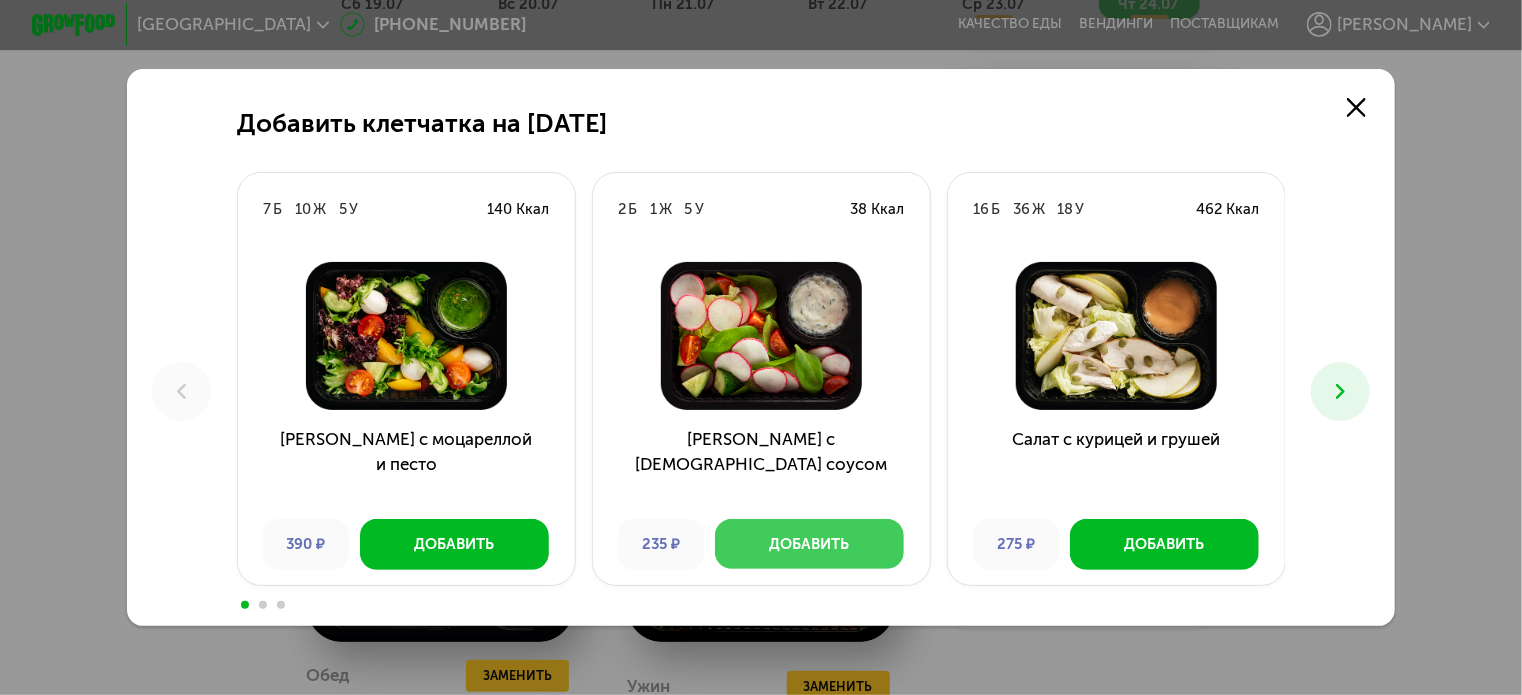 click on "Добавить" at bounding box center [810, 544] 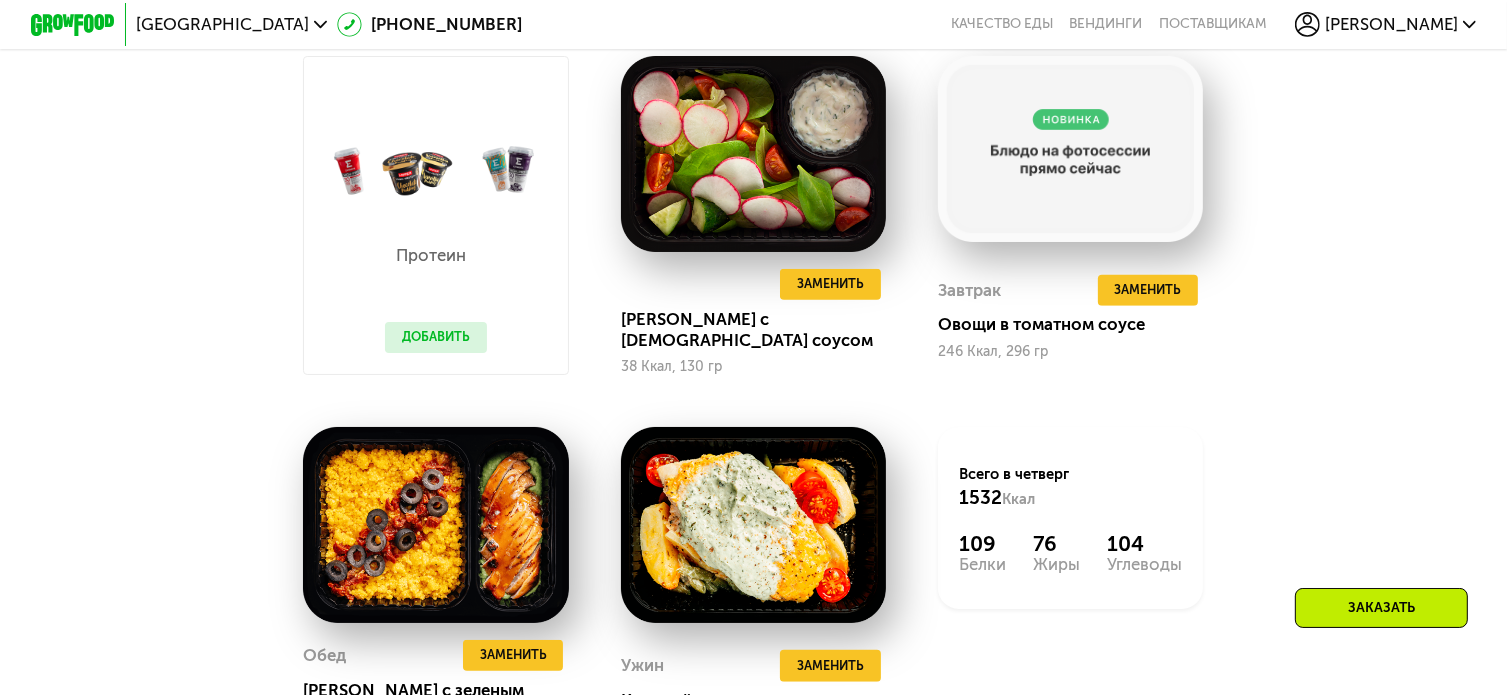 scroll, scrollTop: 1230, scrollLeft: 0, axis: vertical 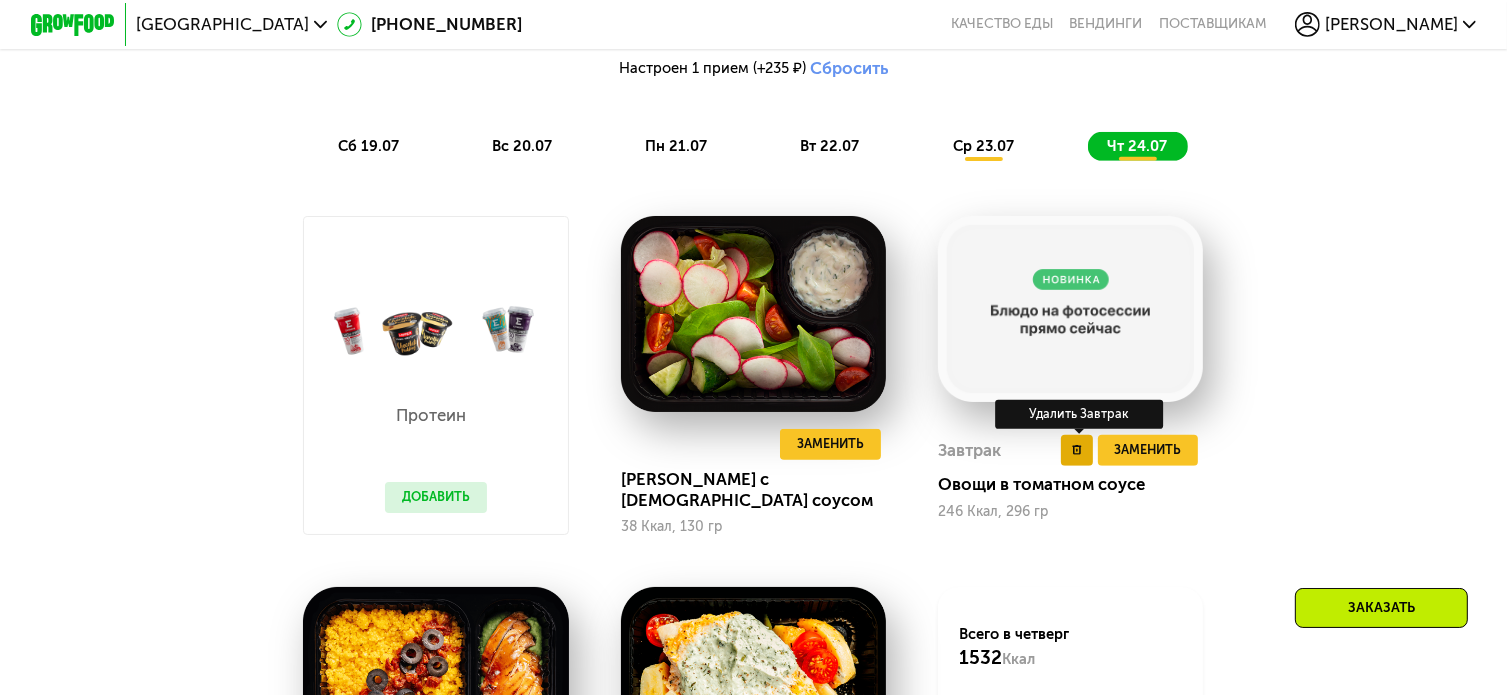 click 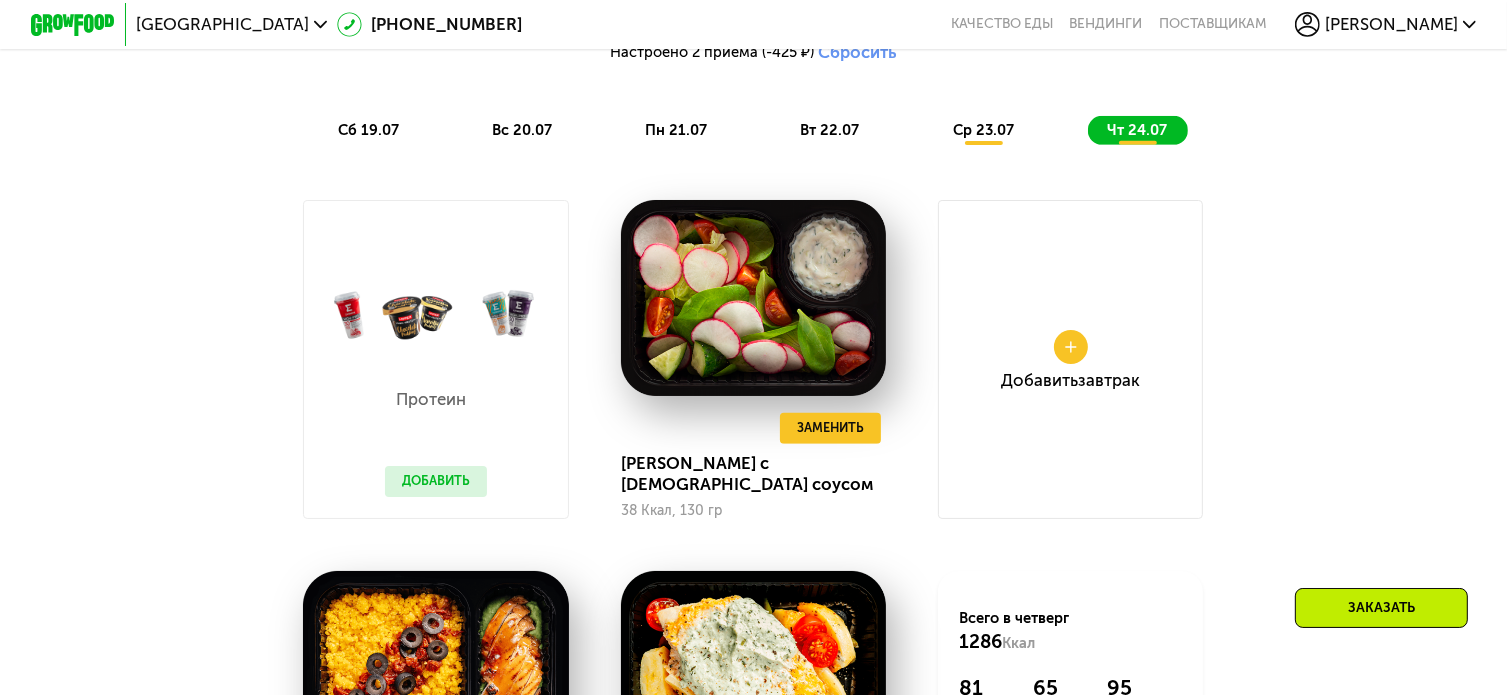 scroll, scrollTop: 1030, scrollLeft: 0, axis: vertical 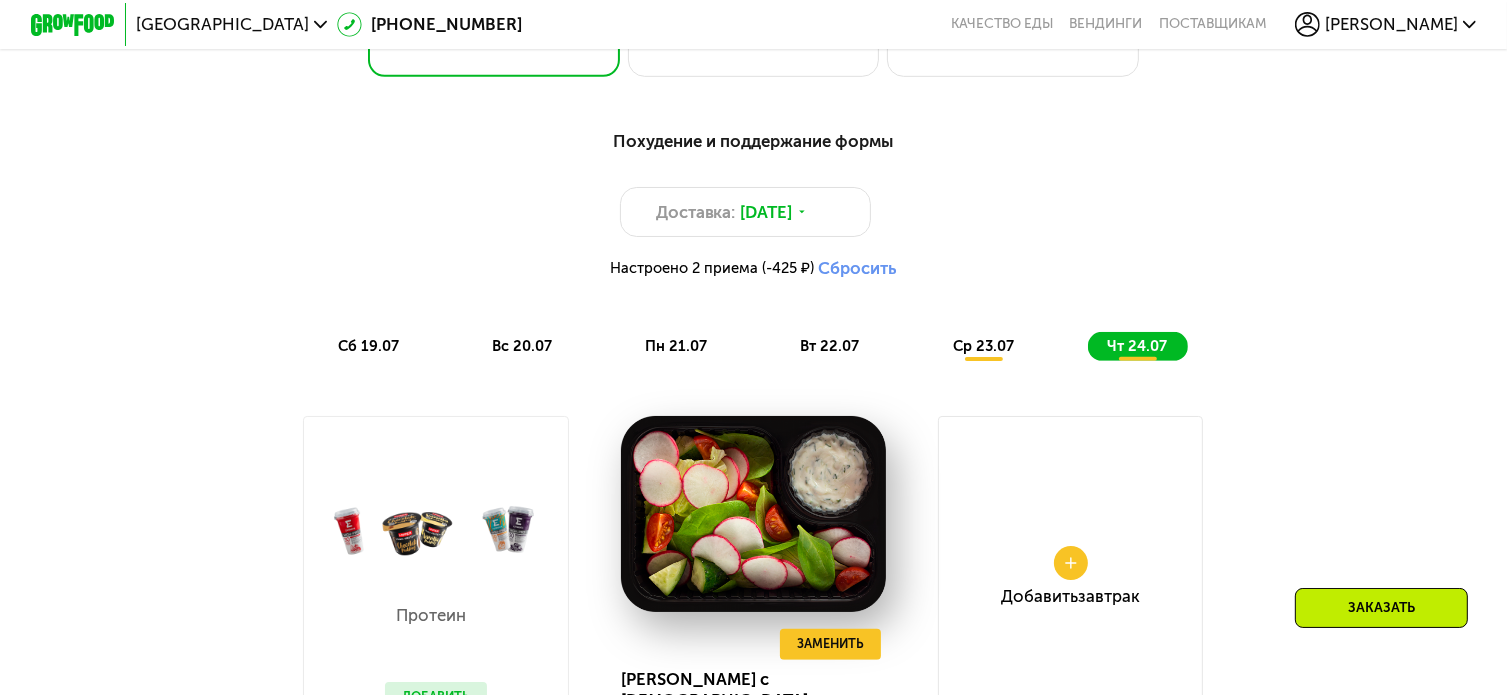 click on "ср 23.07" 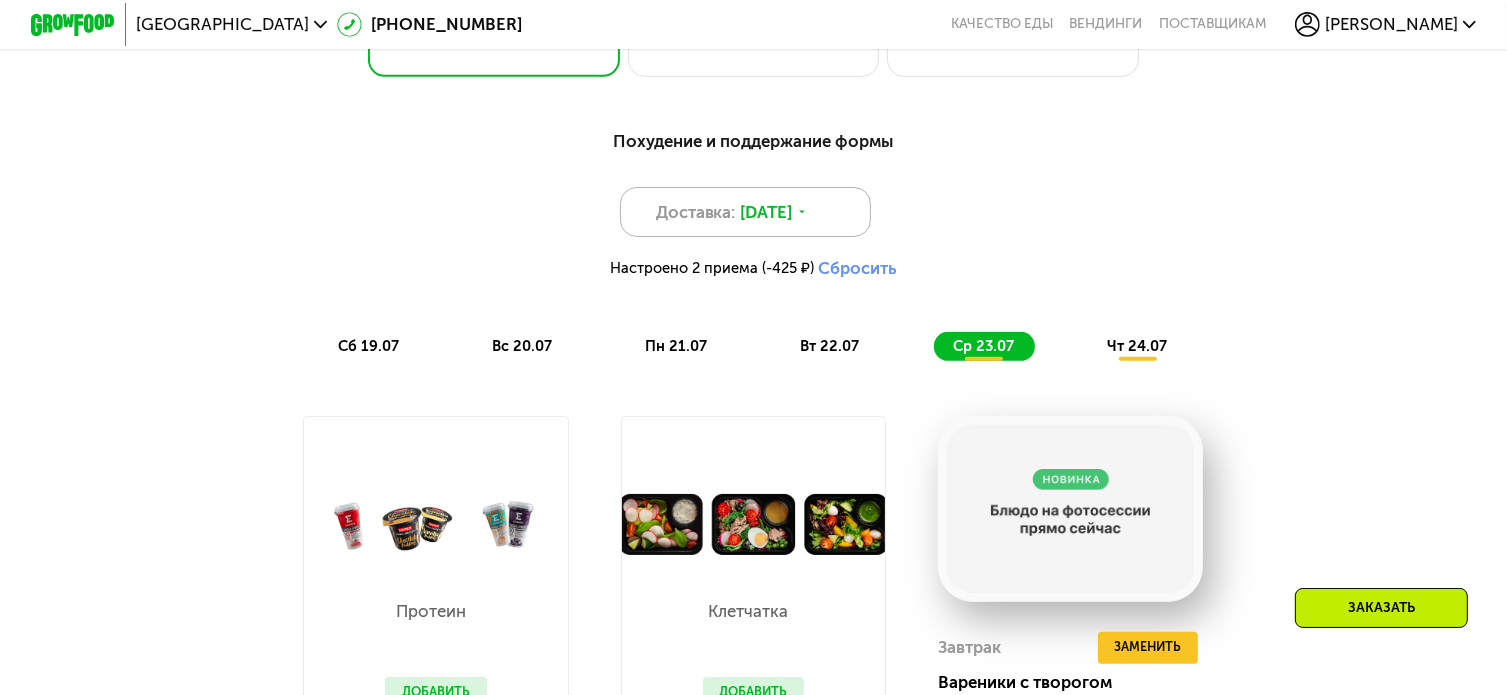 click on "[DATE]" at bounding box center [766, 212] 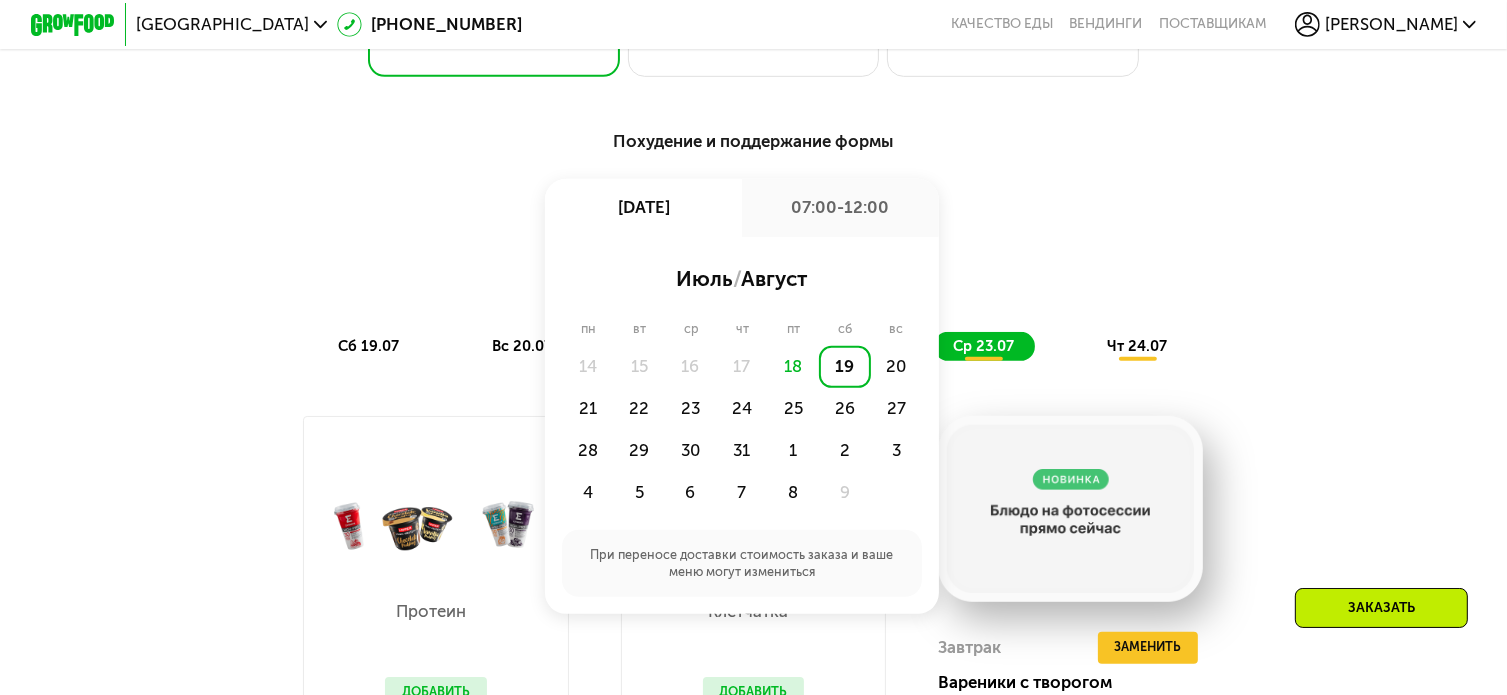 drag, startPoint x: 1216, startPoint y: 202, endPoint x: 277, endPoint y: 315, distance: 945.77484 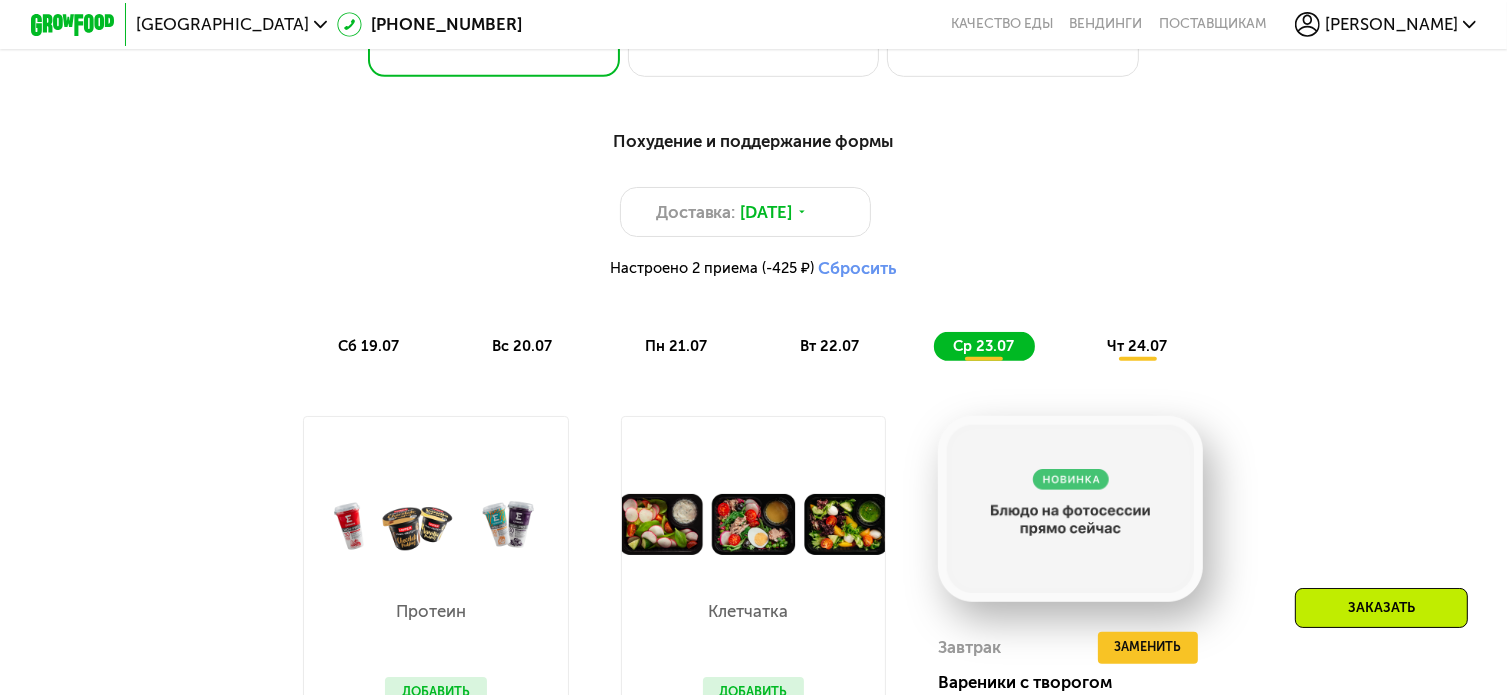 click on "Похудение и поддержание формы Доставка: [DATE]  Настроено 2 приема (-425 ₽)     Сбросить  сб 19.07 вс 20.07 пн 21.07 вт 22.07 ср 23.07 чт 24.07" at bounding box center (753, 244) 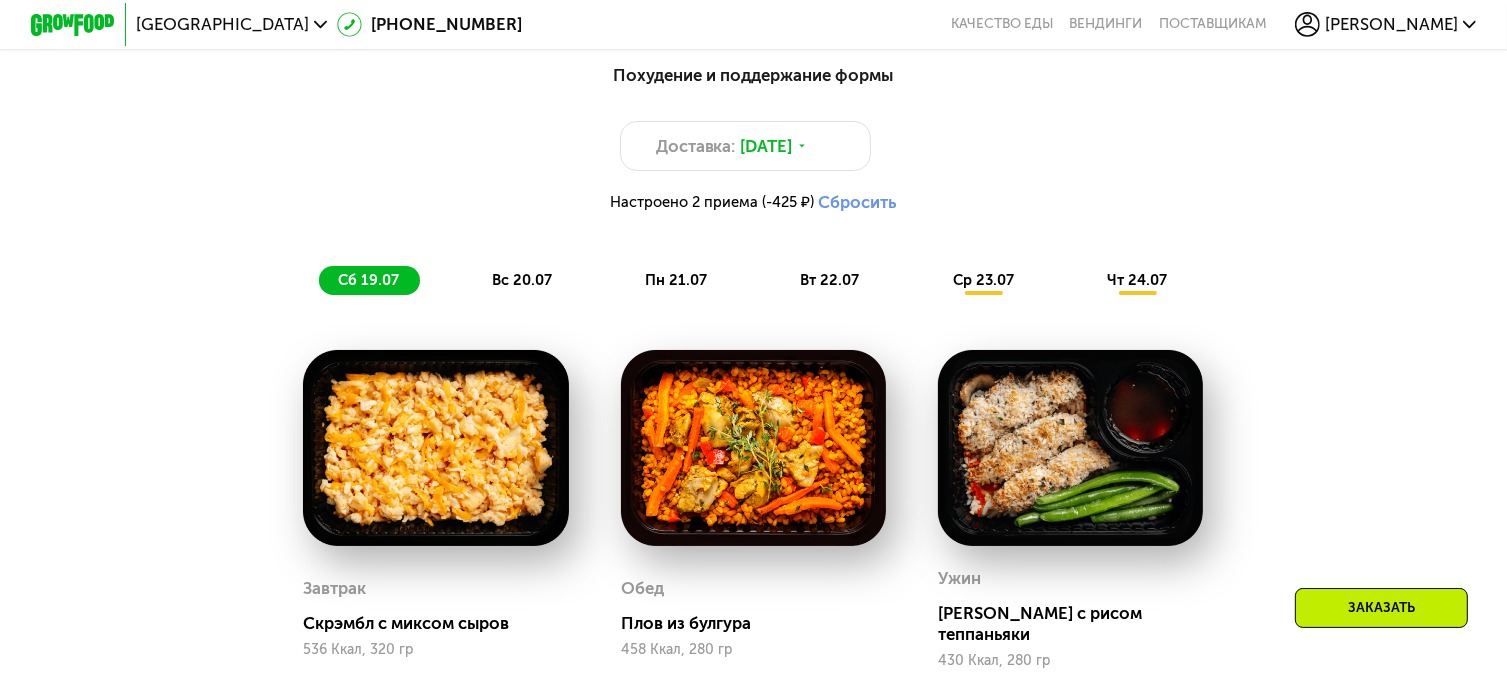 scroll, scrollTop: 1130, scrollLeft: 0, axis: vertical 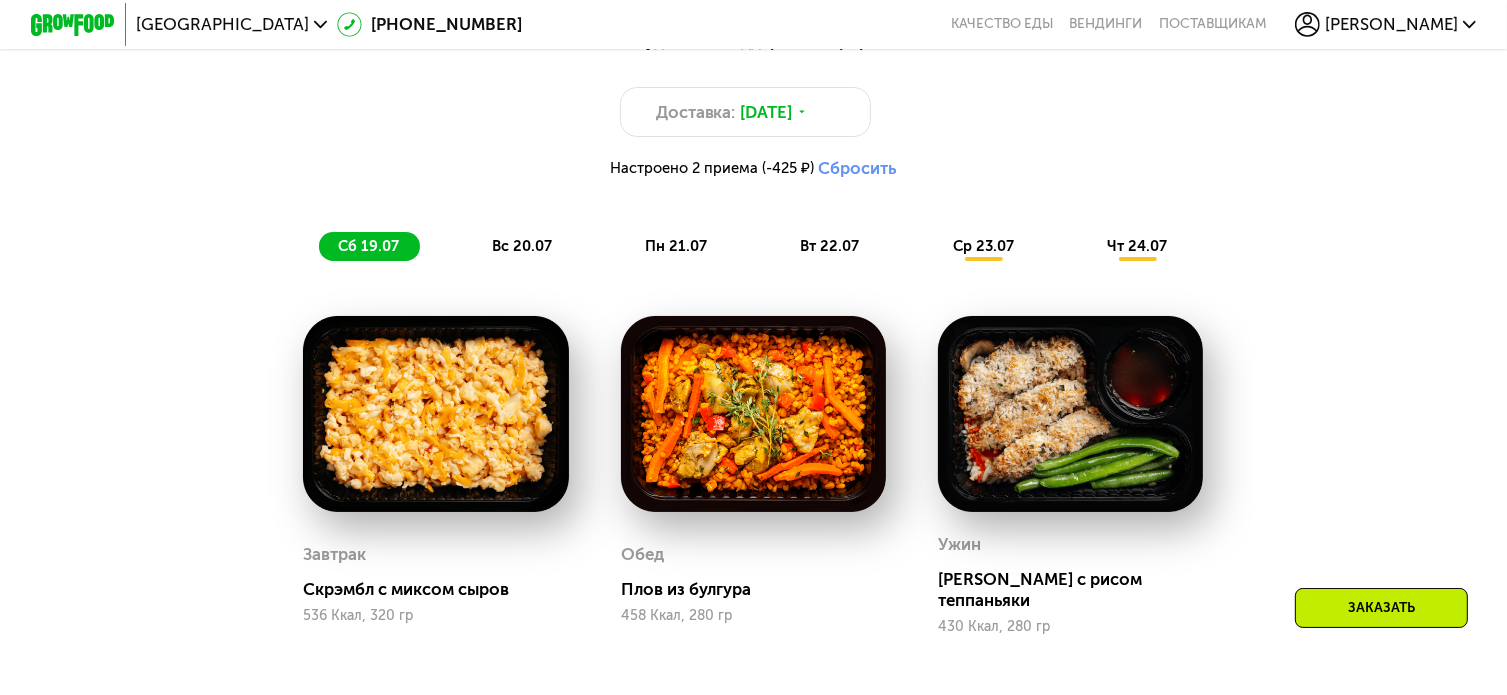 drag, startPoint x: 463, startPoint y: 252, endPoint x: 512, endPoint y: 247, distance: 49.25444 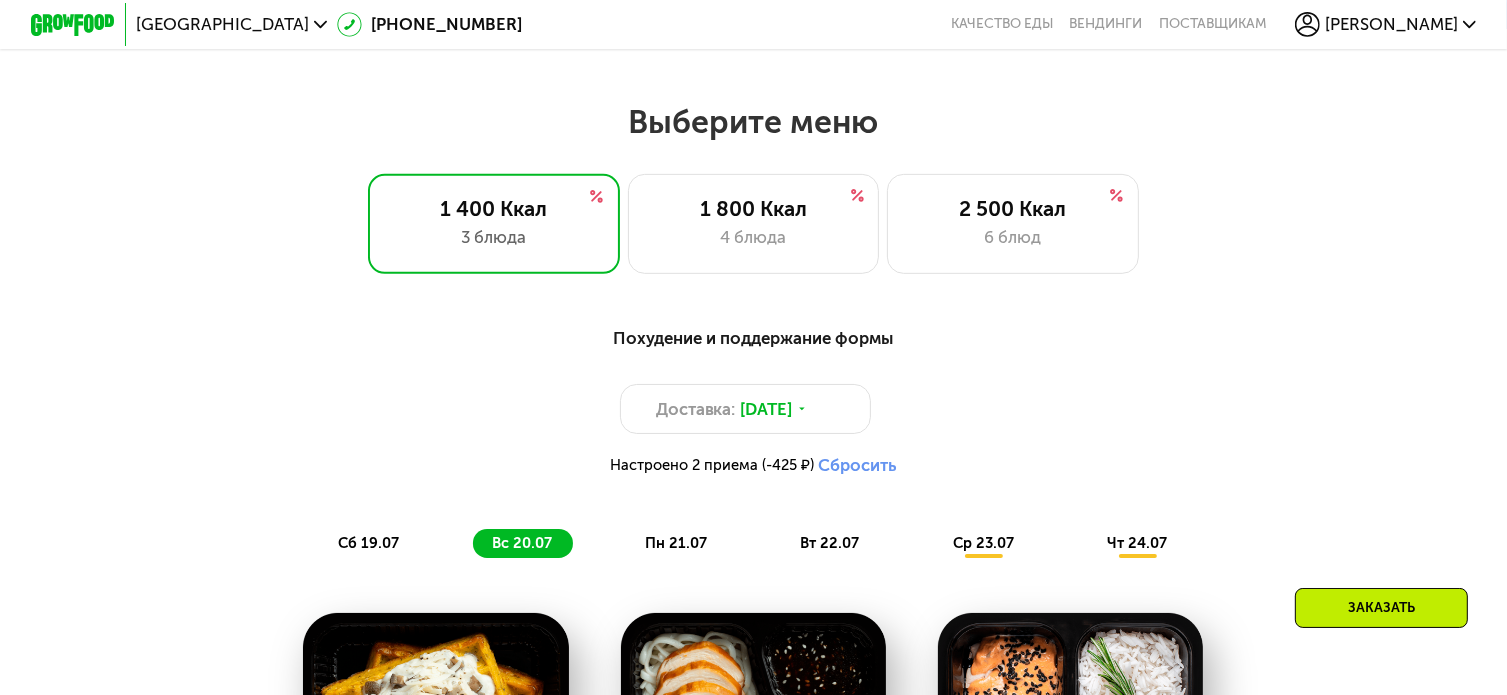 scroll, scrollTop: 830, scrollLeft: 0, axis: vertical 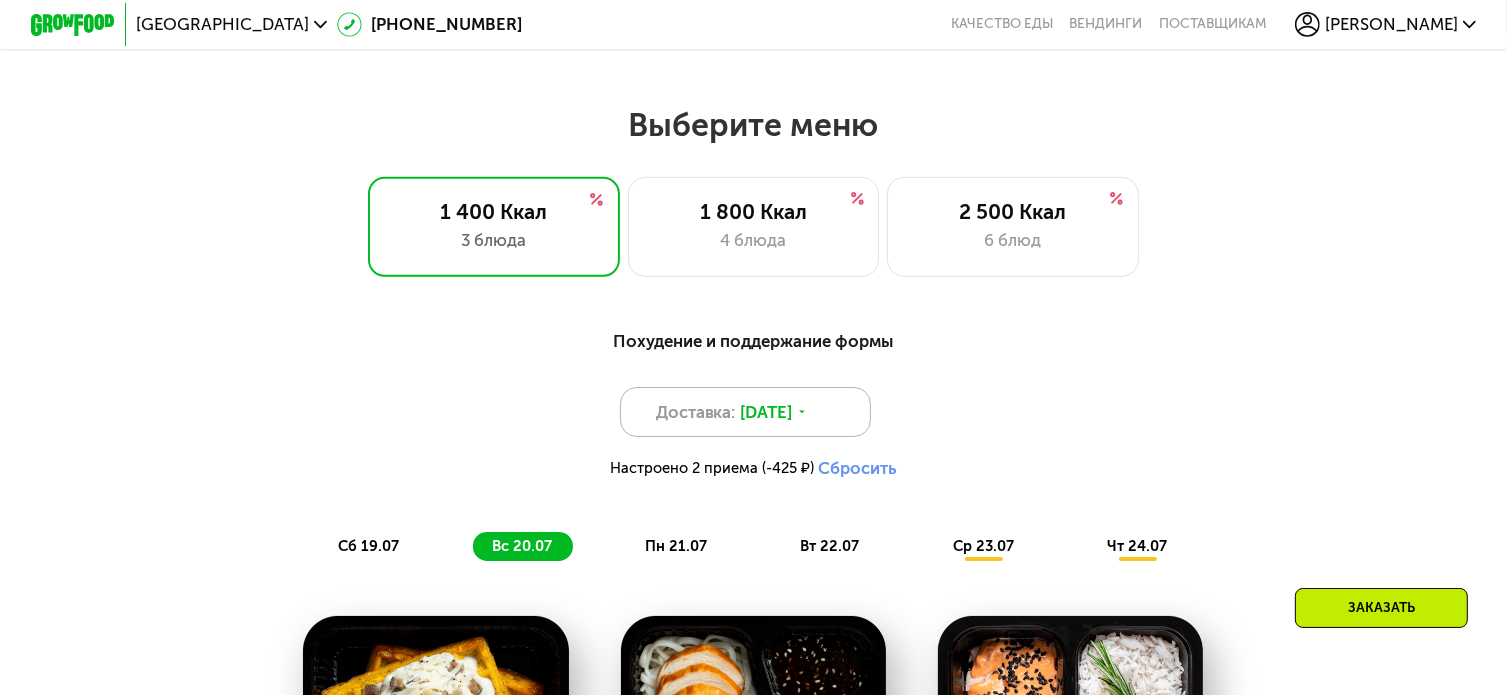 click on "Доставка: [DATE]" at bounding box center [745, 412] 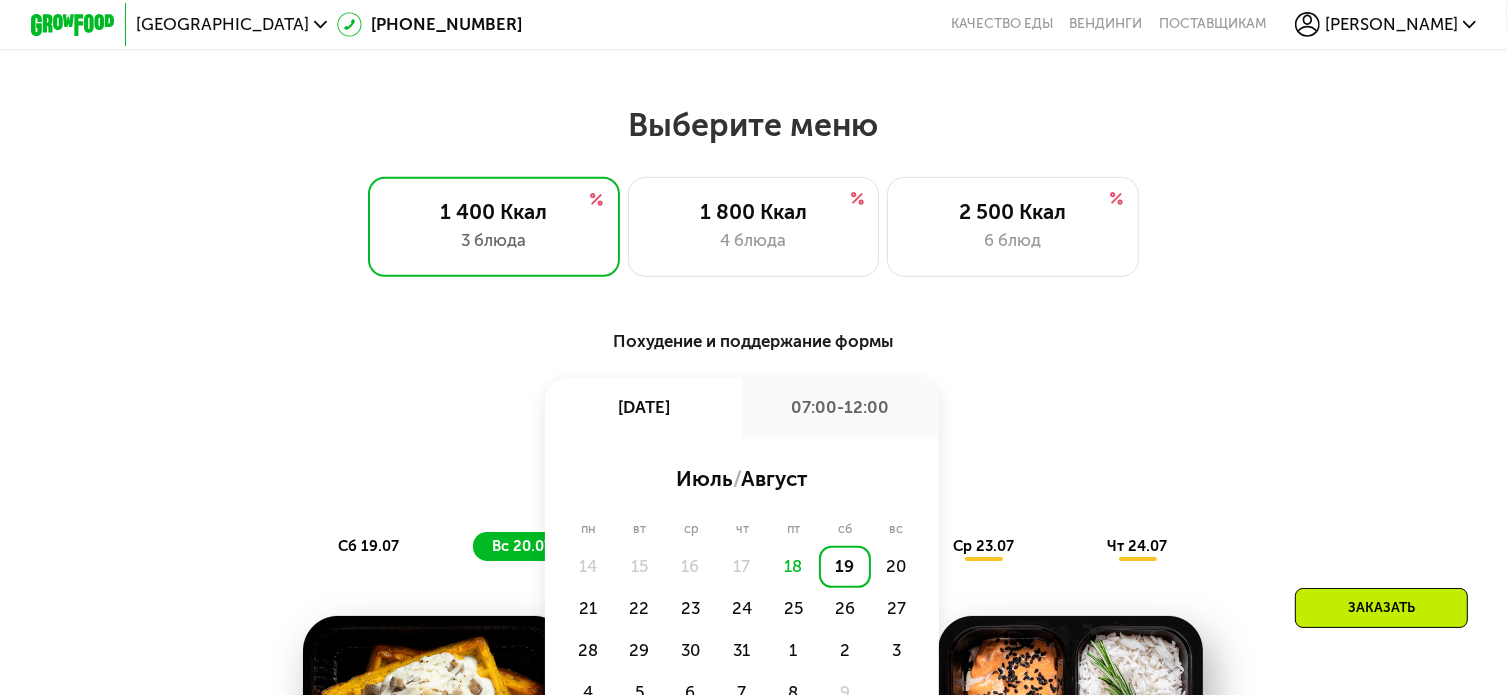 click on "Доставка: [DATE] июл, сб 07:00-12:00 июль  /  август пн вт ср чт пт сб вс 14 15 16 17 18 19 20 21 22 23 24 25 26 27 28 29 30 31 1 2 3 4 5 6 7 8 9  При переносе доставки стоимость заказа и ваше меню могут измениться   Настроено 2 приема (-425 ₽)     Сбросить" at bounding box center [753, 438] 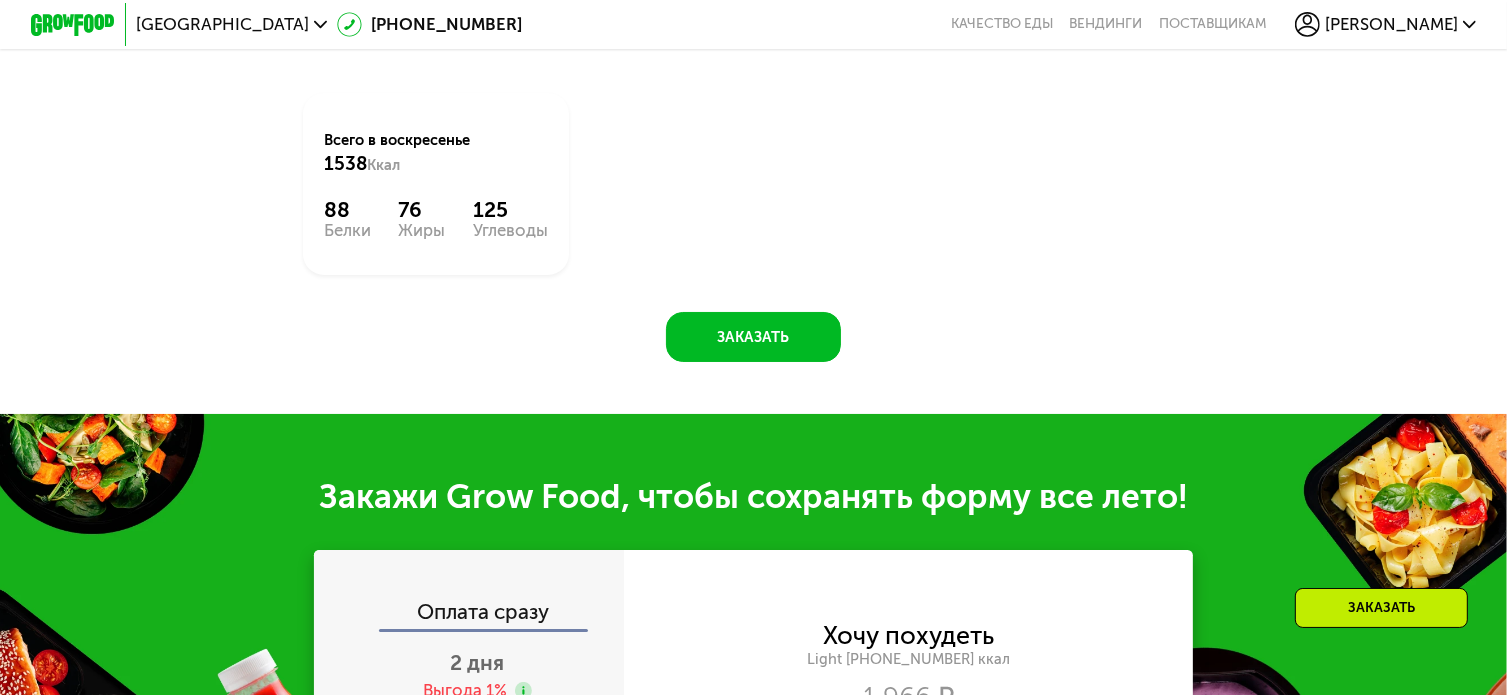 scroll, scrollTop: 1530, scrollLeft: 0, axis: vertical 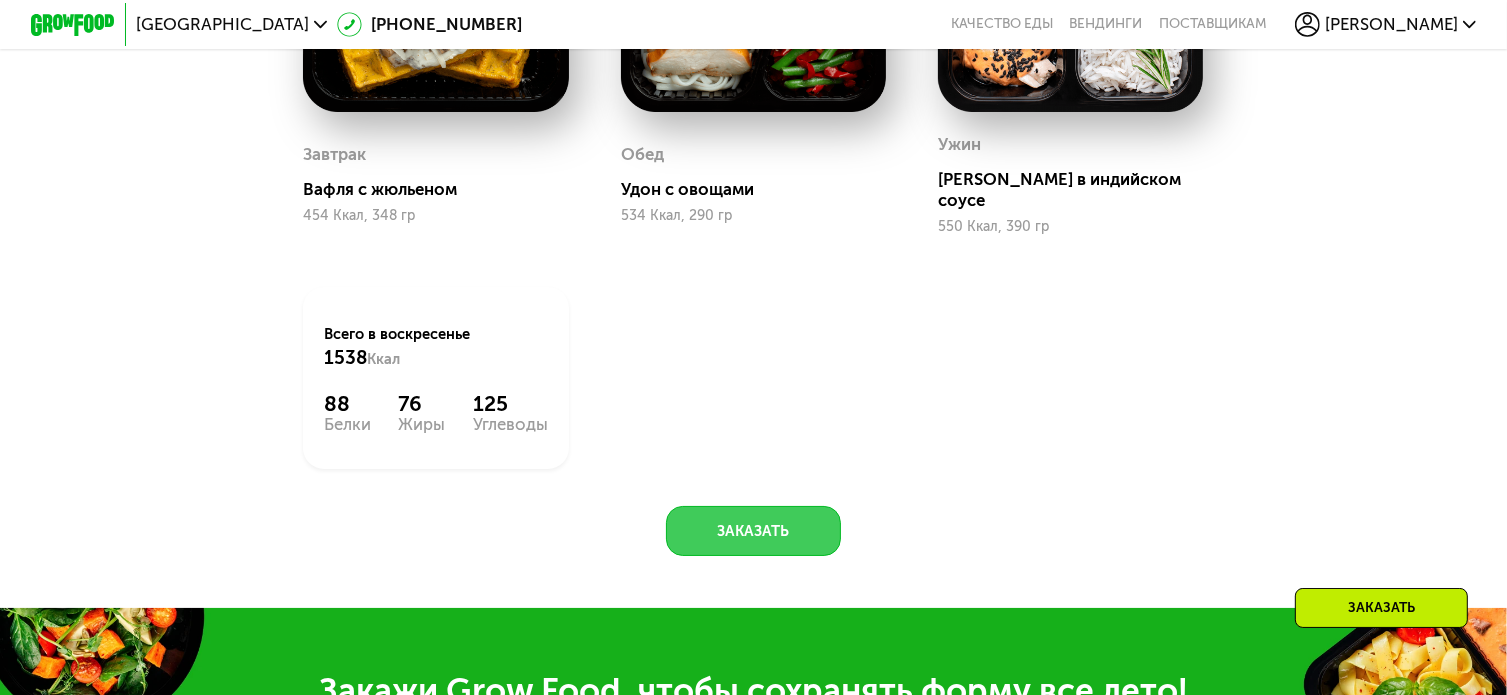click on "Заказать" 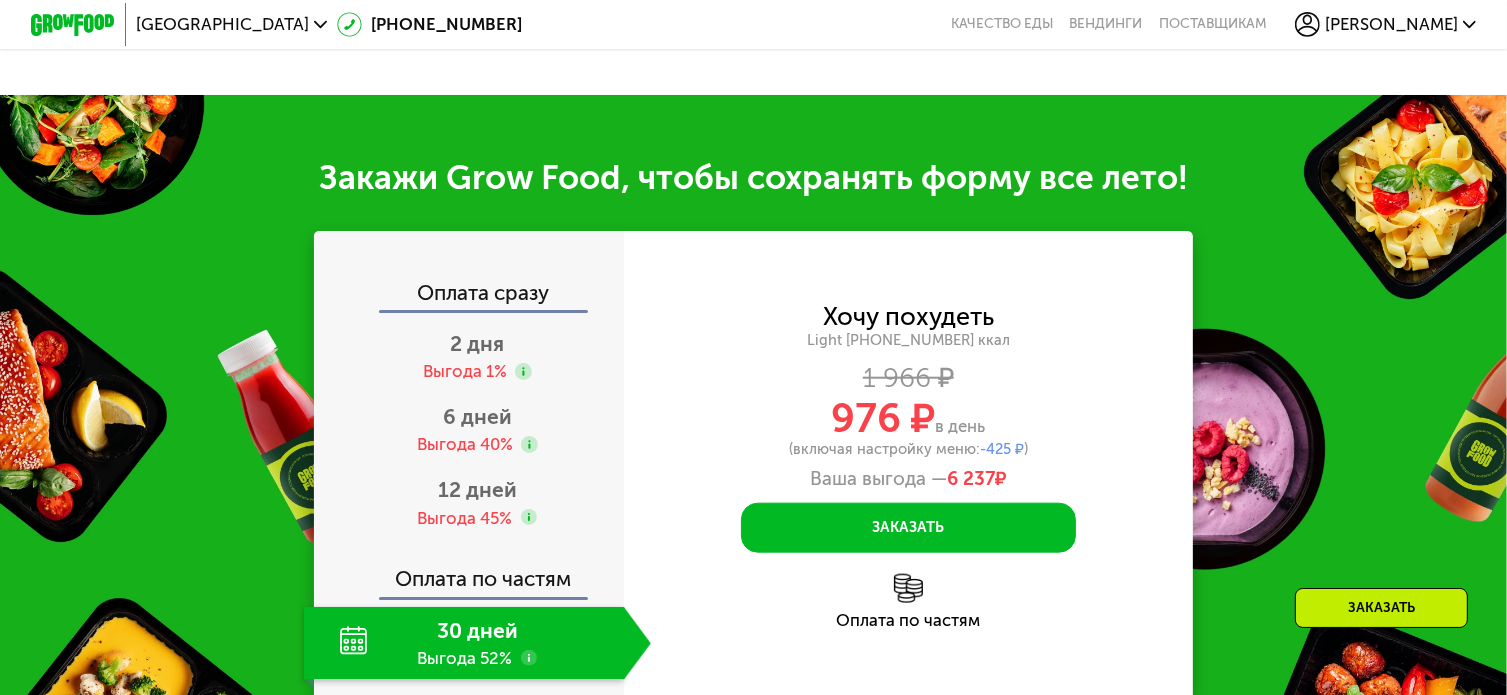 scroll, scrollTop: 2136, scrollLeft: 0, axis: vertical 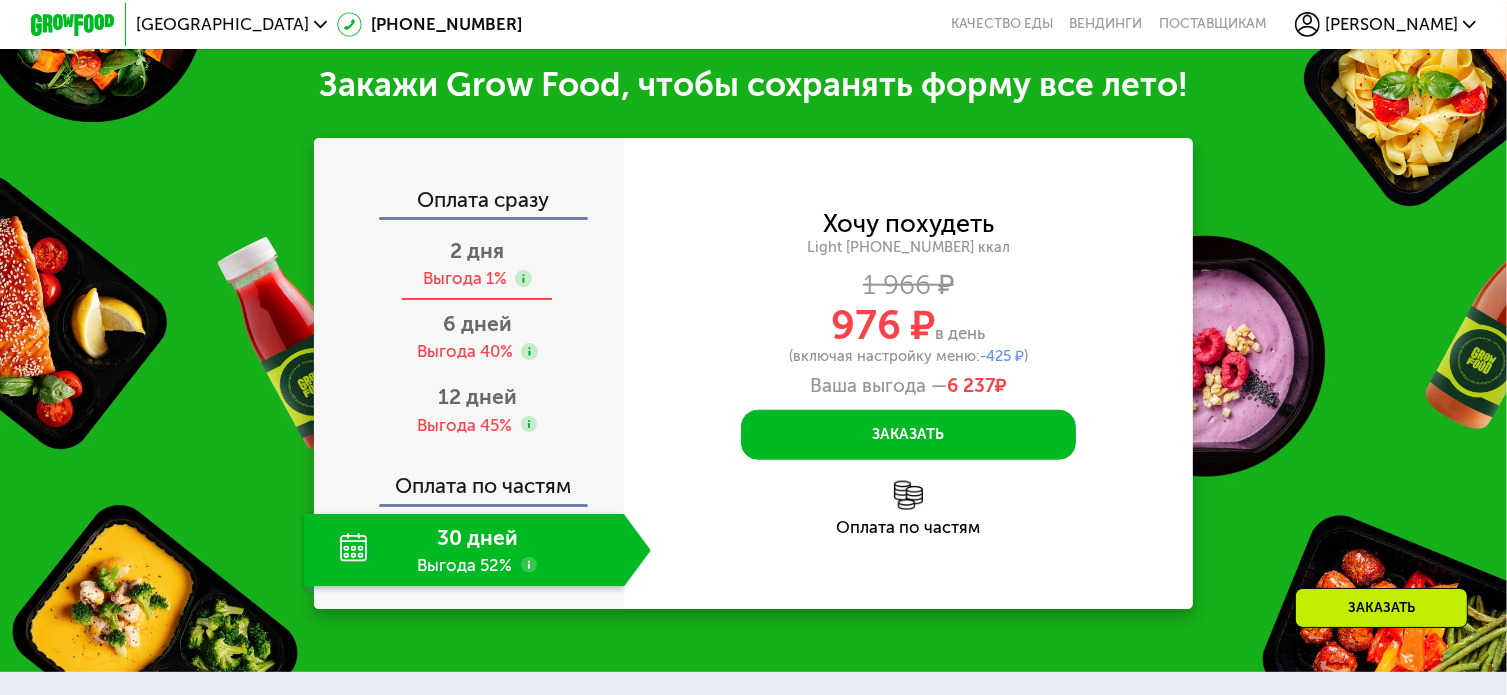 click on "2 дня Выгода 1%" at bounding box center (477, 263) 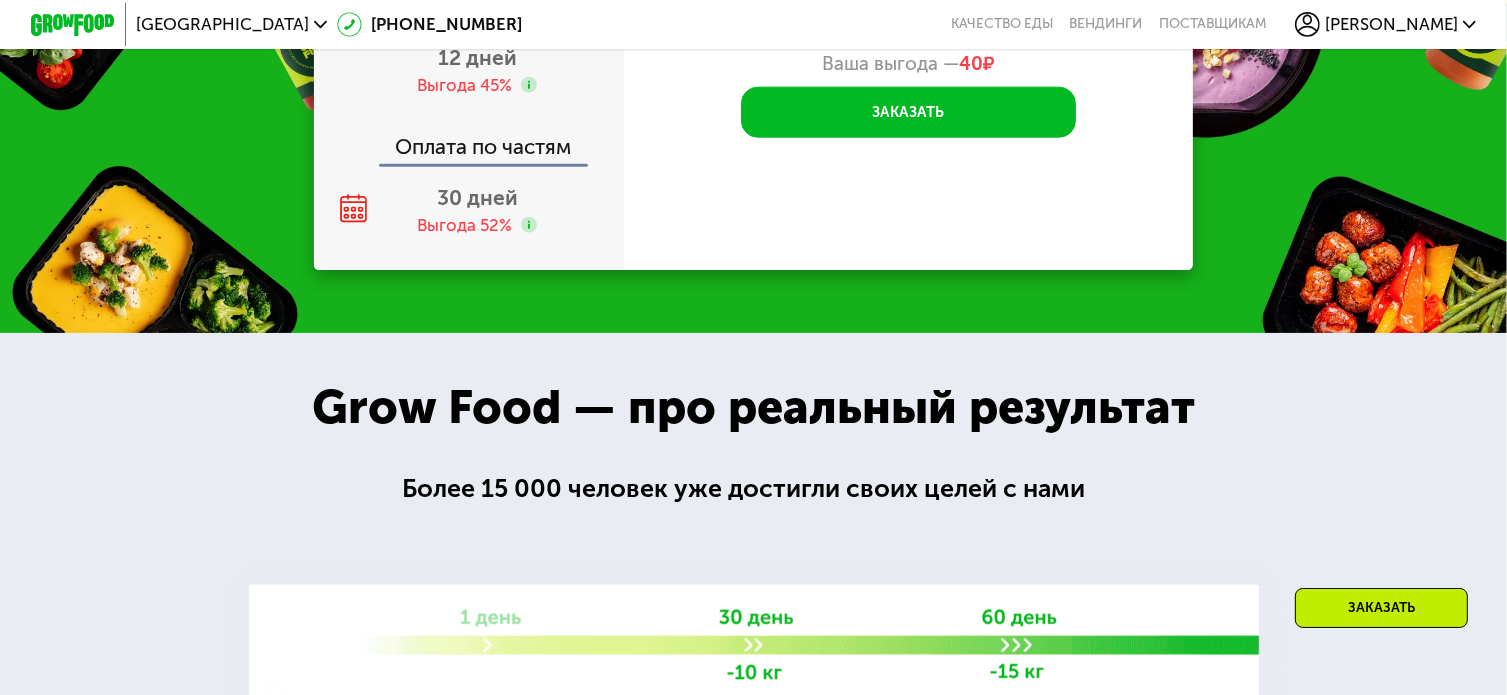 scroll, scrollTop: 2216, scrollLeft: 0, axis: vertical 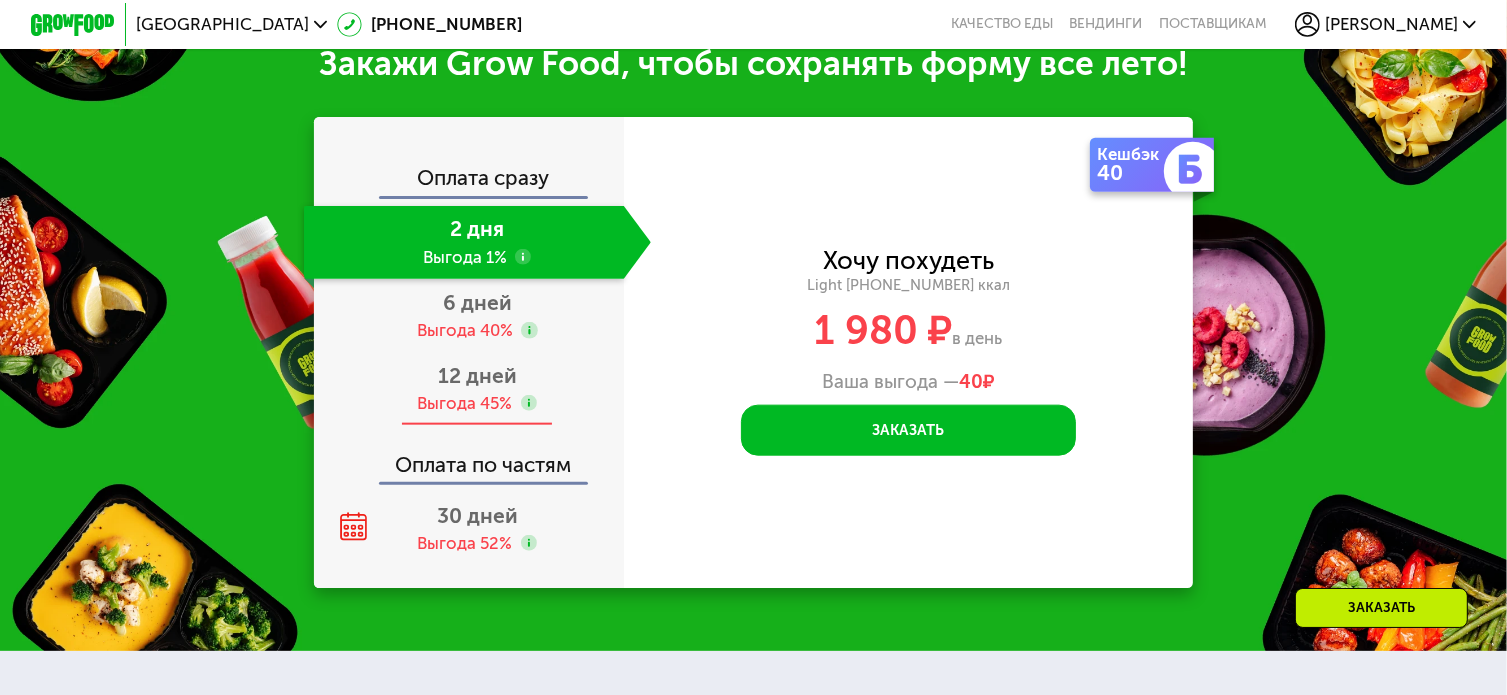 click on "Выгода 45%" at bounding box center [464, 403] 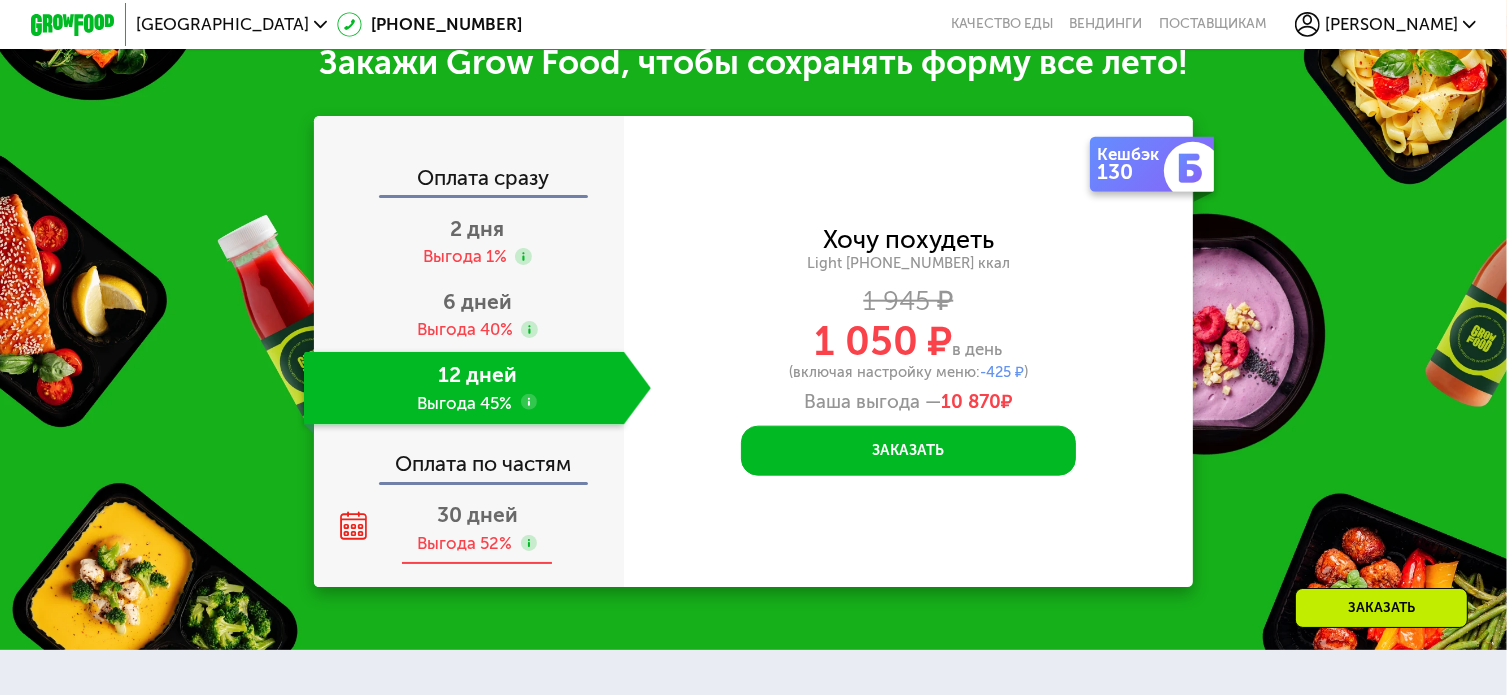 click on "30 дней" at bounding box center (477, 514) 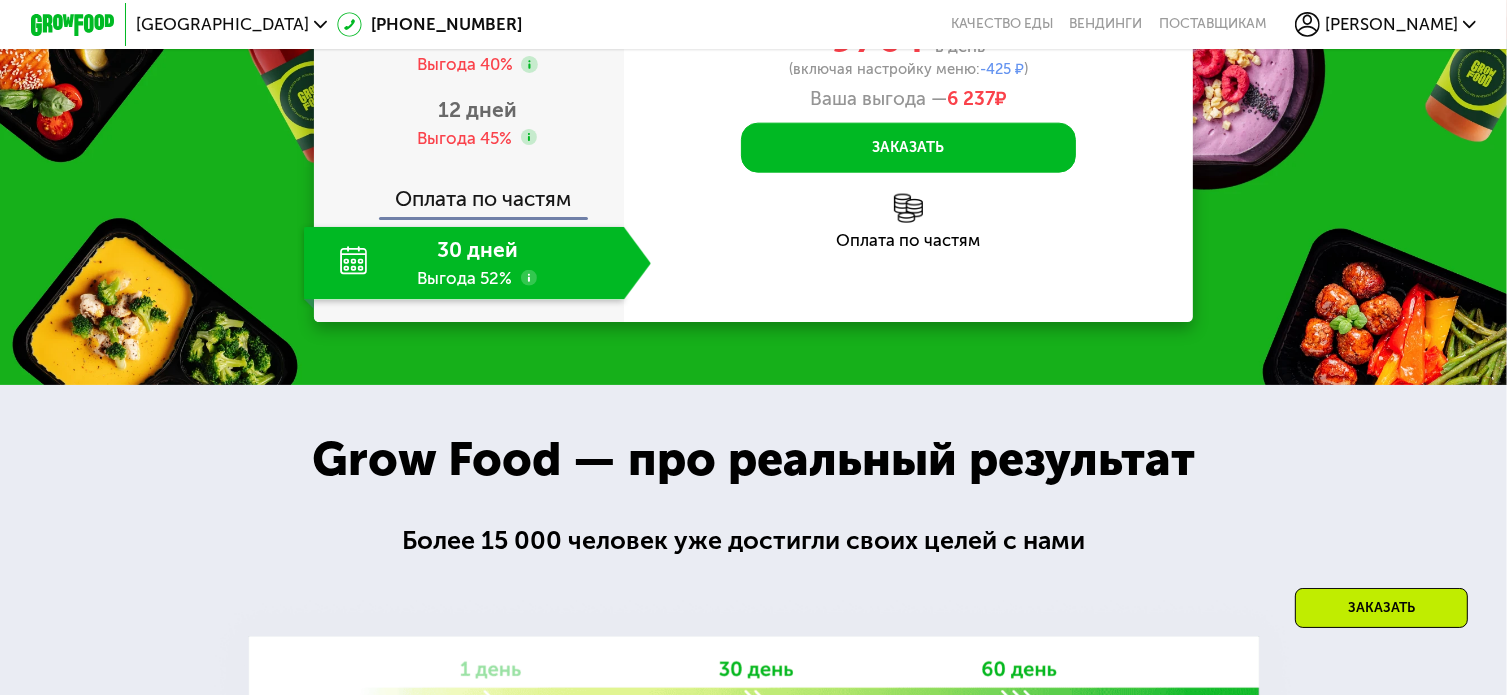 scroll, scrollTop: 2269, scrollLeft: 0, axis: vertical 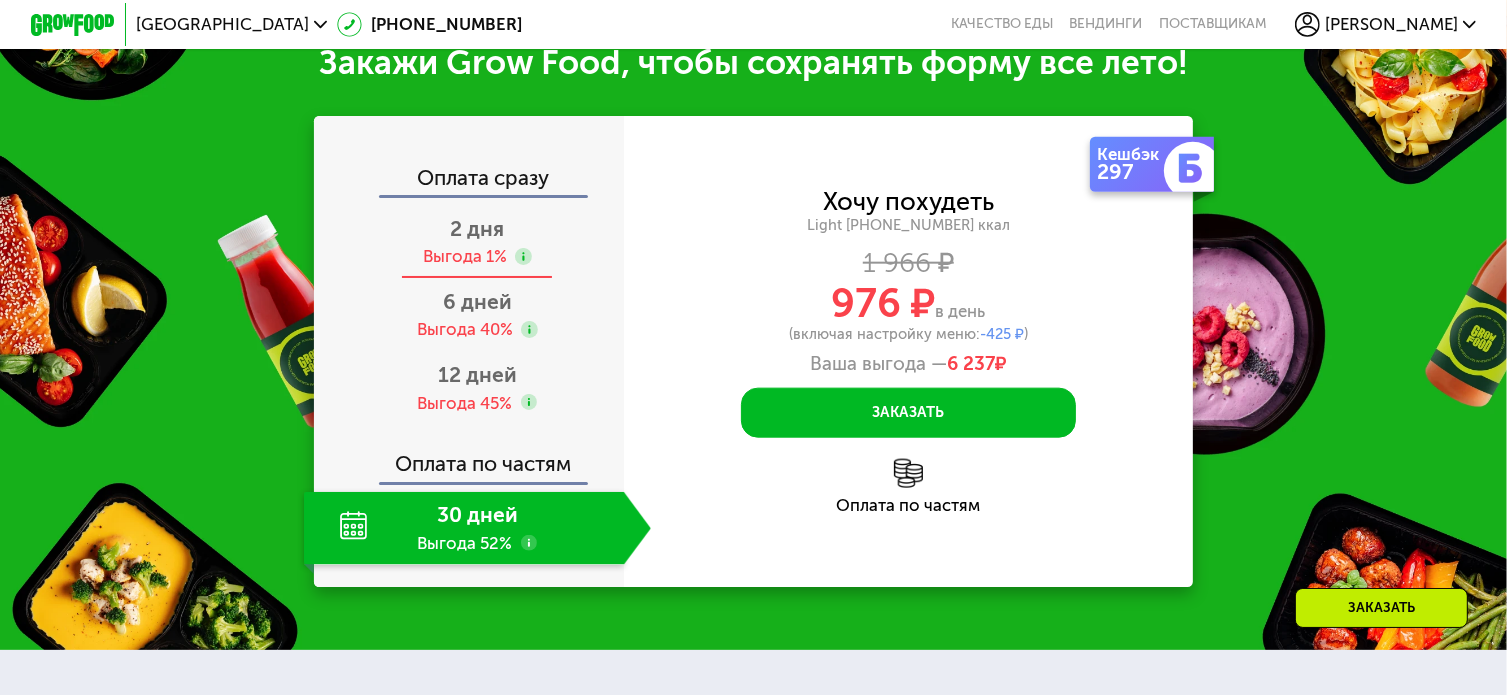 click on "2 дня Выгода 1%" at bounding box center [477, 241] 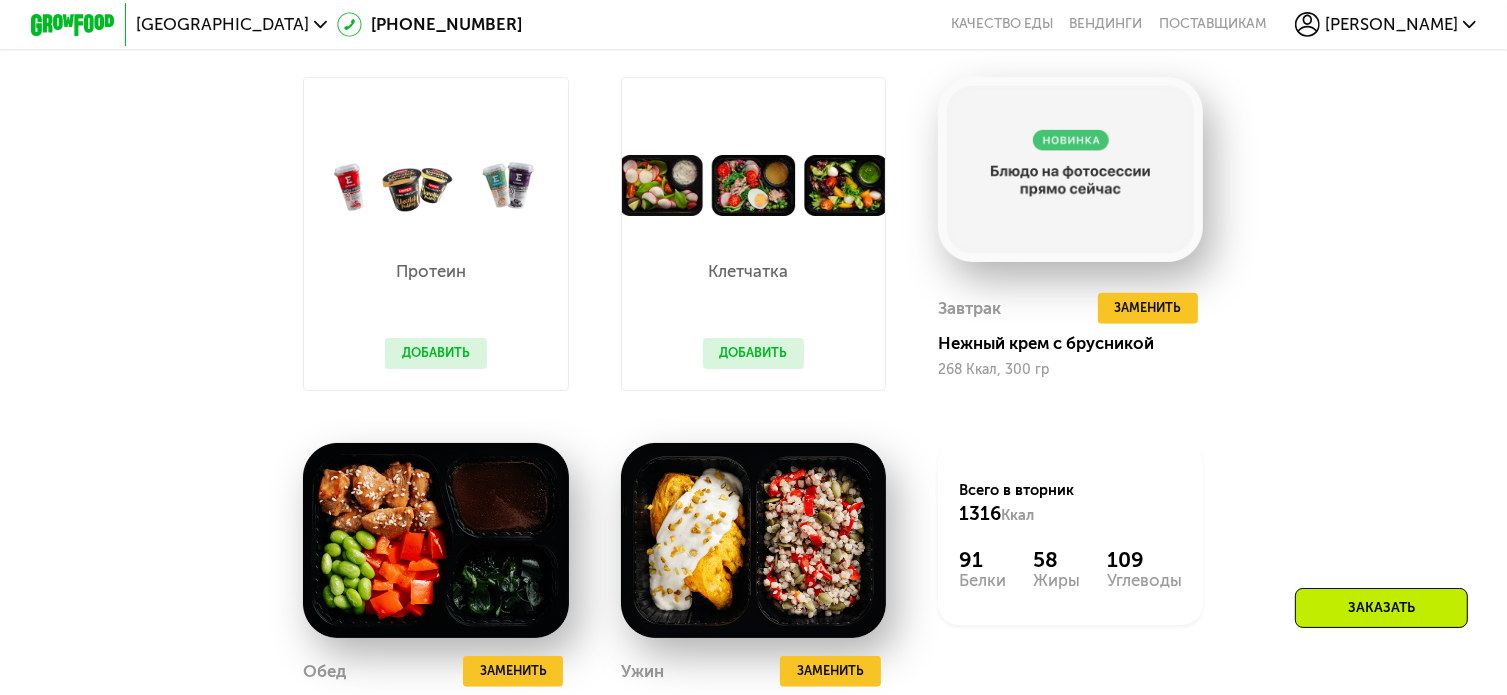 scroll, scrollTop: 817, scrollLeft: 0, axis: vertical 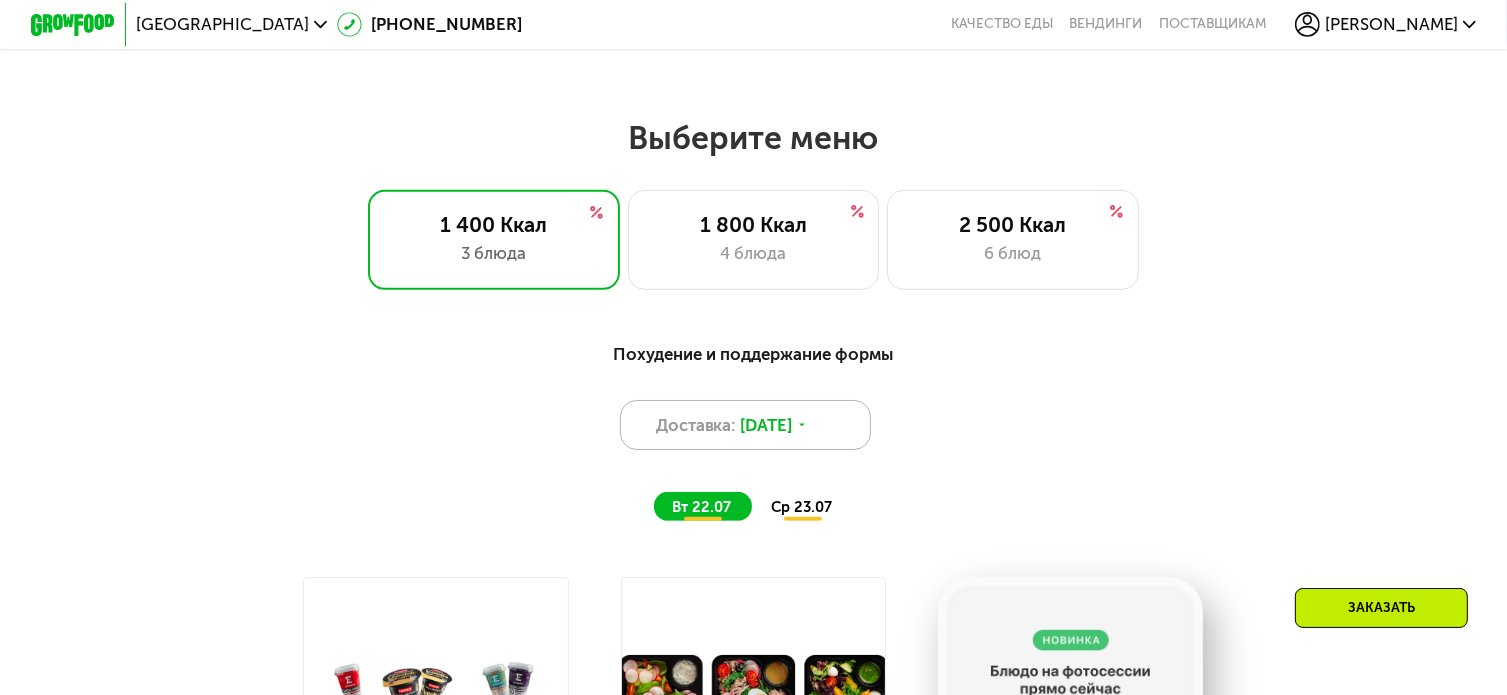 click on "Доставка: [DATE]" at bounding box center [745, 425] 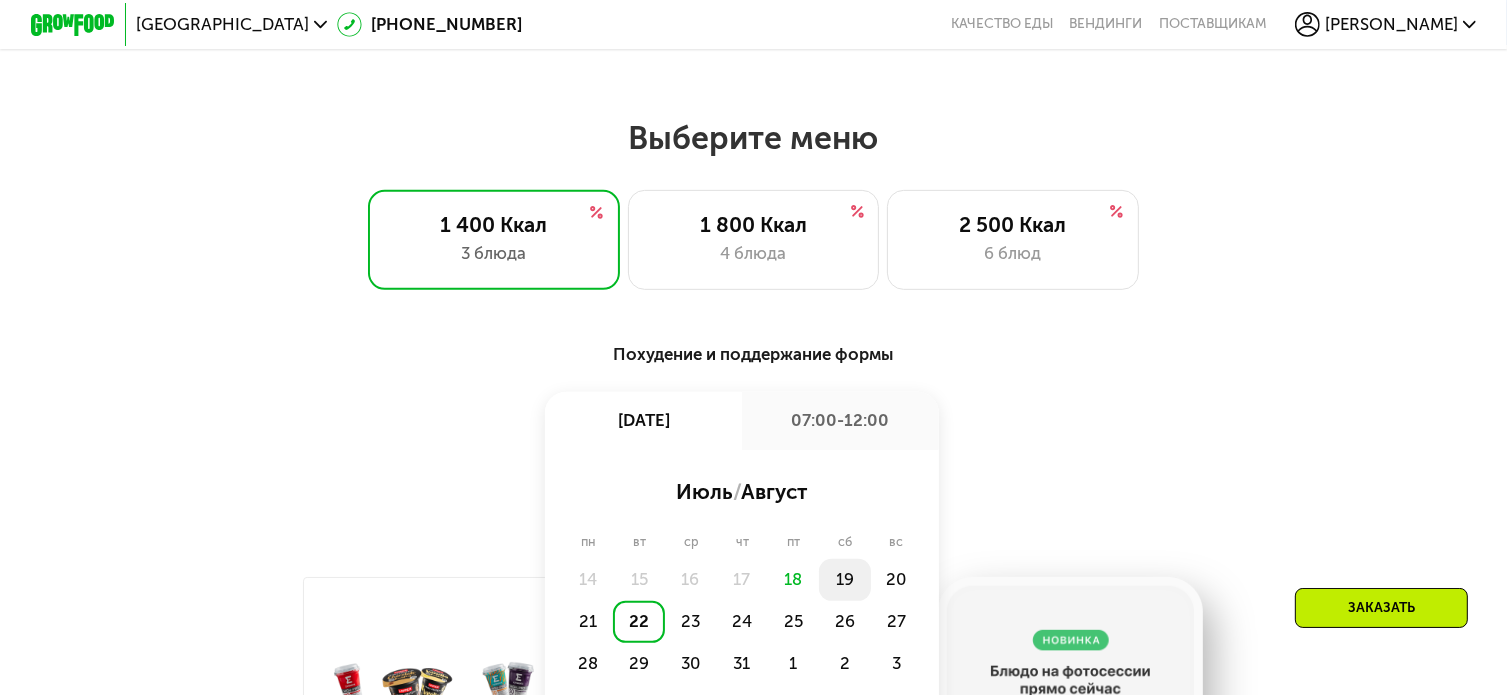 click on "19" 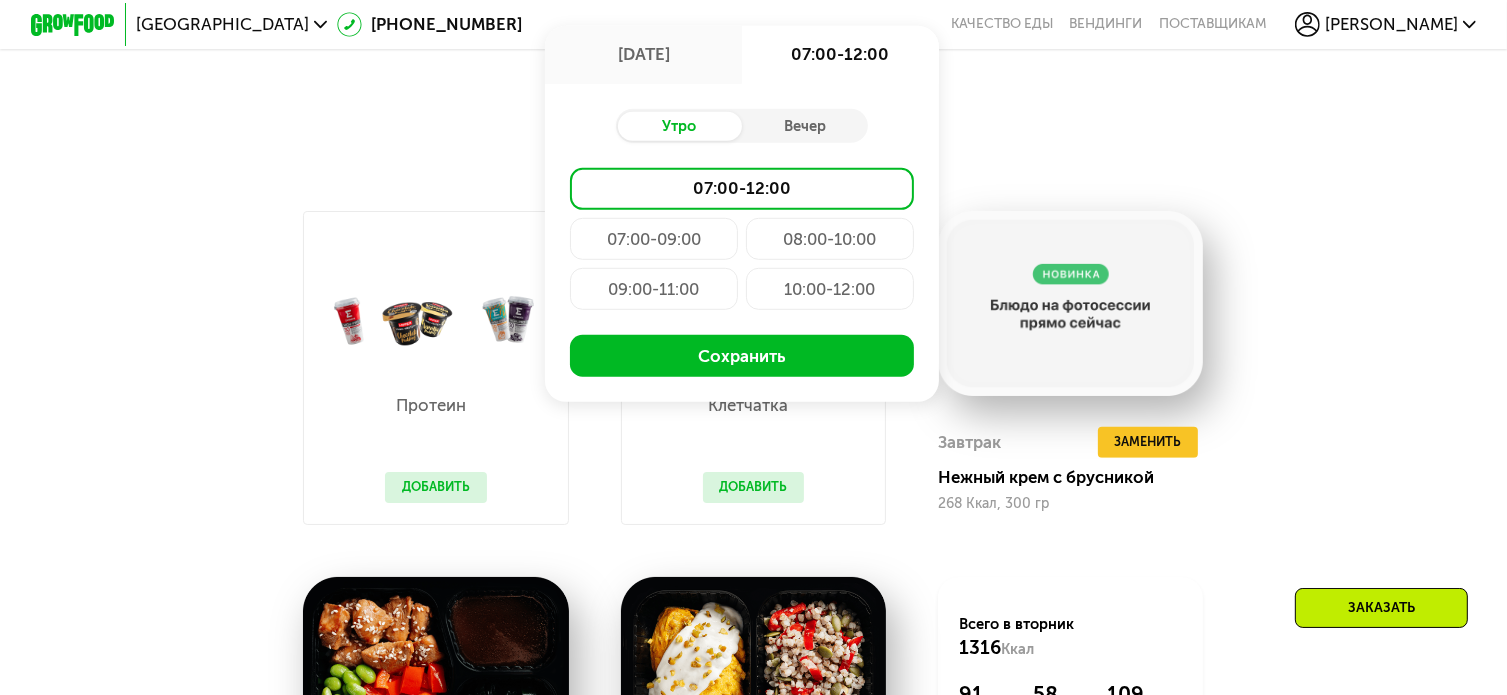 scroll, scrollTop: 1217, scrollLeft: 0, axis: vertical 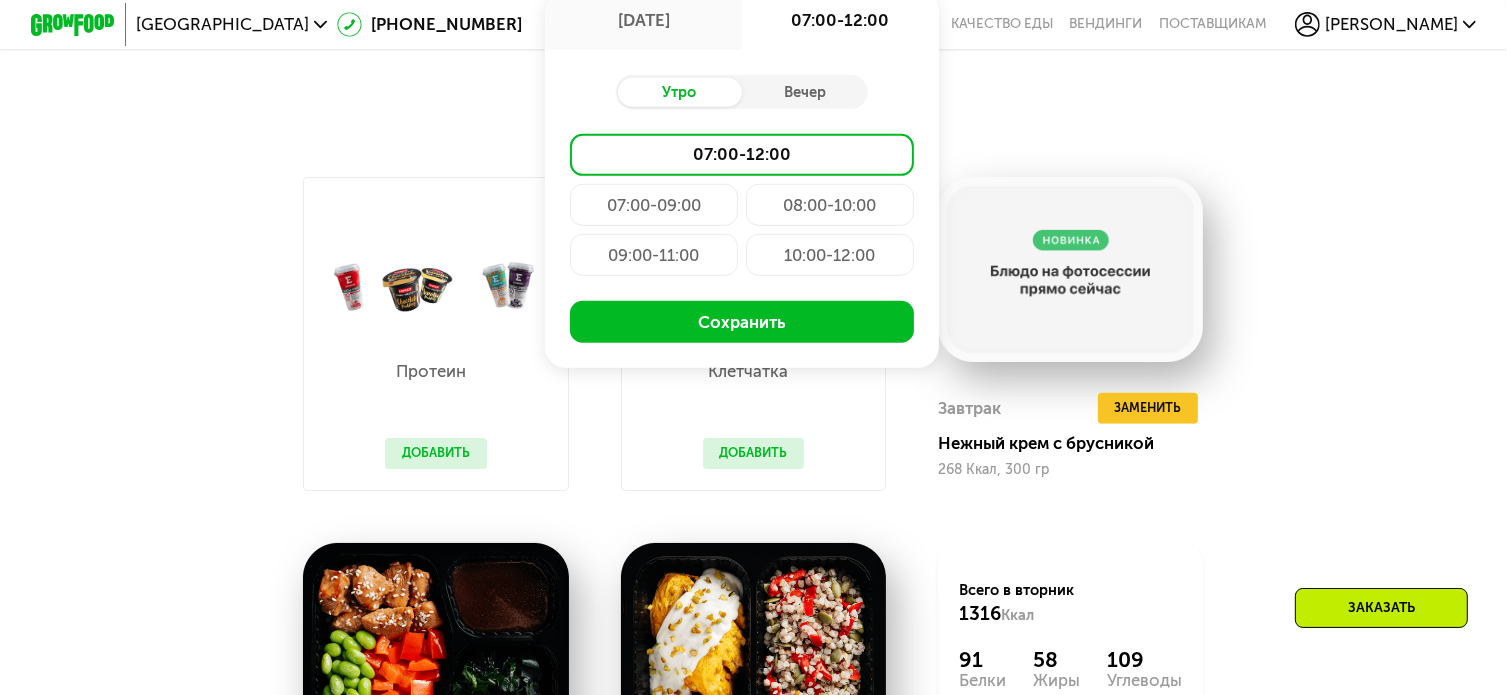 click on "10:00-12:00" 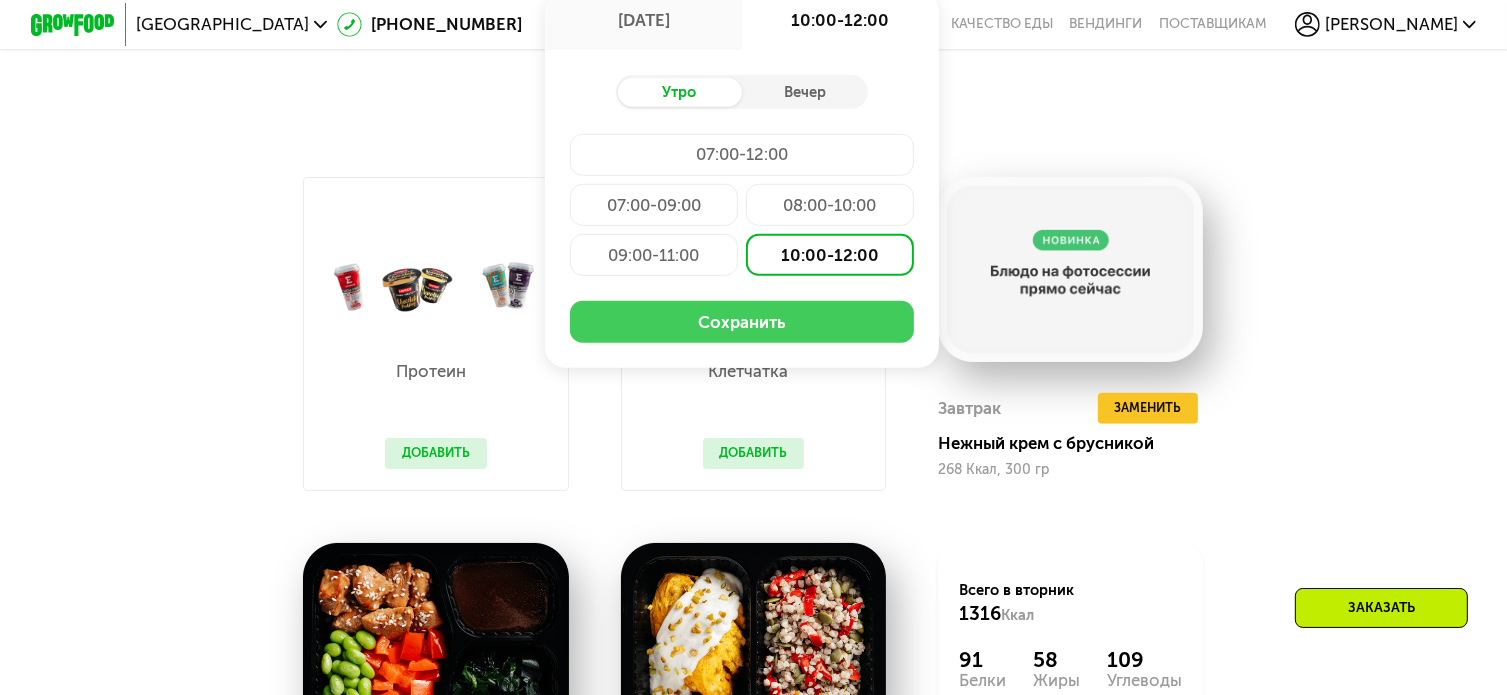 click on "Сохранить" at bounding box center [741, 322] 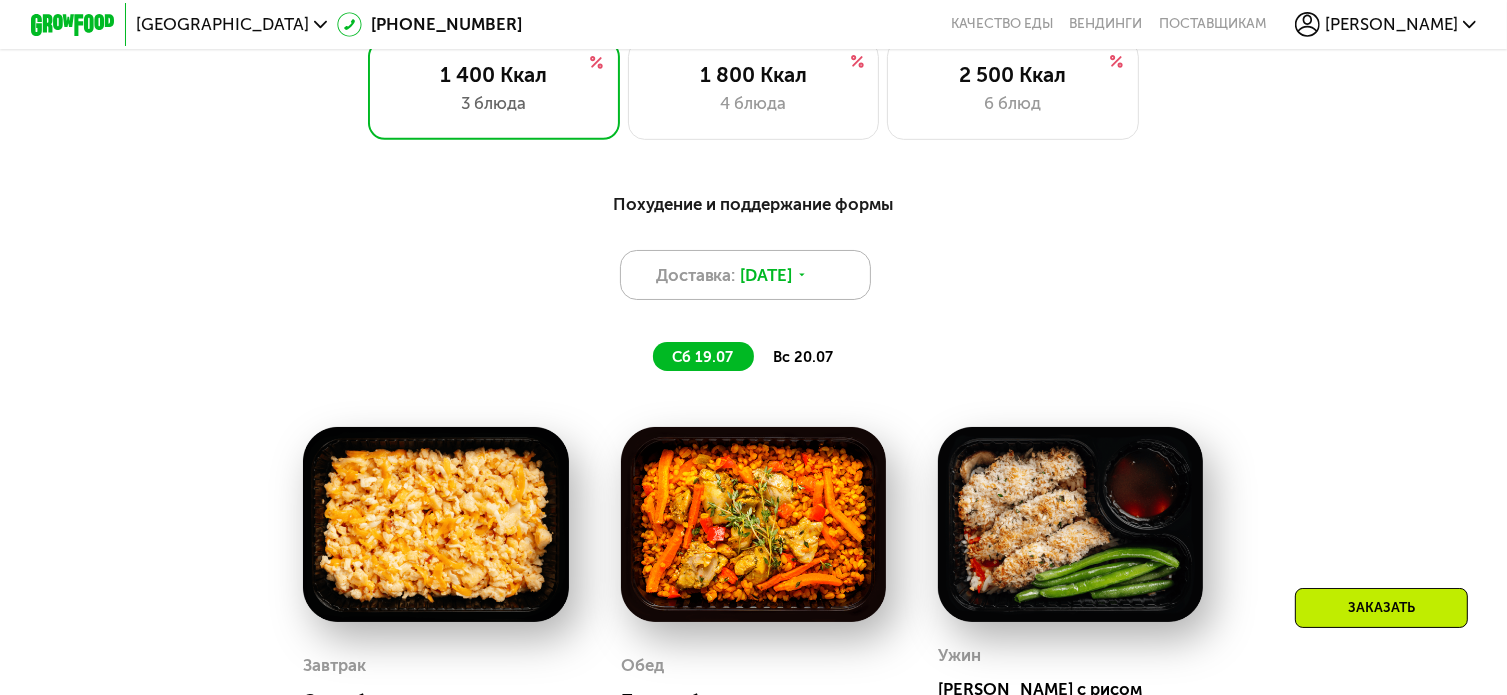 scroll, scrollTop: 886, scrollLeft: 0, axis: vertical 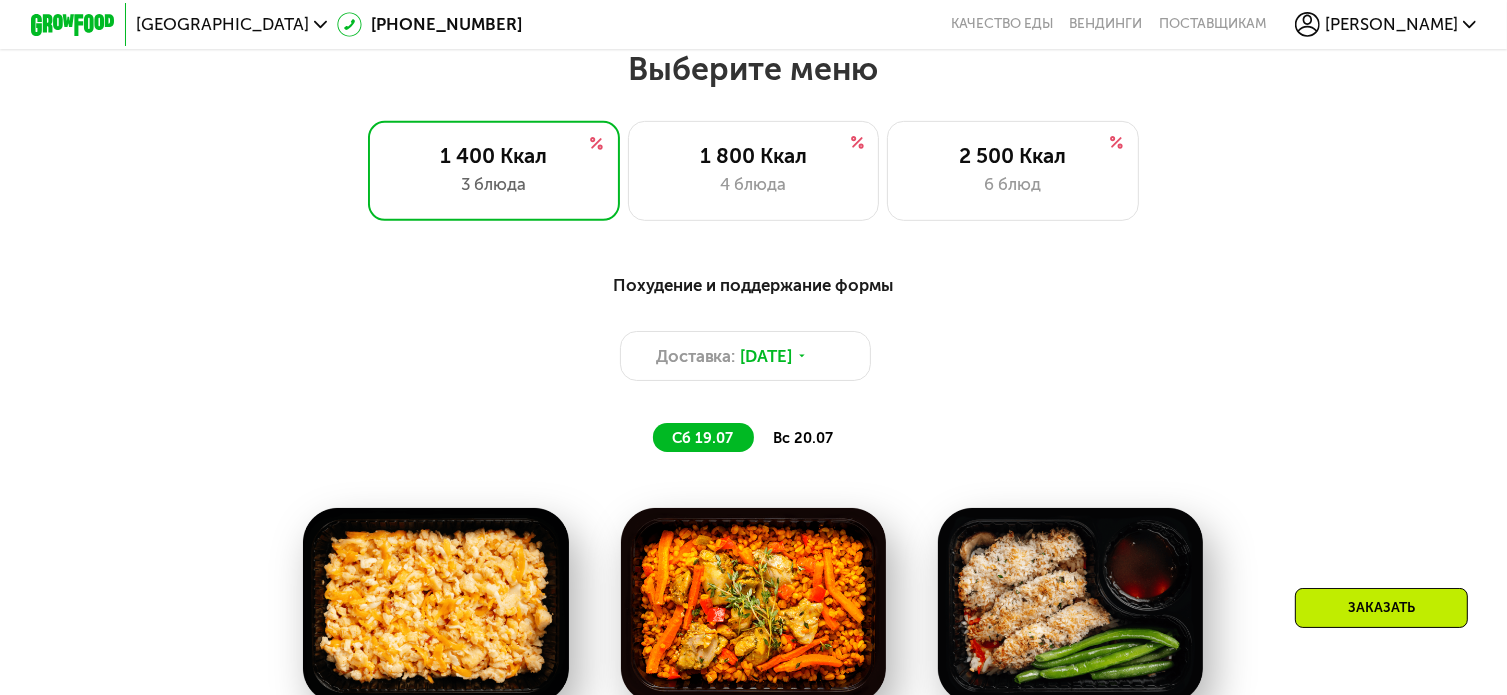 click on "вс 20.07" 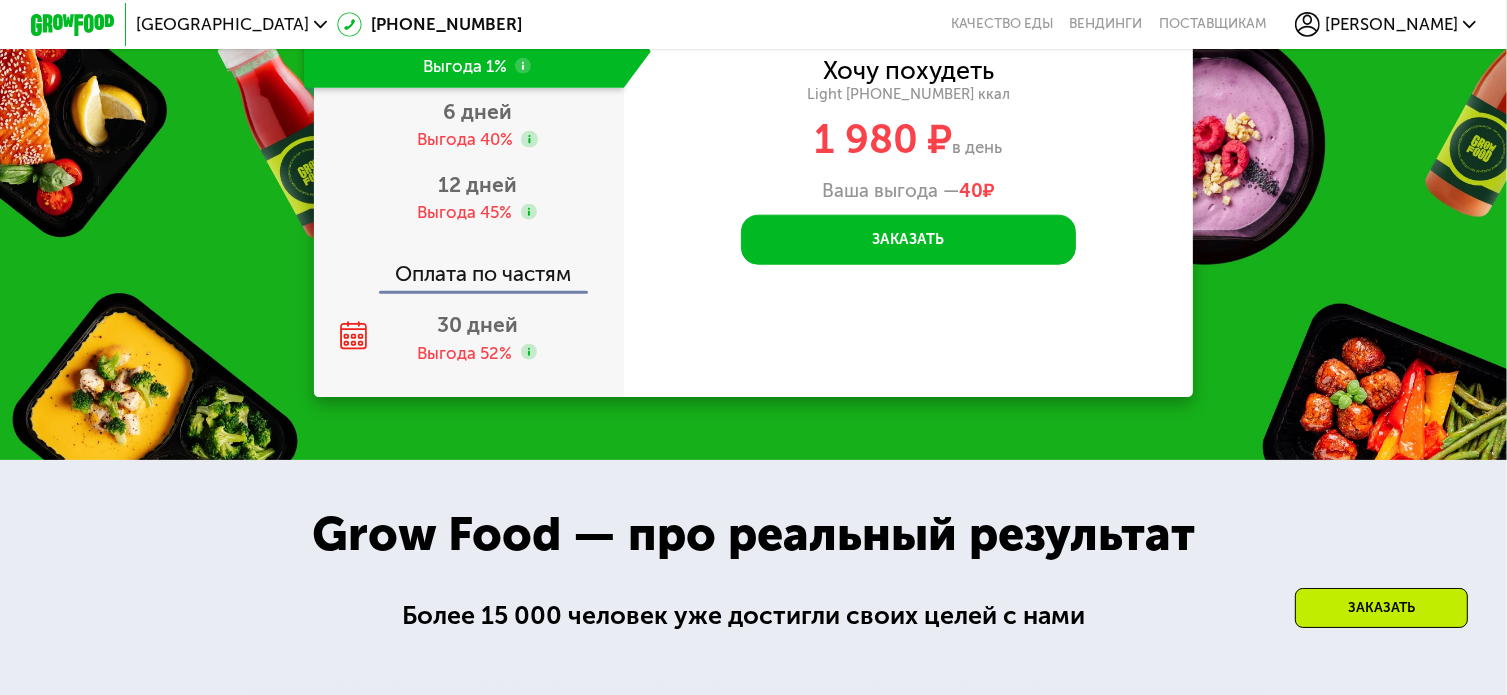 scroll, scrollTop: 2286, scrollLeft: 0, axis: vertical 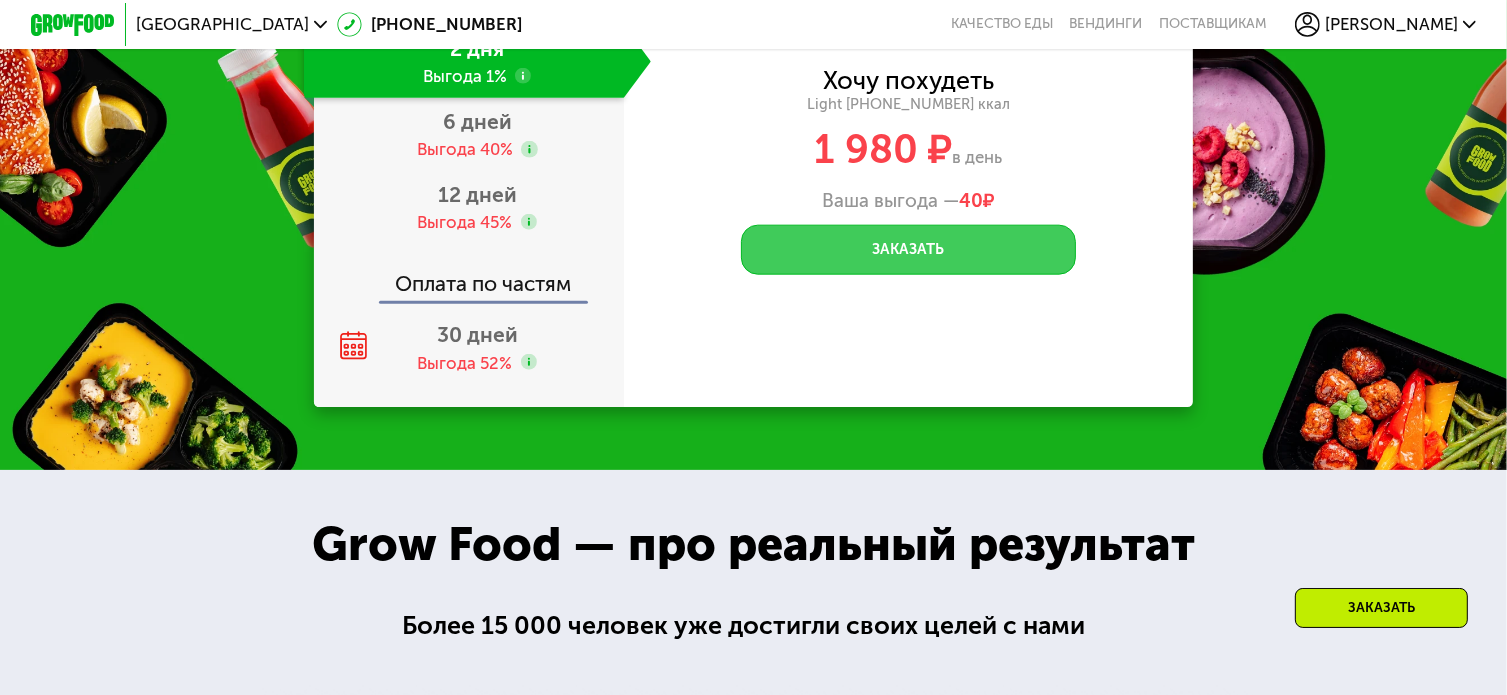 click on "Заказать" at bounding box center (908, 250) 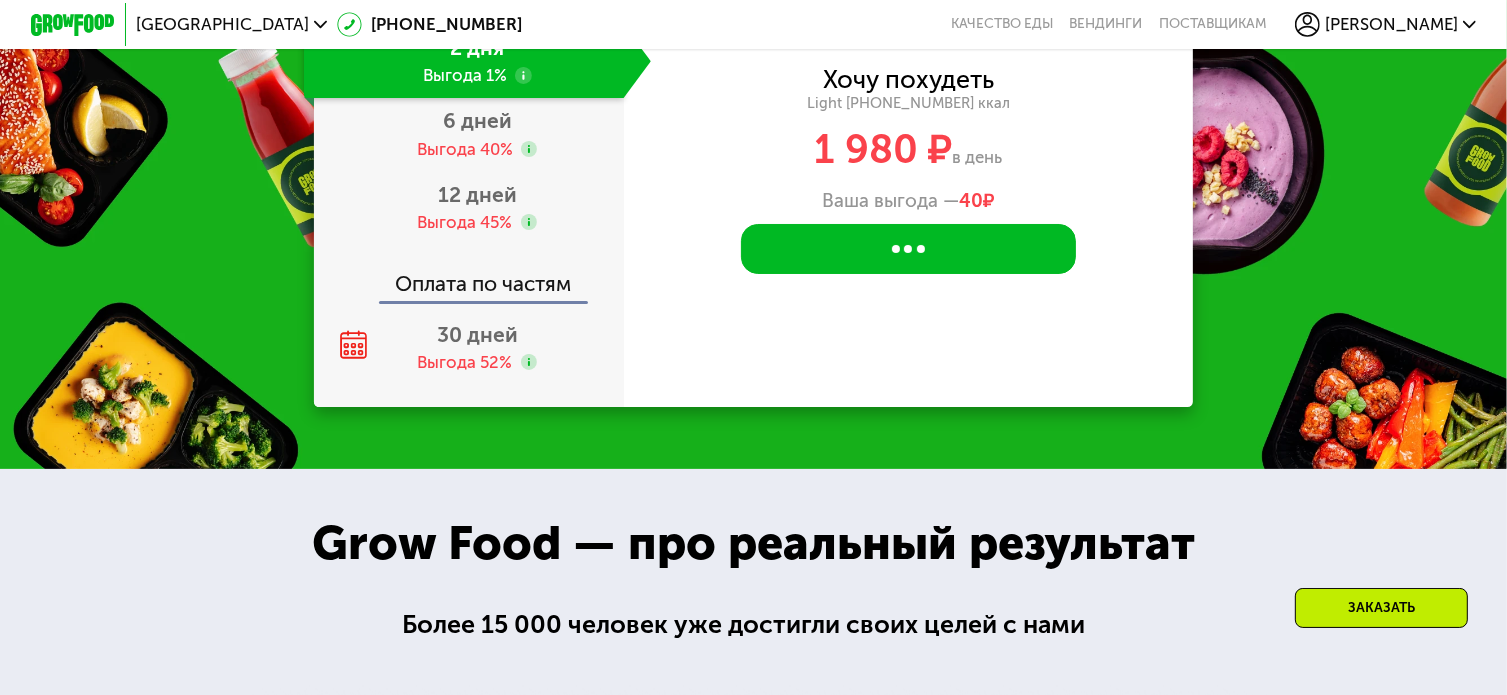 scroll, scrollTop: 0, scrollLeft: 0, axis: both 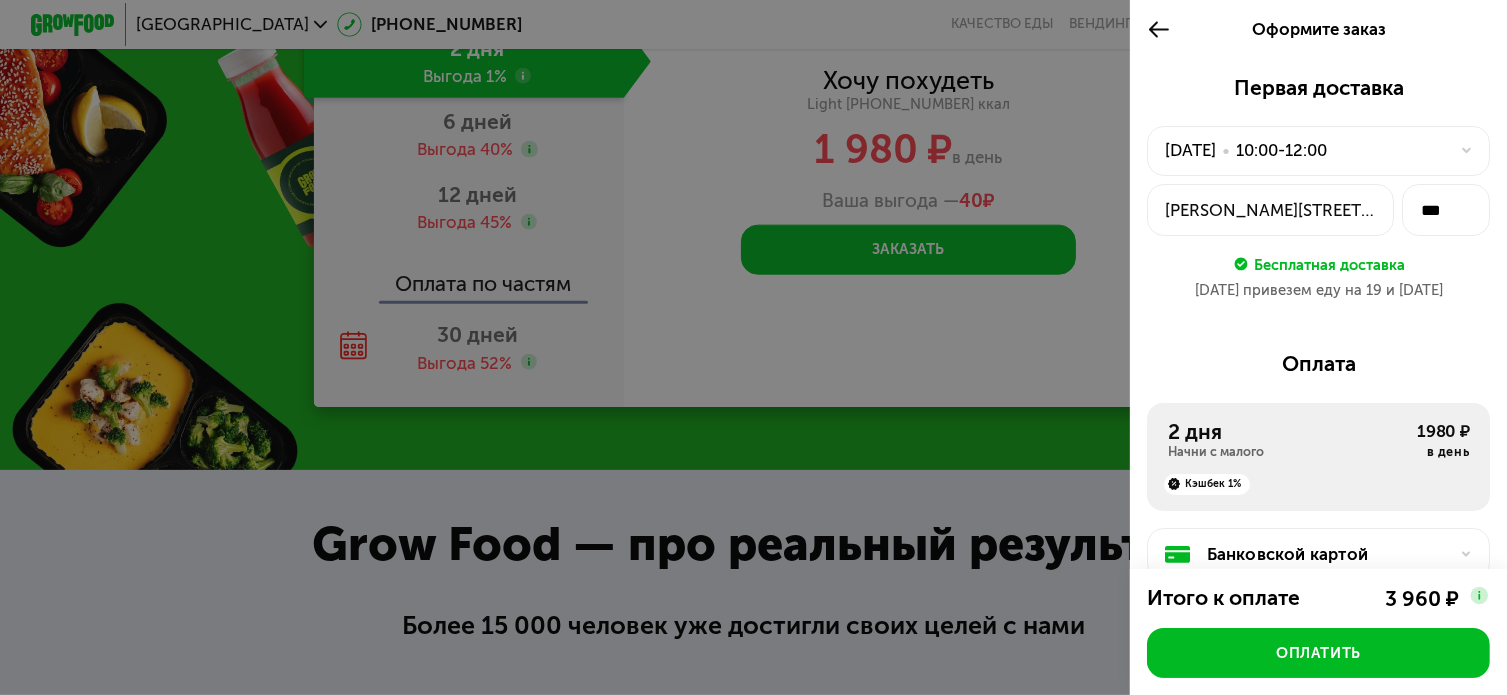 click on "[PERSON_NAME][STREET_ADDRESS]" 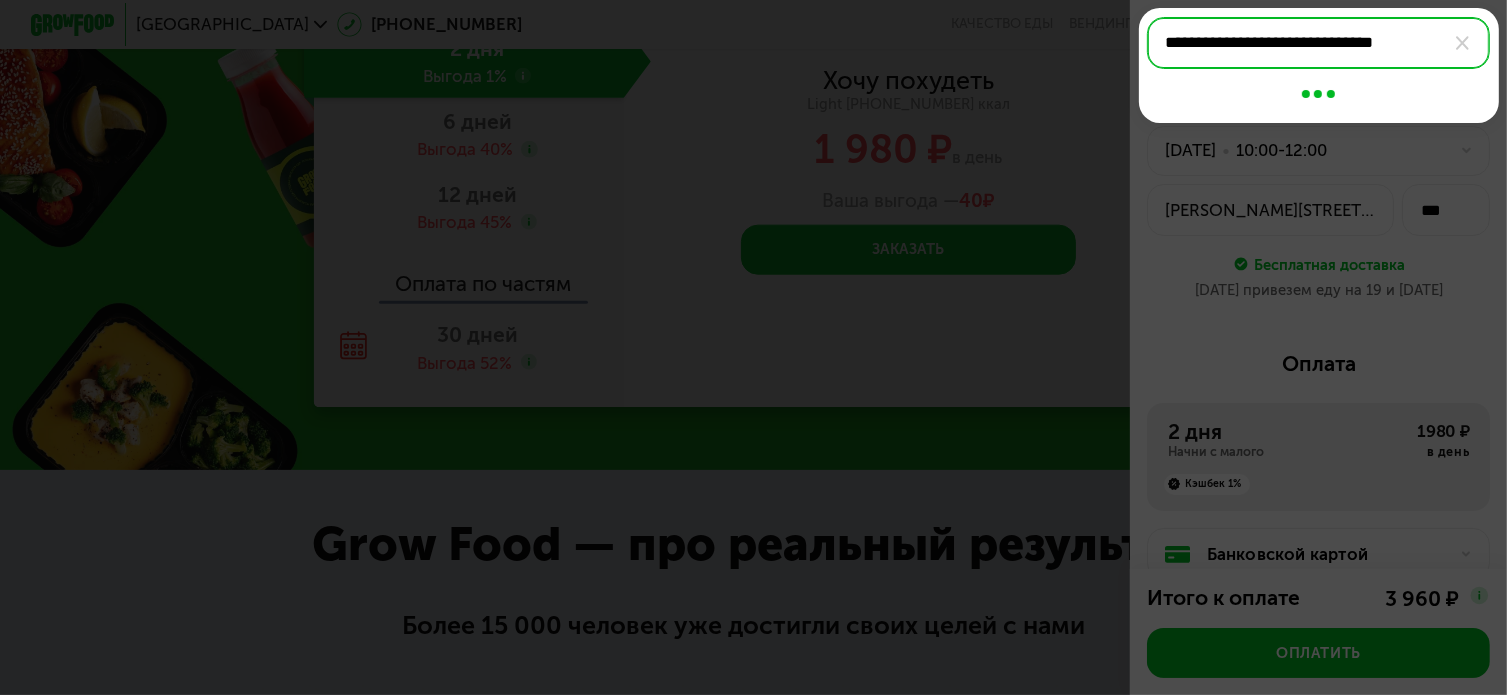 scroll, scrollTop: 0, scrollLeft: 0, axis: both 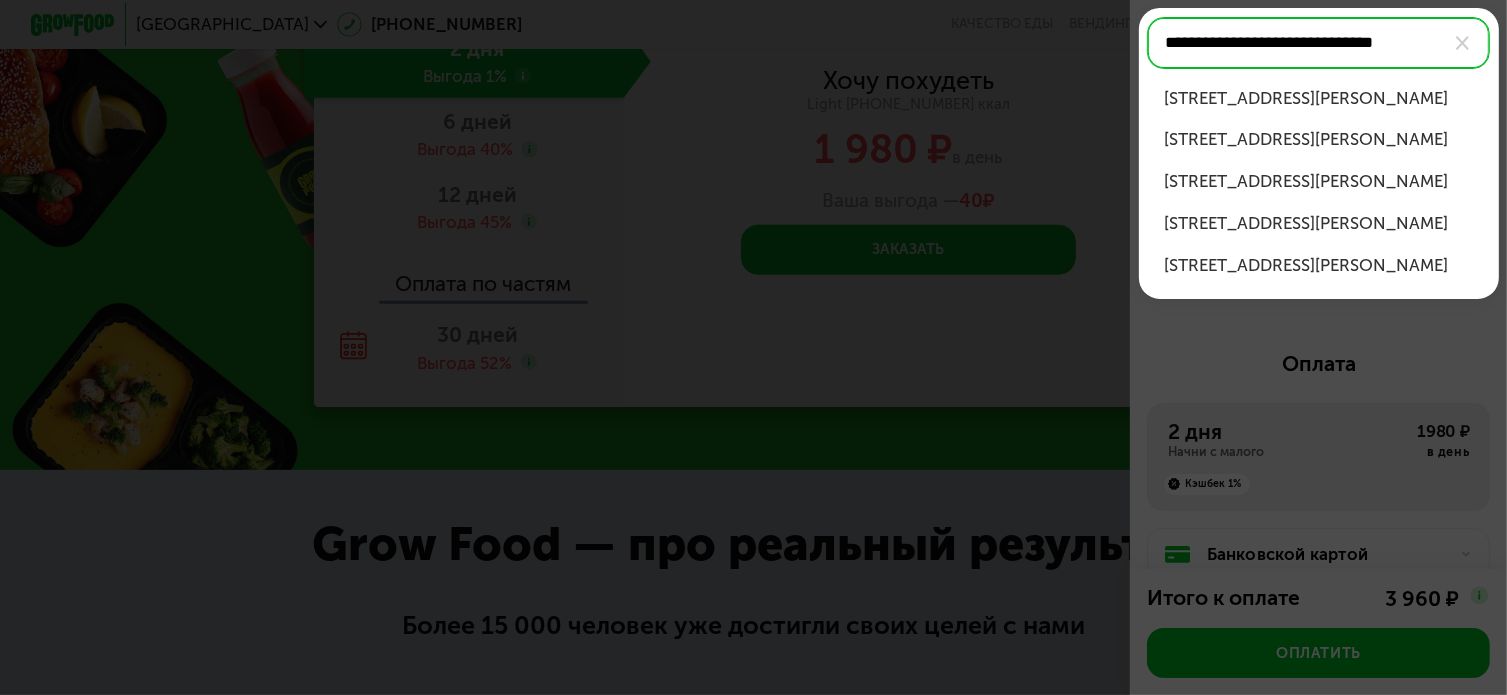 click on "[STREET_ADDRESS][PERSON_NAME]" at bounding box center (1319, 98) 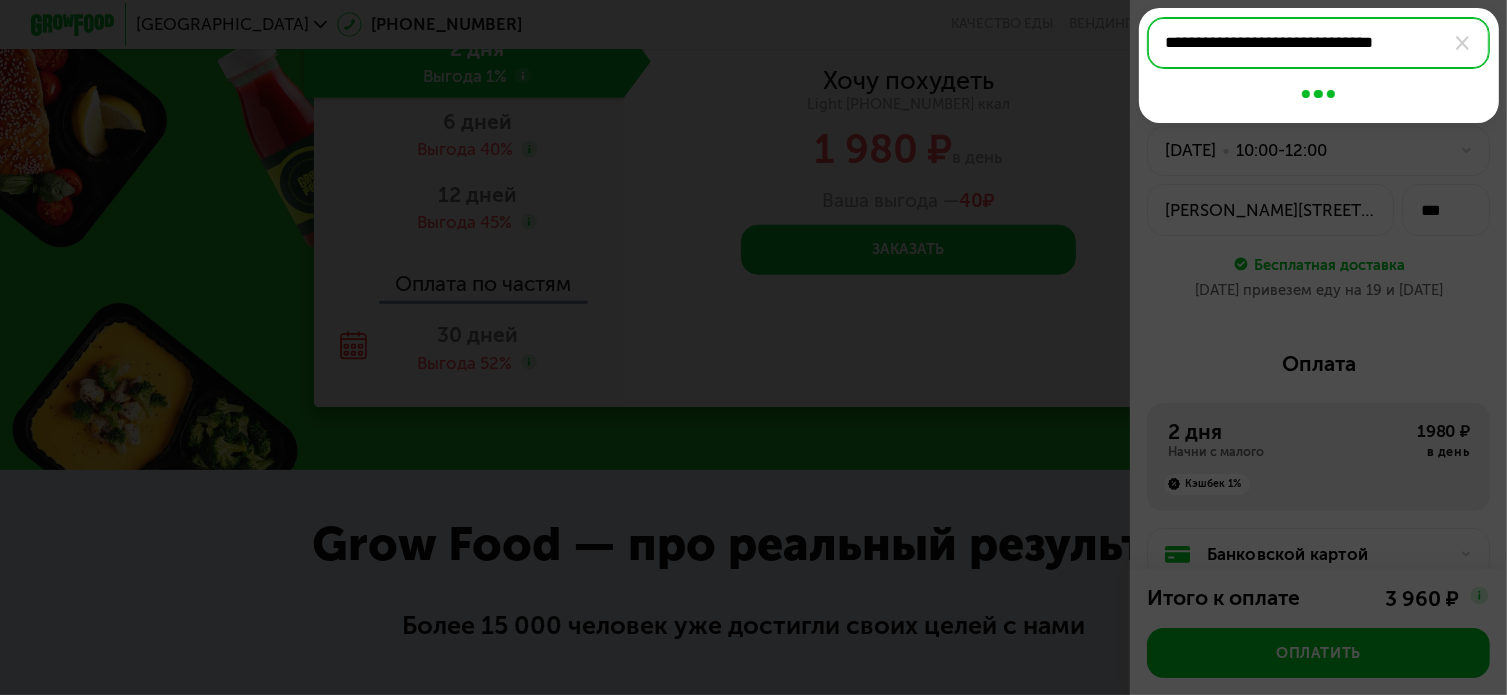 type on "**********" 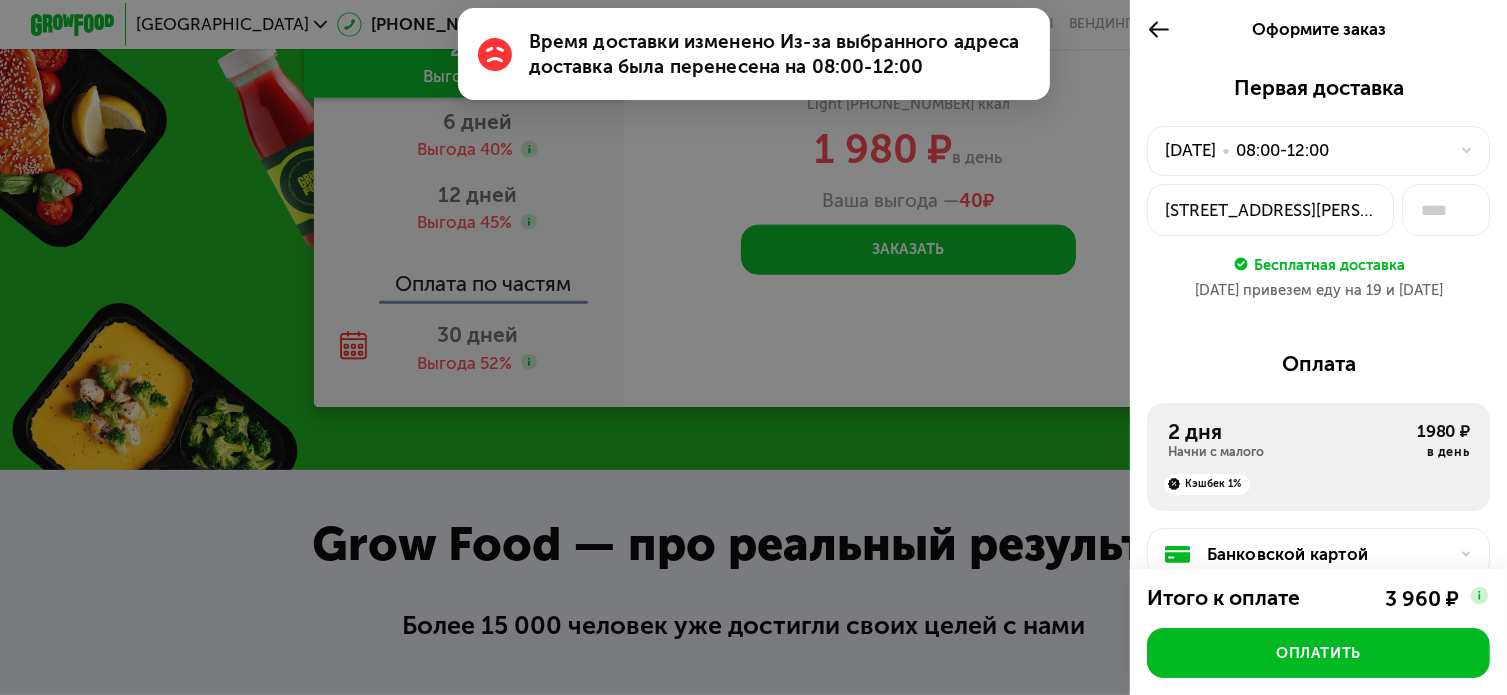 click on "[STREET_ADDRESS][PERSON_NAME]" 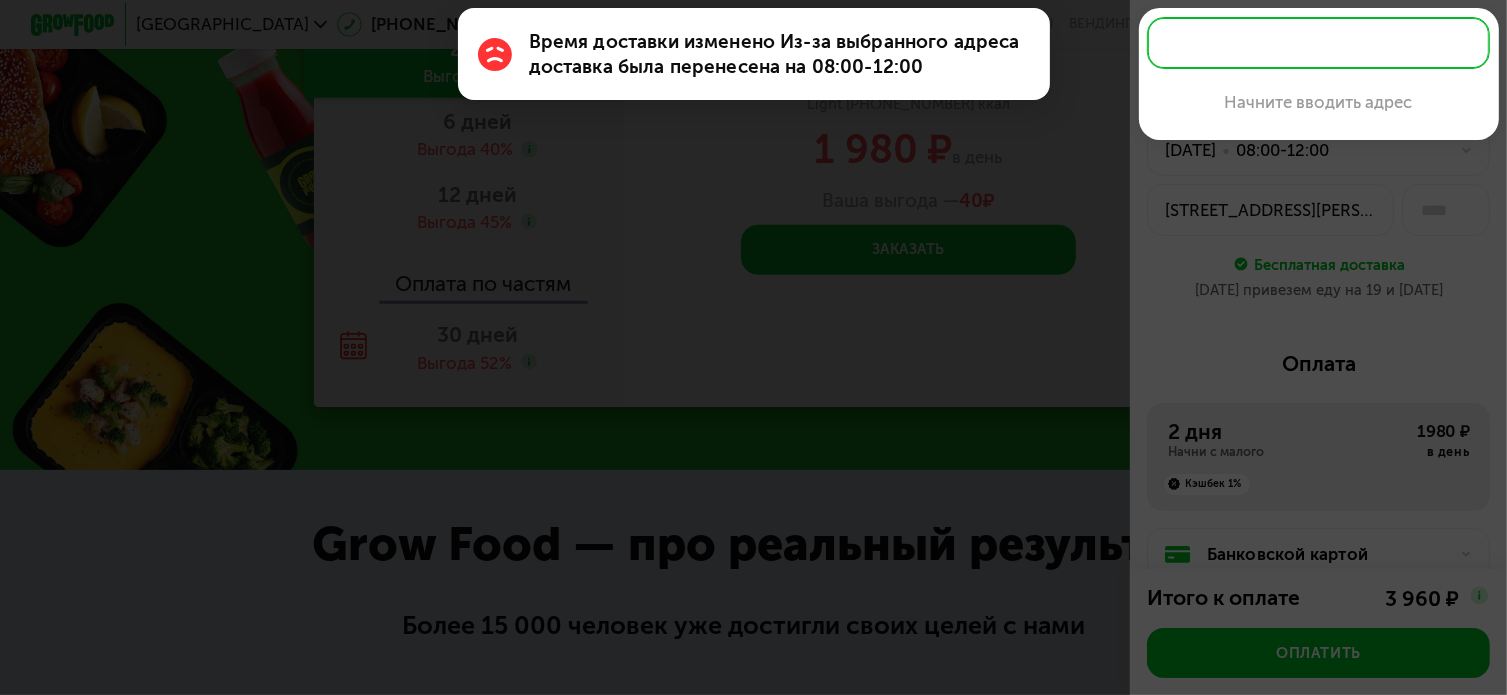 click at bounding box center [753, 347] 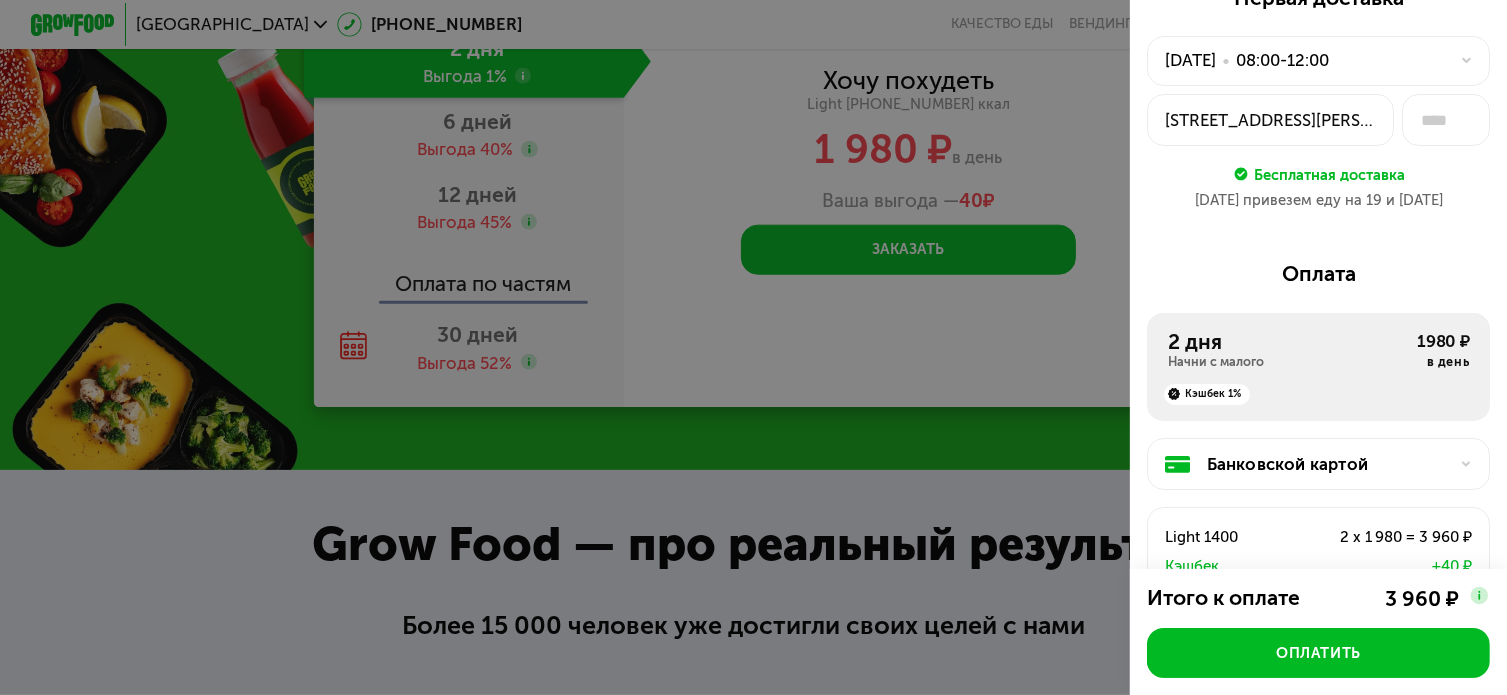 scroll, scrollTop: 0, scrollLeft: 0, axis: both 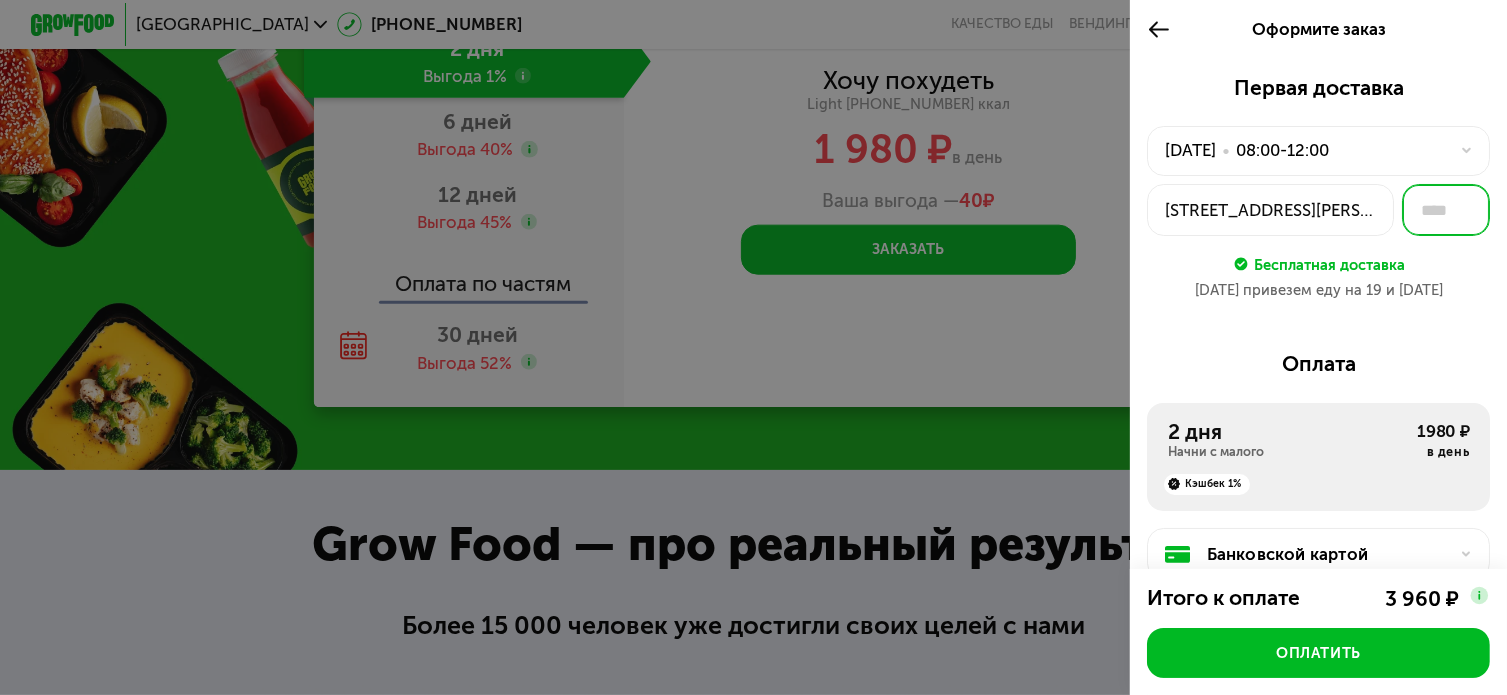 click at bounding box center (1446, 210) 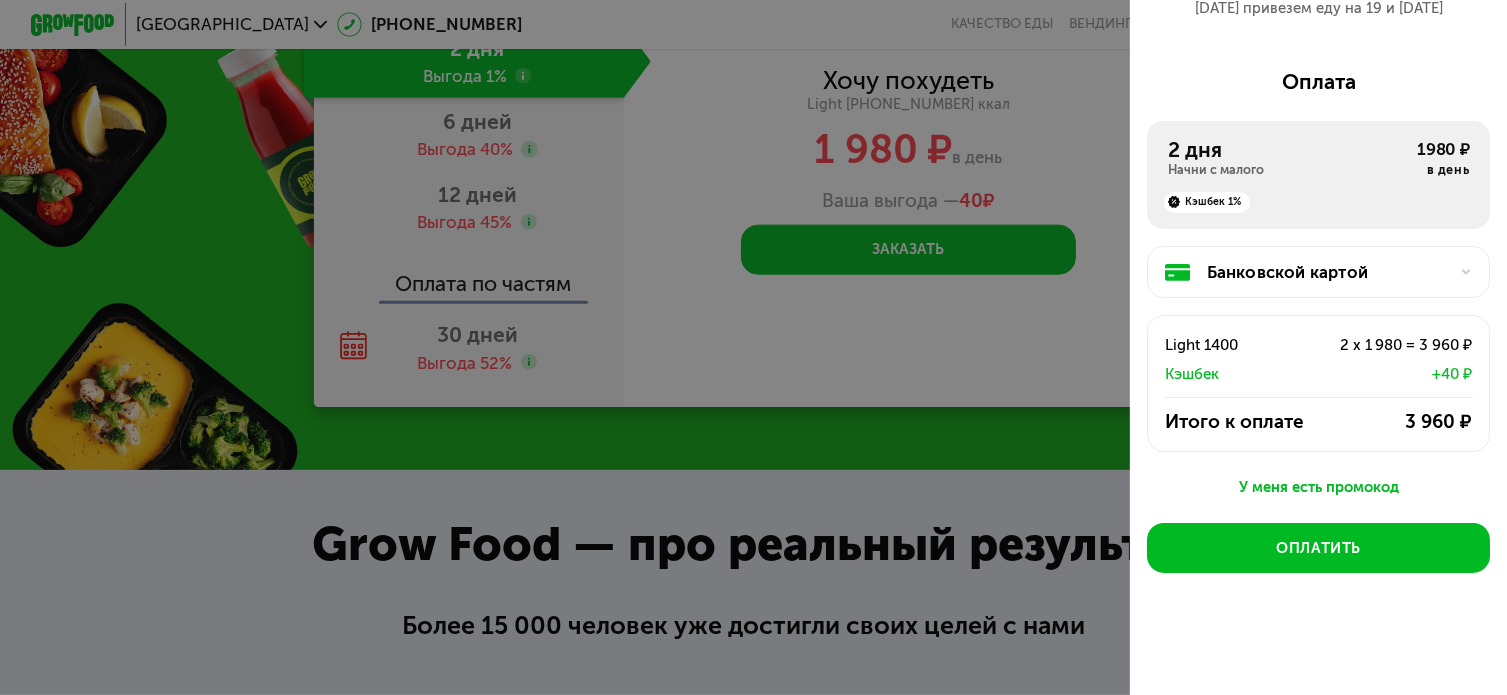 click at bounding box center (753, 347) 